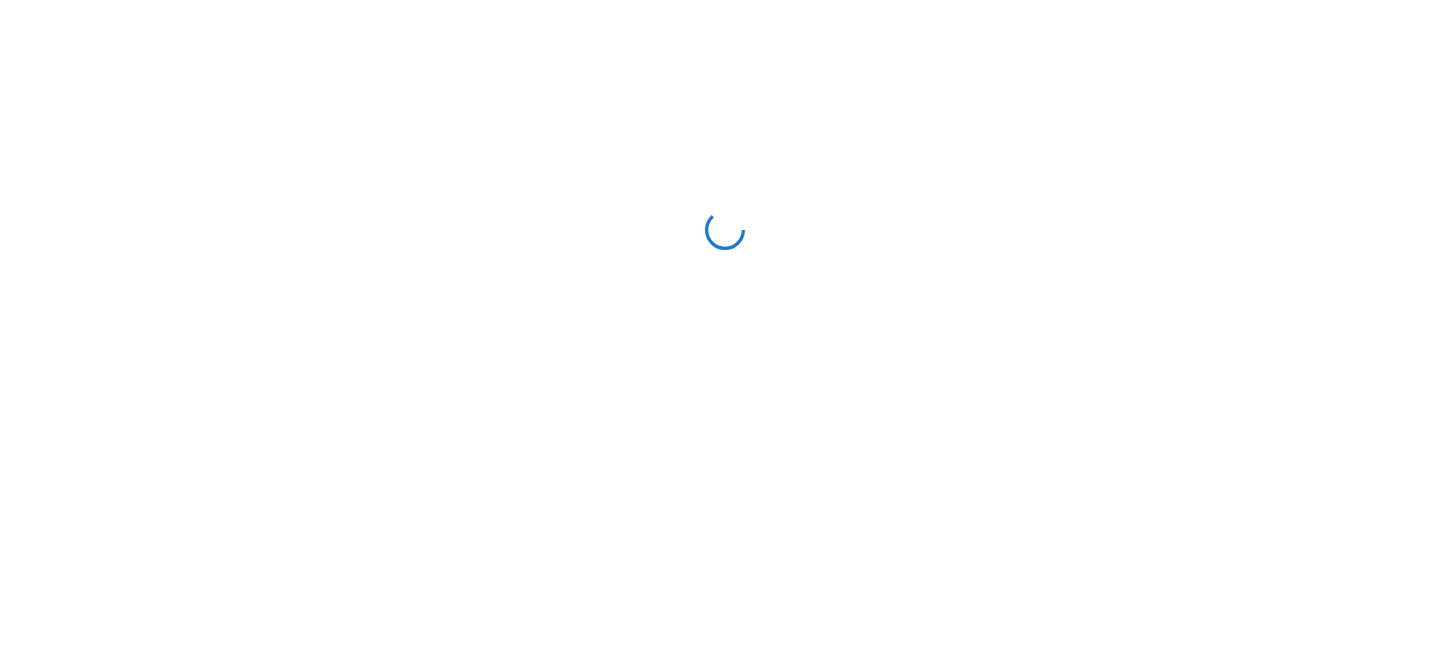 scroll, scrollTop: 0, scrollLeft: 0, axis: both 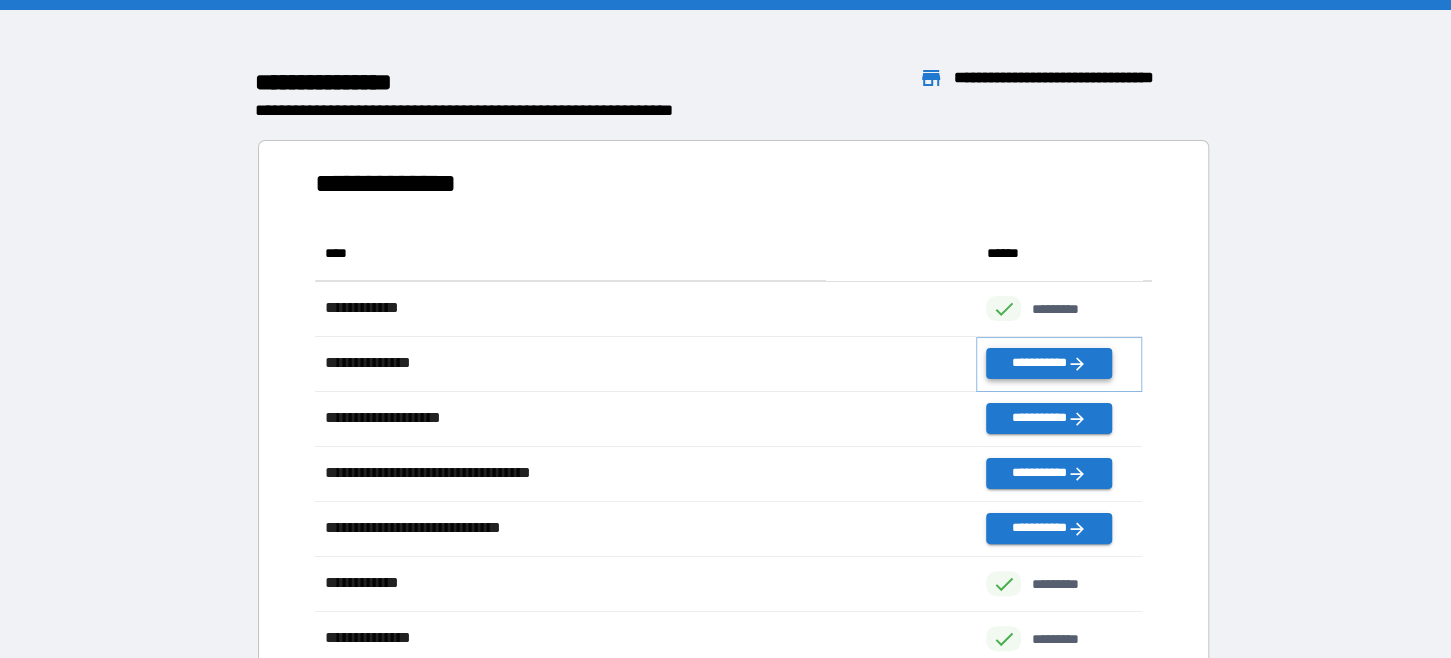 click on "**********" at bounding box center (1048, 363) 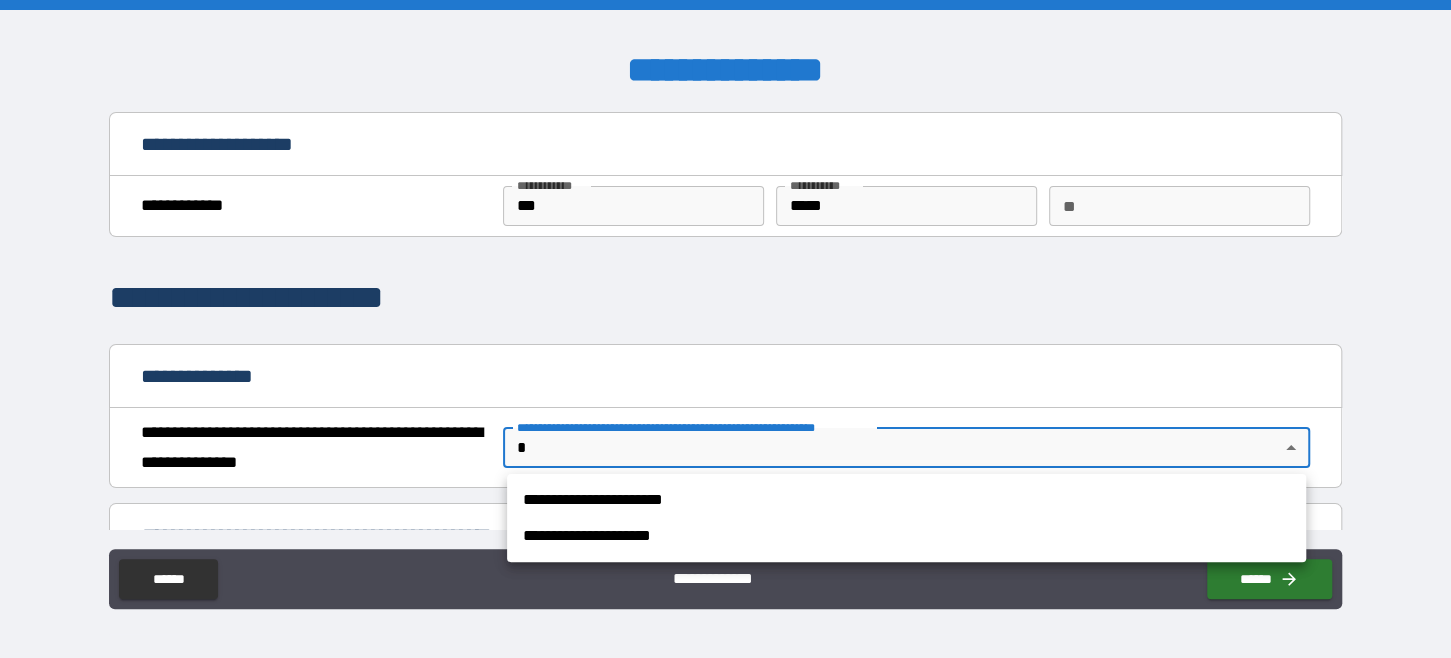 click on "**********" at bounding box center [725, 329] 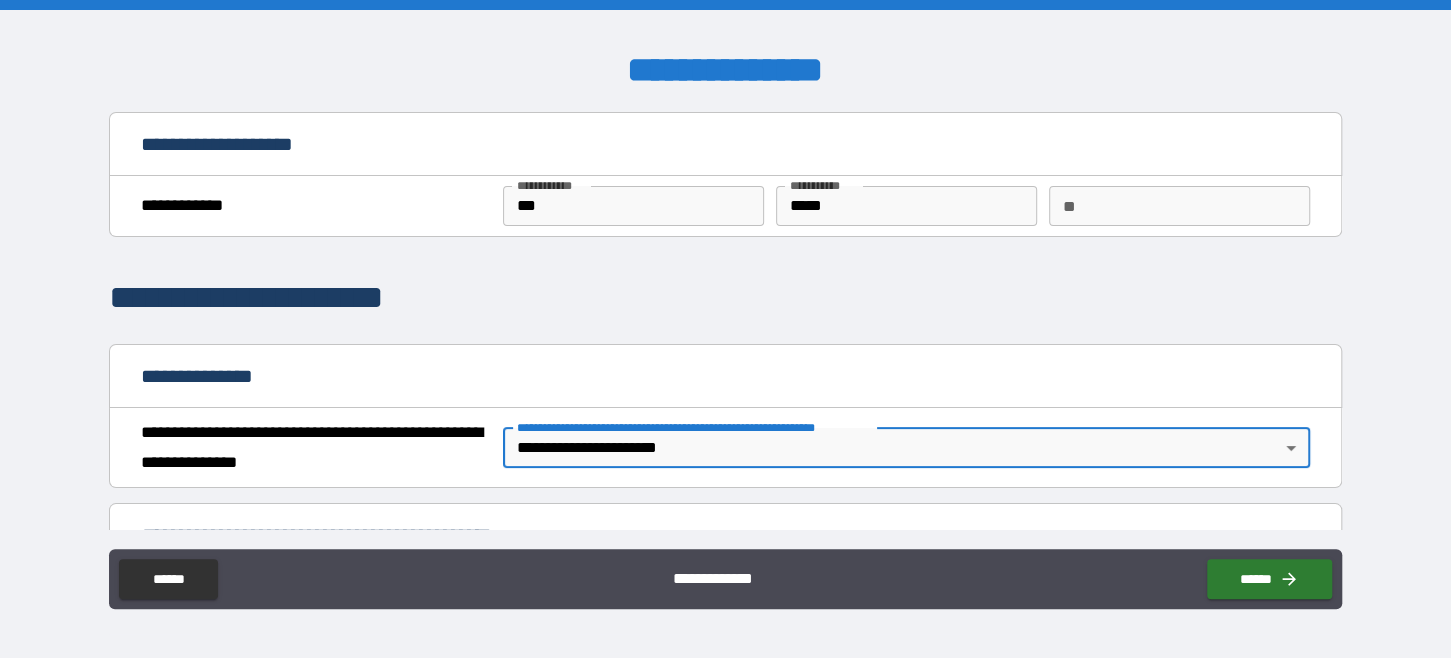 type on "*" 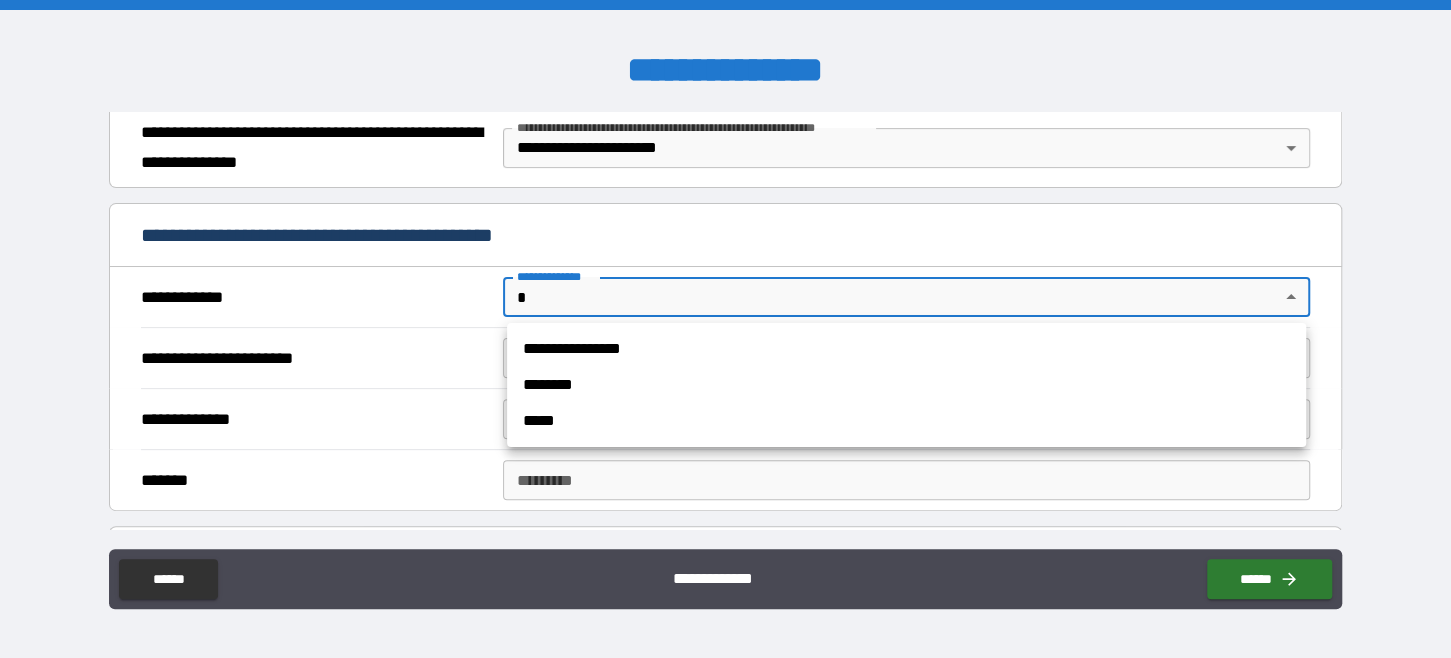click on "**********" at bounding box center (725, 329) 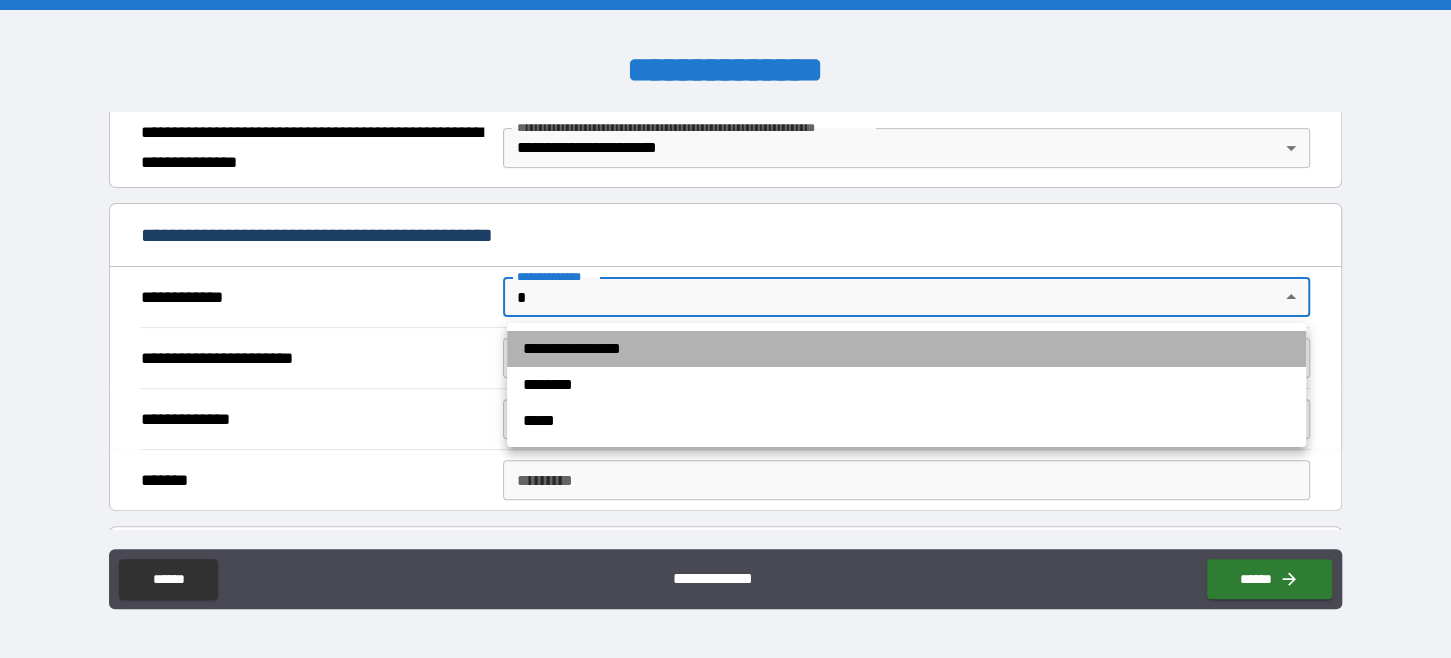 click on "**********" at bounding box center [906, 349] 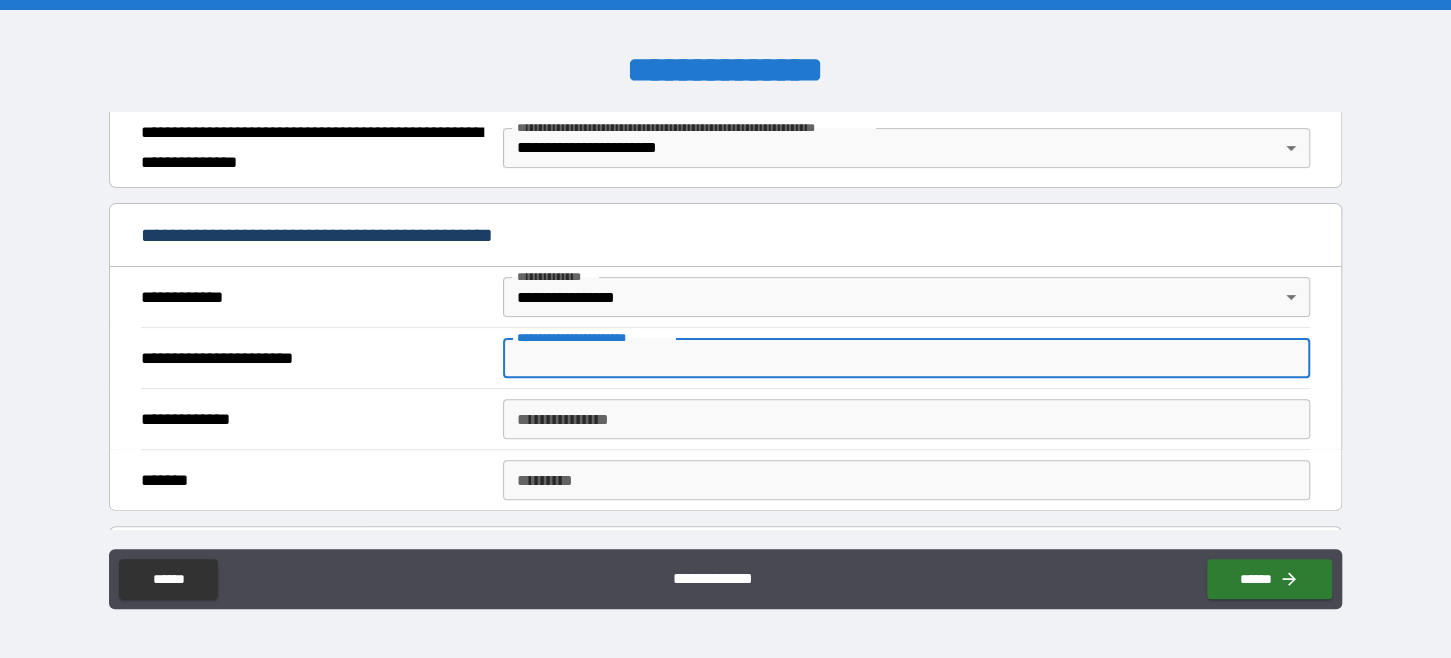 click on "**********" at bounding box center (906, 358) 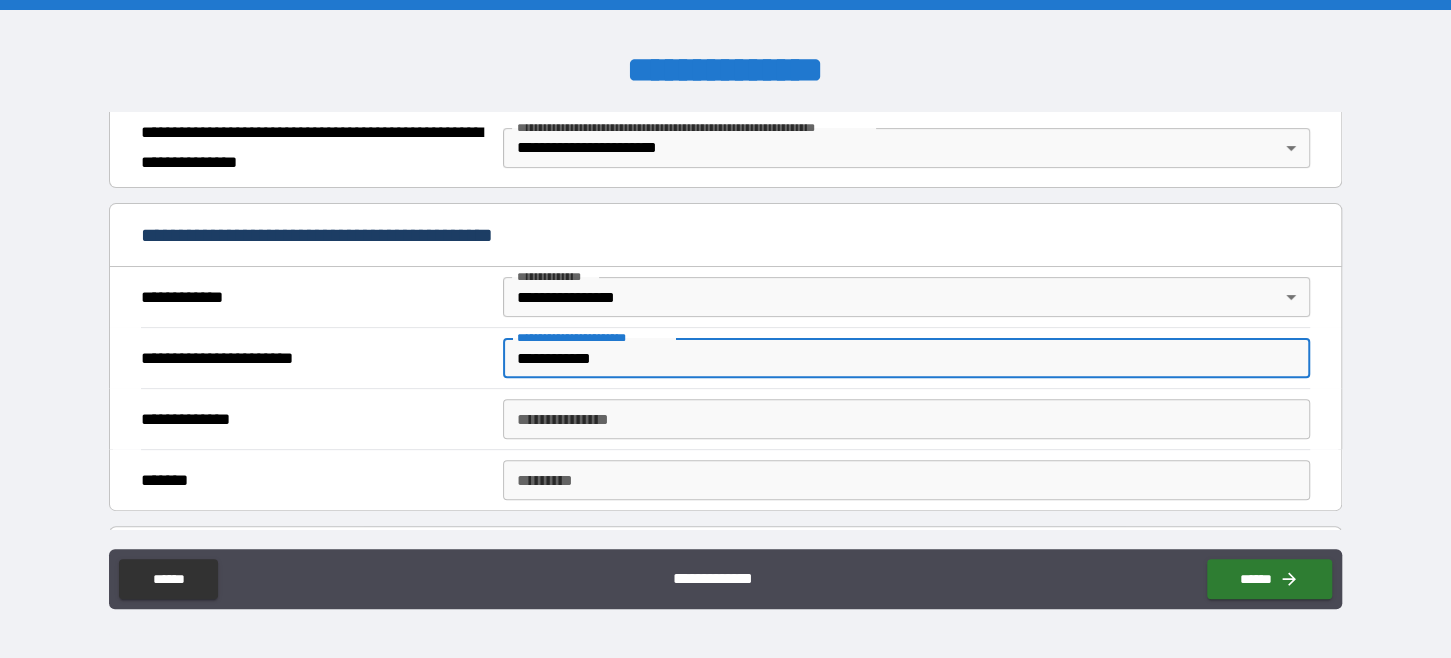 type on "**********" 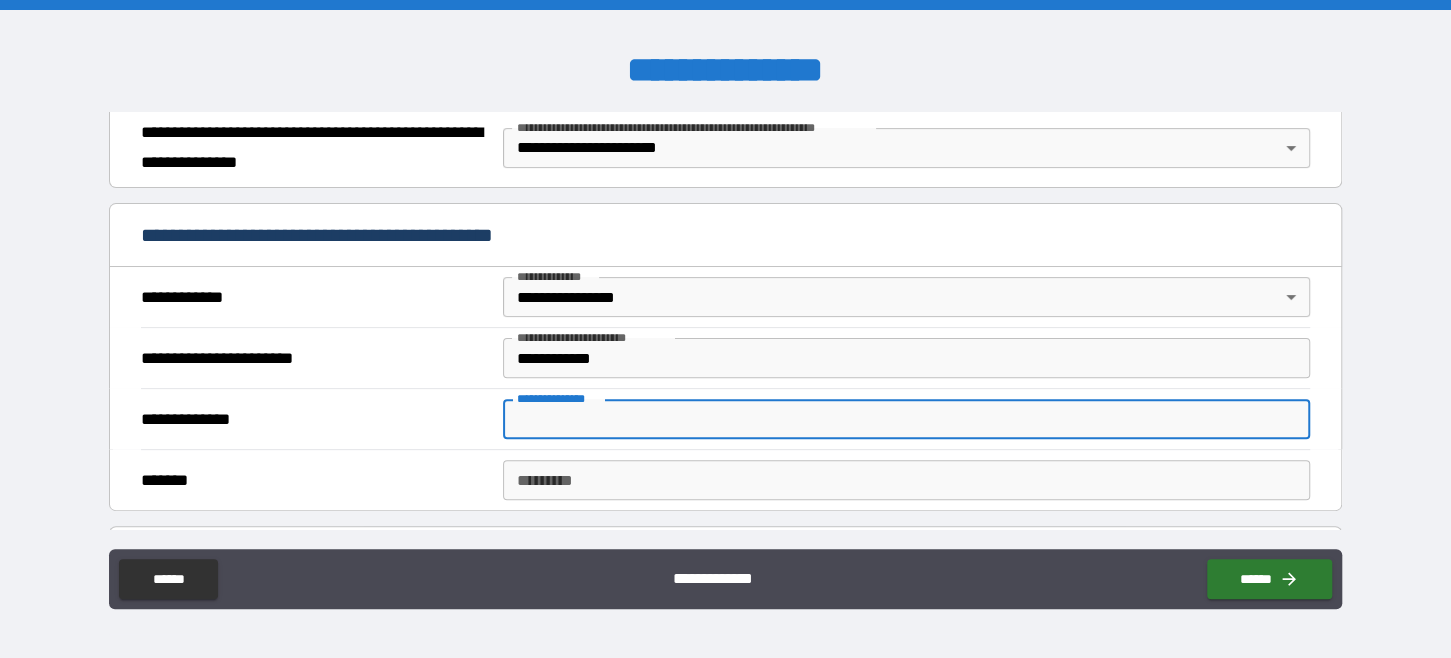 click on "**********" at bounding box center (906, 419) 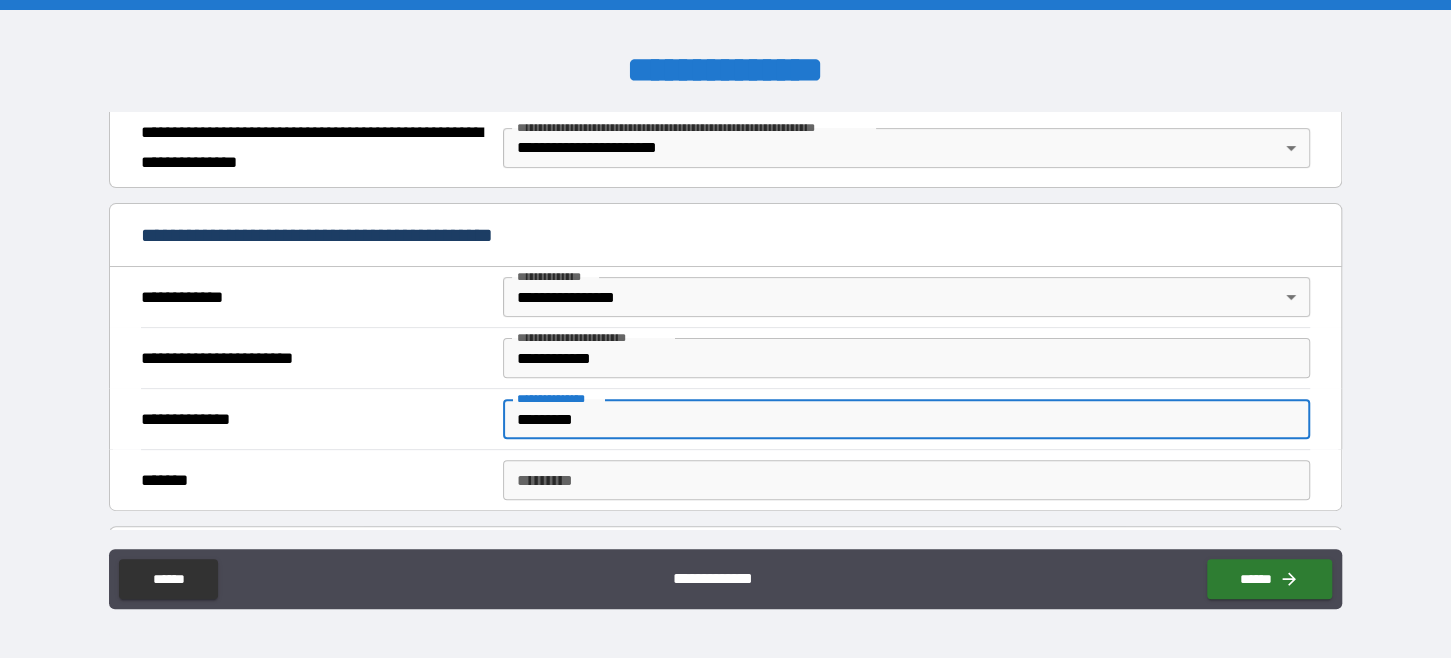 type on "*********" 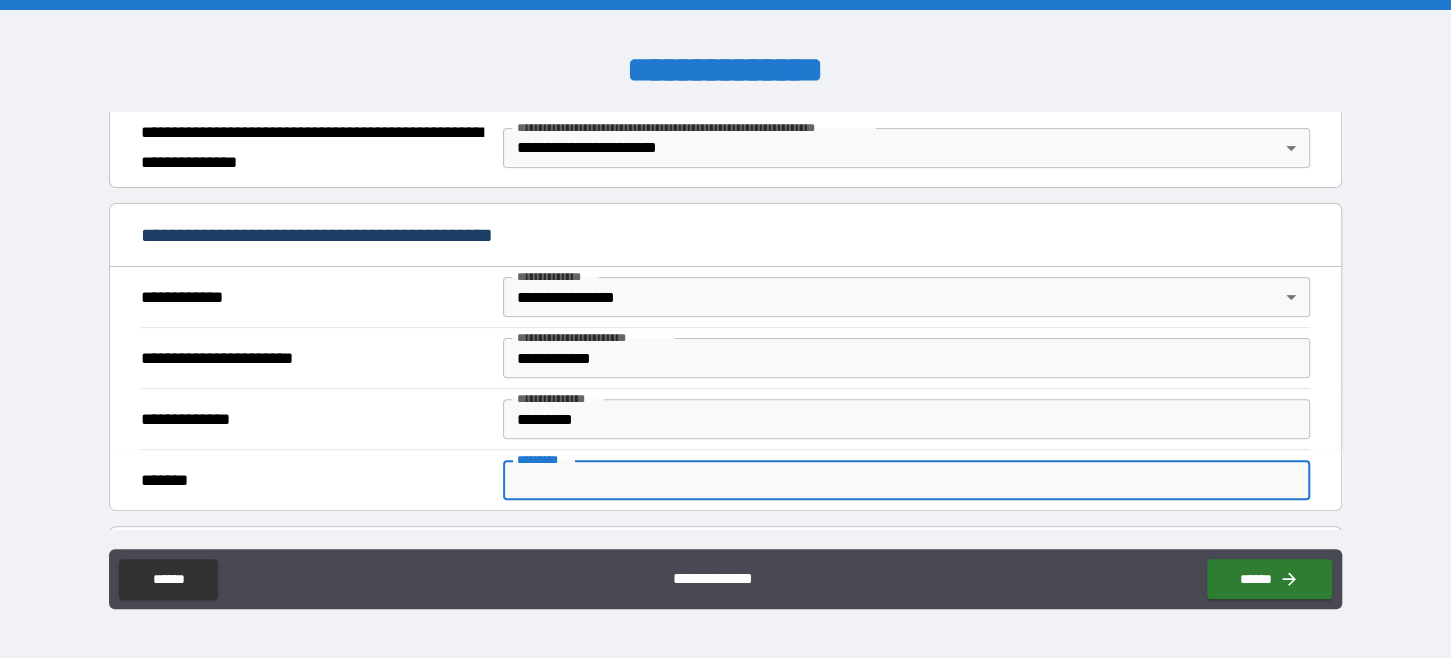 click on "*******   *" at bounding box center (906, 480) 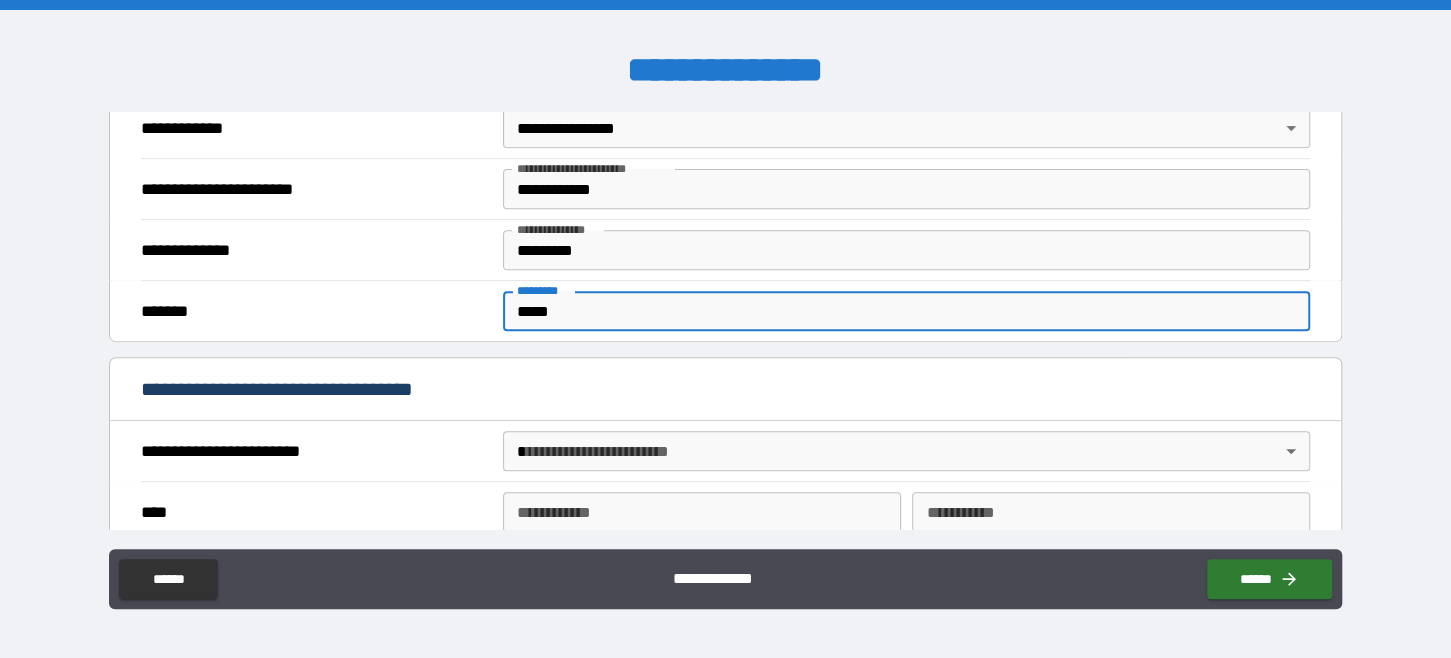 scroll, scrollTop: 499, scrollLeft: 0, axis: vertical 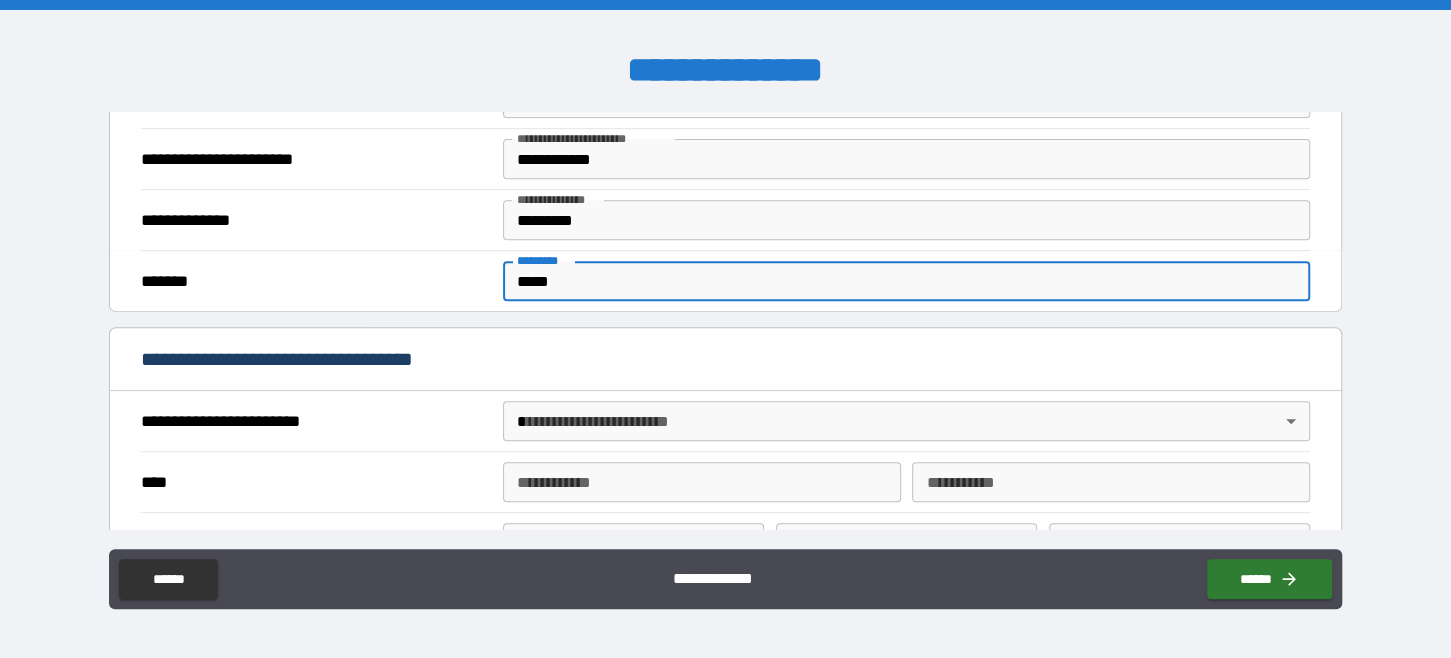 type on "*****" 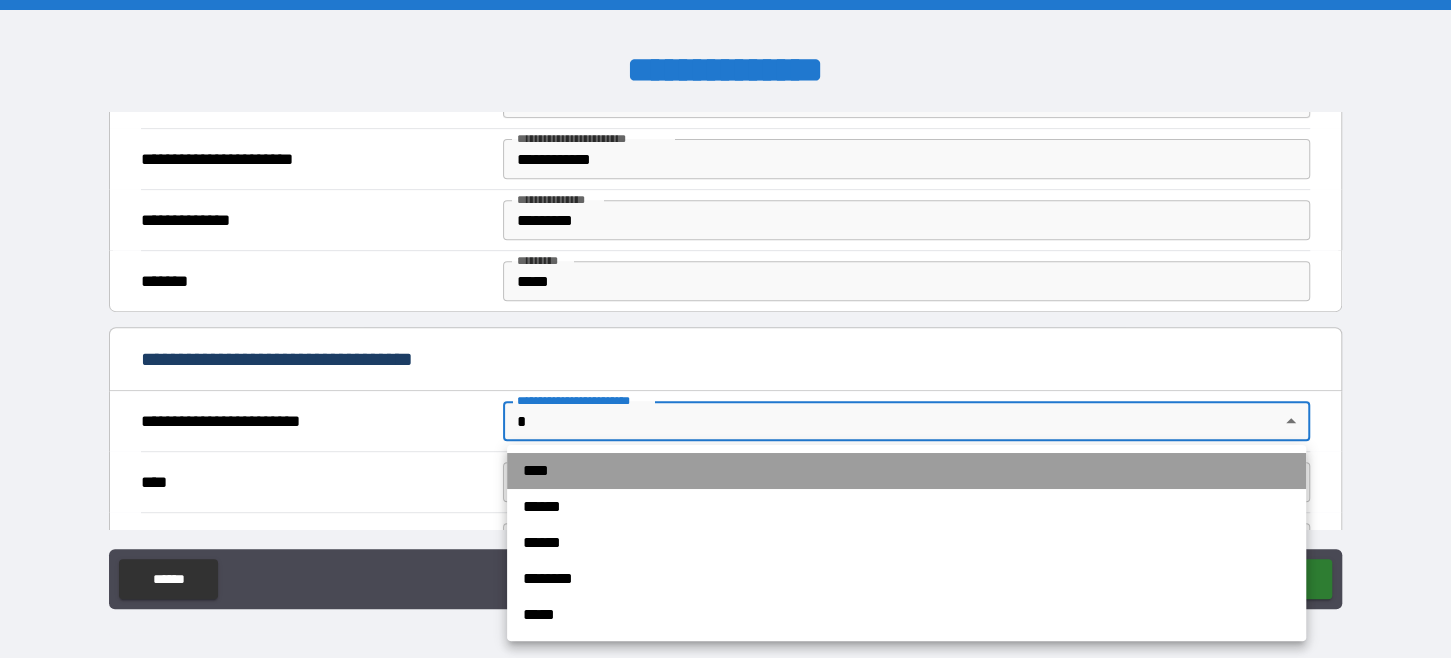 click on "****" at bounding box center (906, 471) 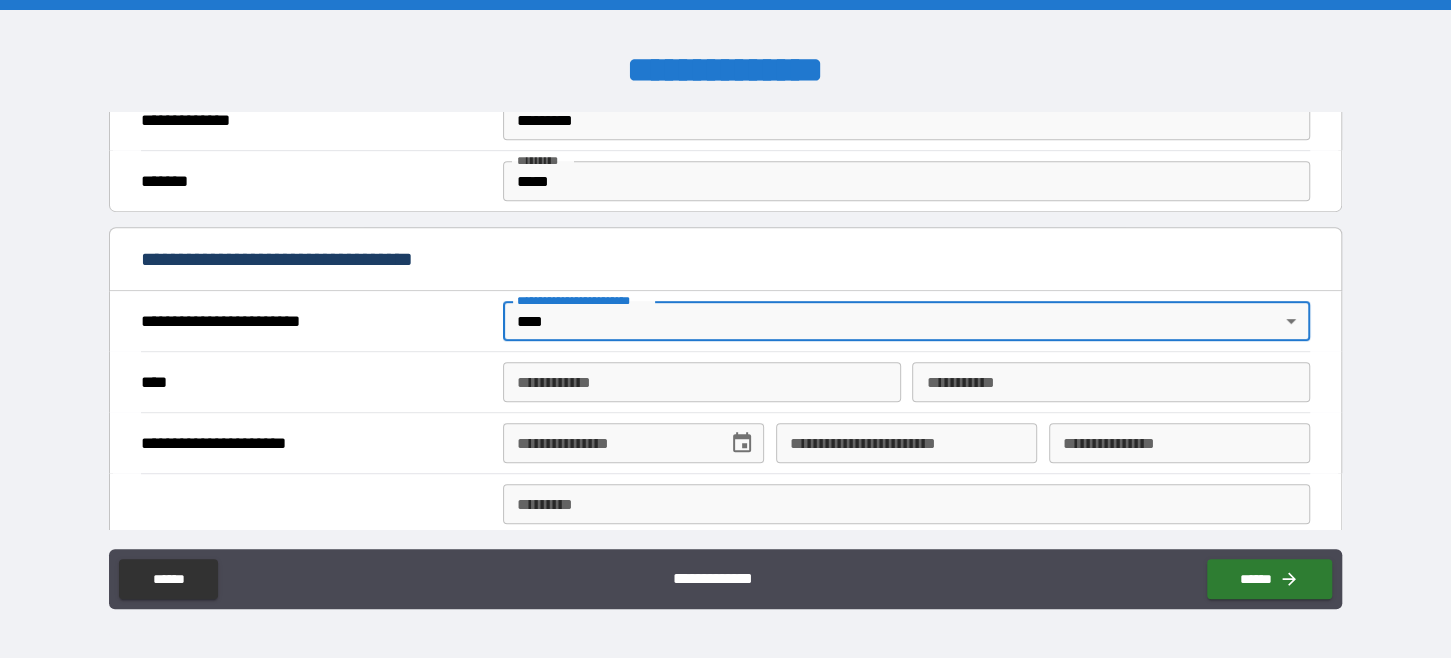 scroll, scrollTop: 600, scrollLeft: 0, axis: vertical 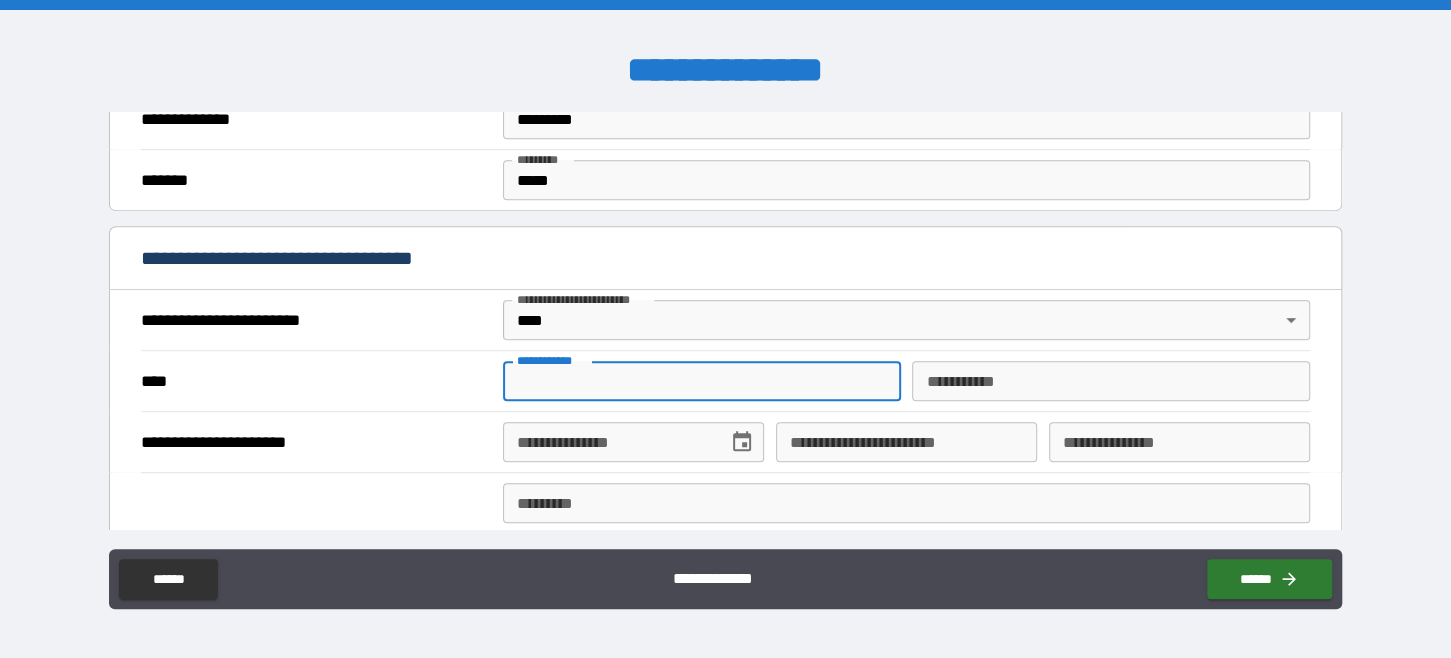 click on "**********" at bounding box center (702, 381) 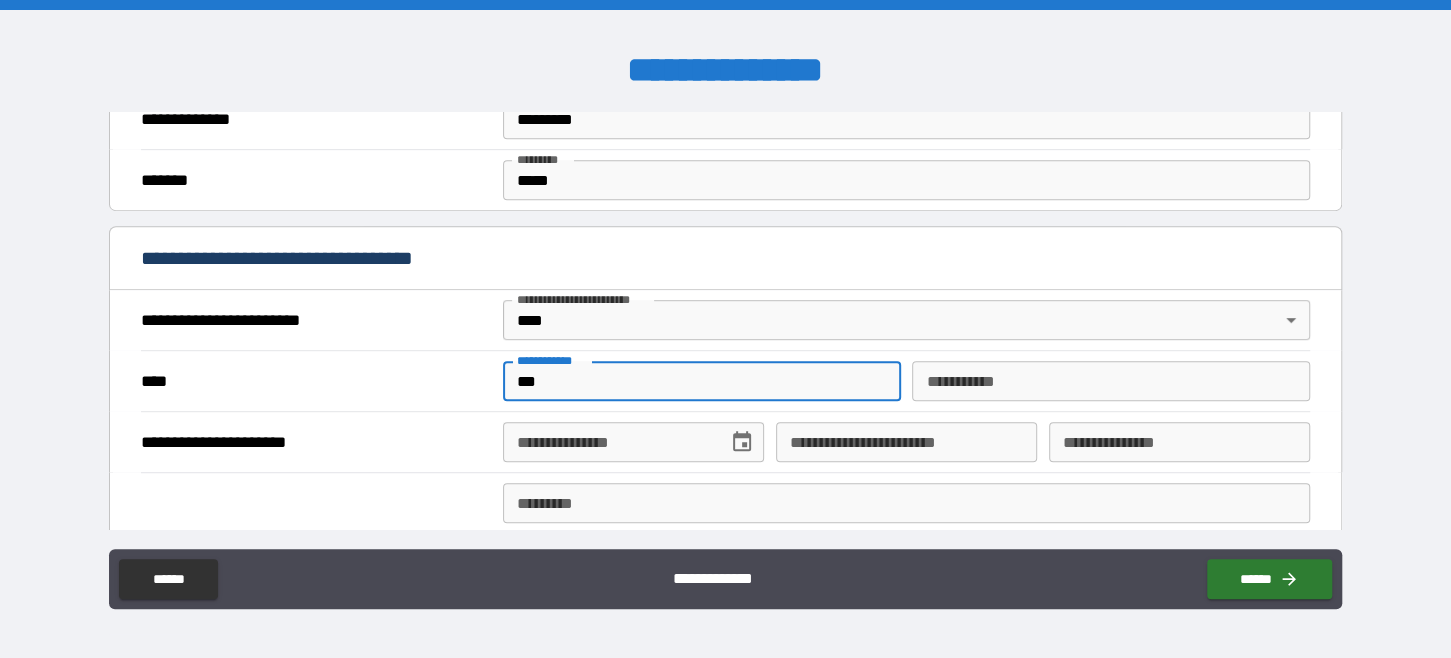 type on "***" 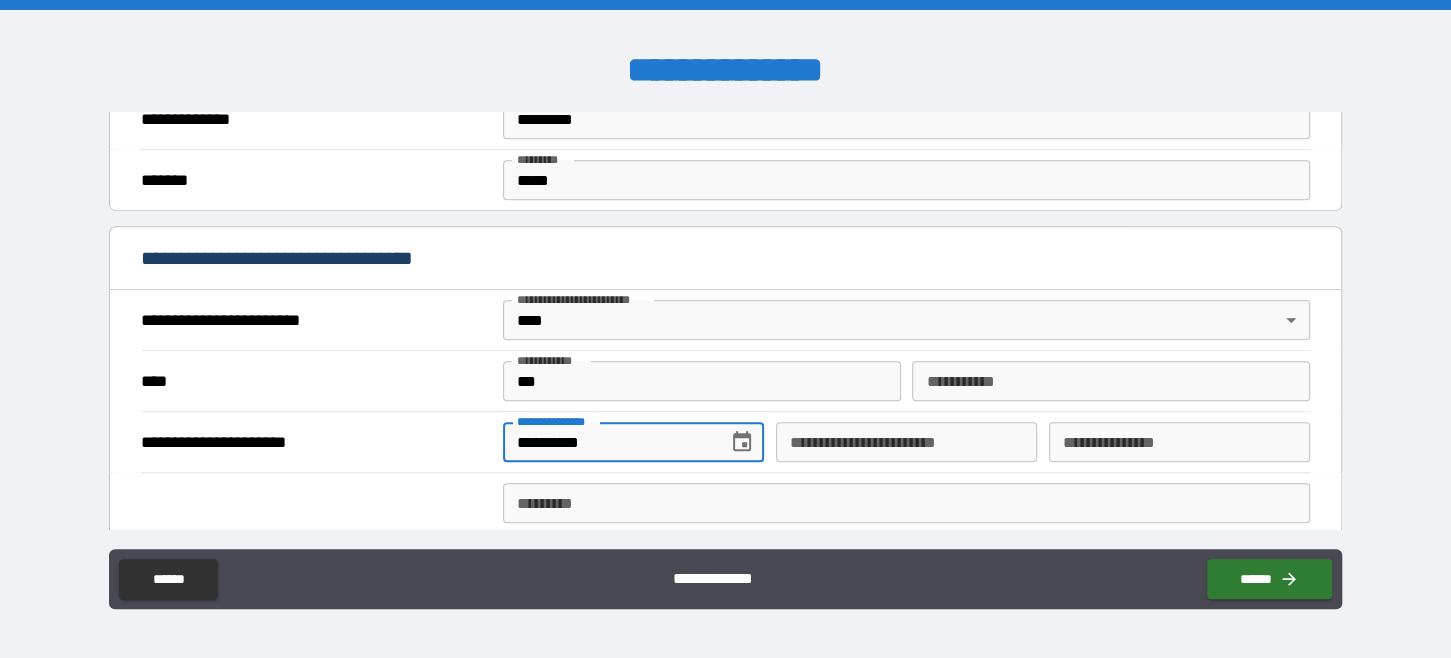 type on "**********" 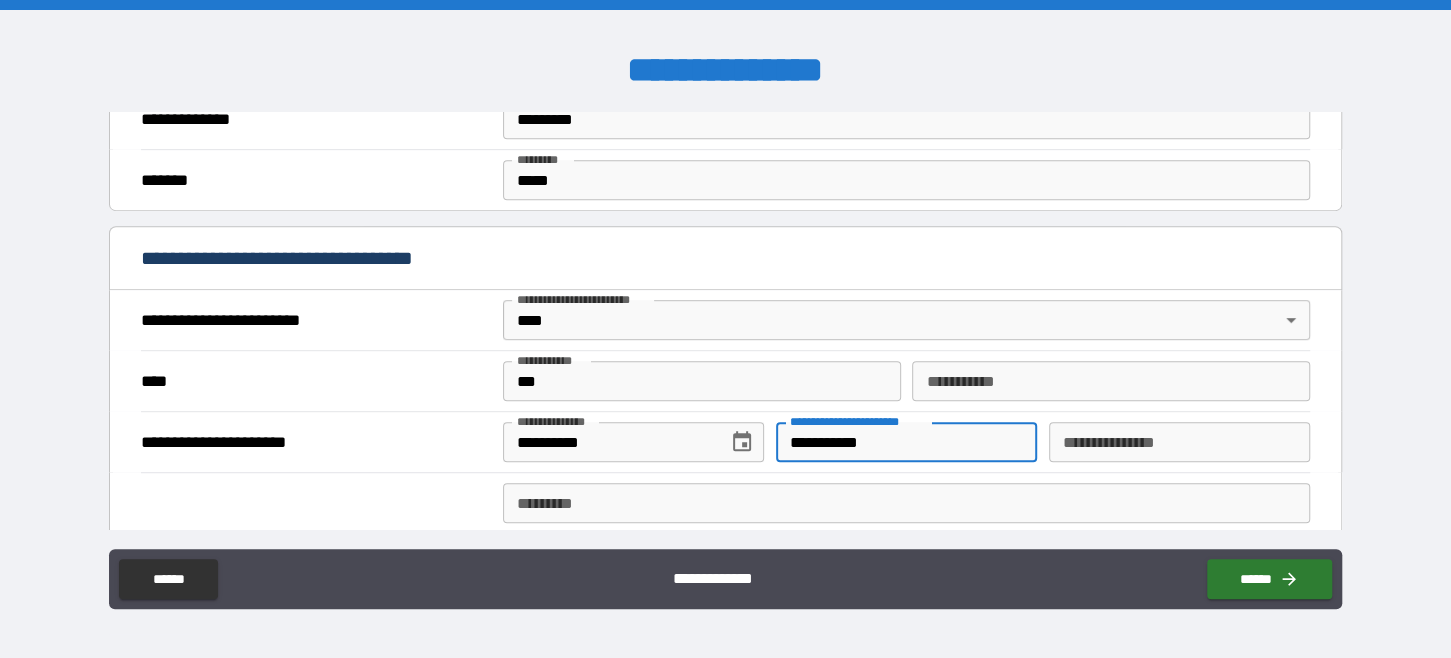 type on "**********" 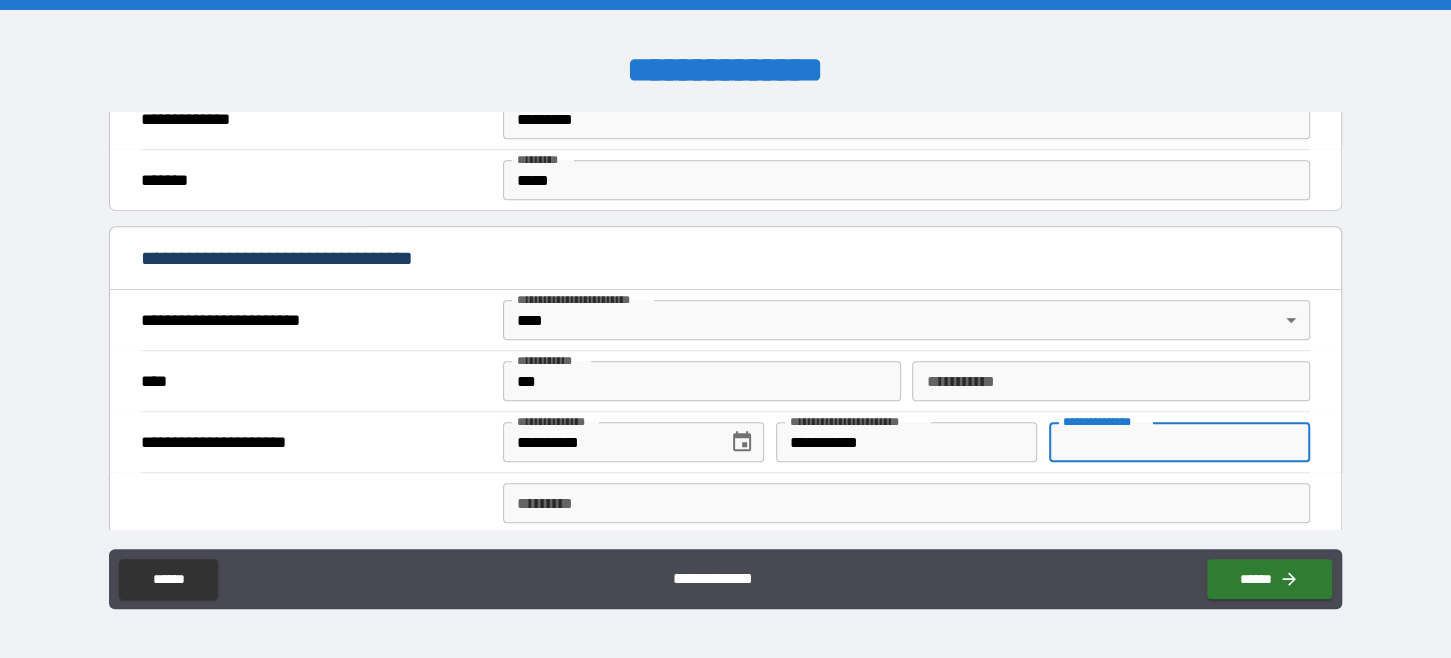 click on "**********" at bounding box center [1179, 442] 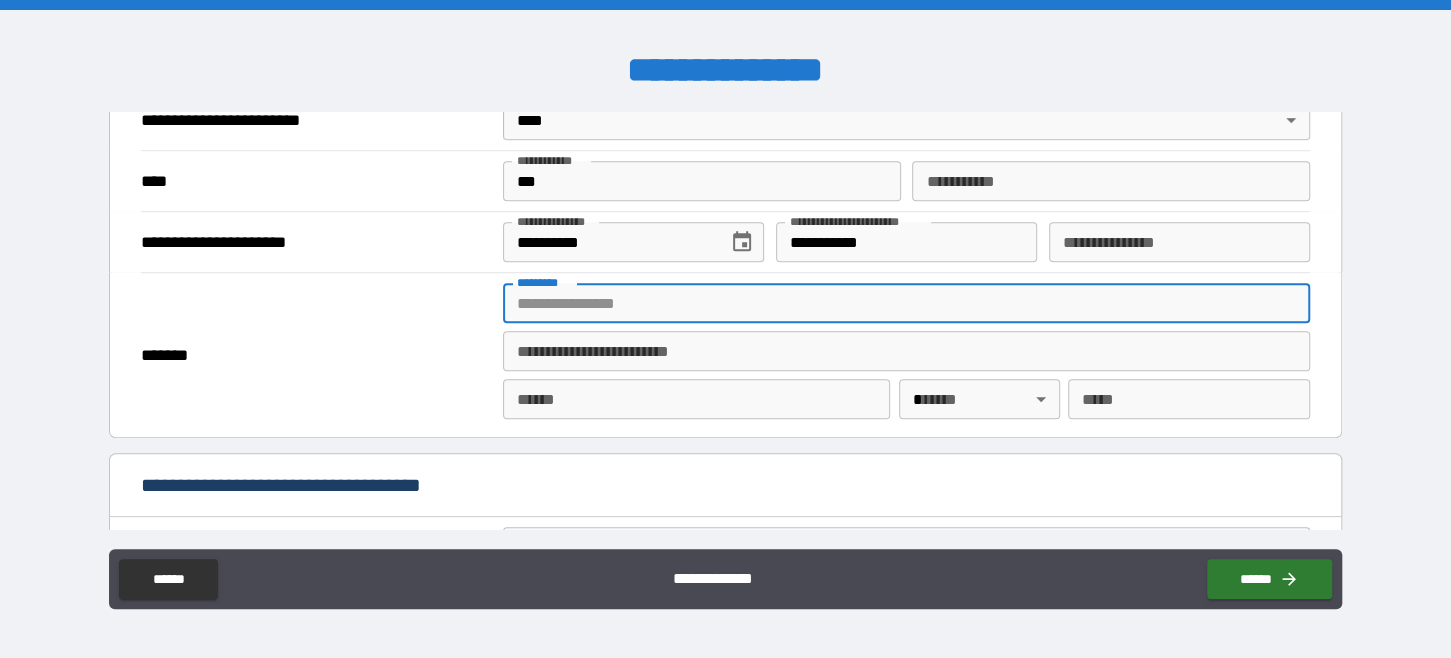 click on "*******   *" at bounding box center (906, 303) 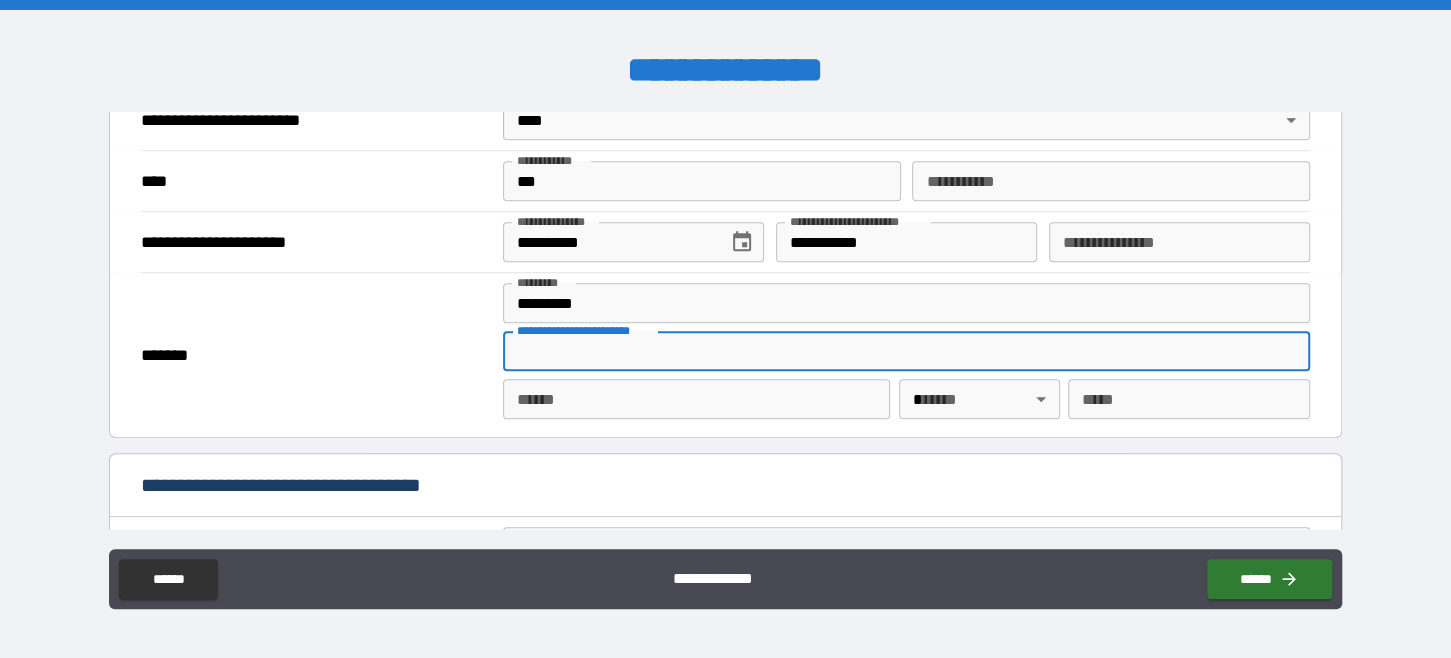 type on "**********" 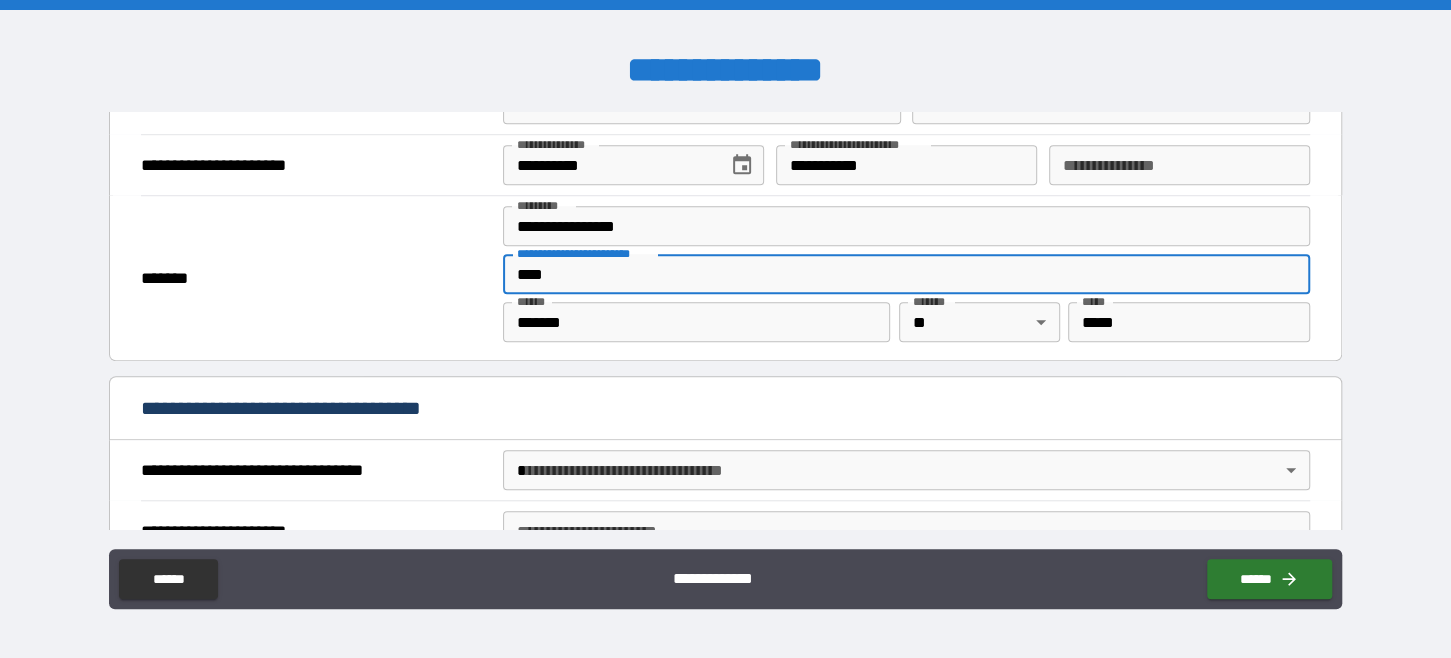 scroll, scrollTop: 1000, scrollLeft: 0, axis: vertical 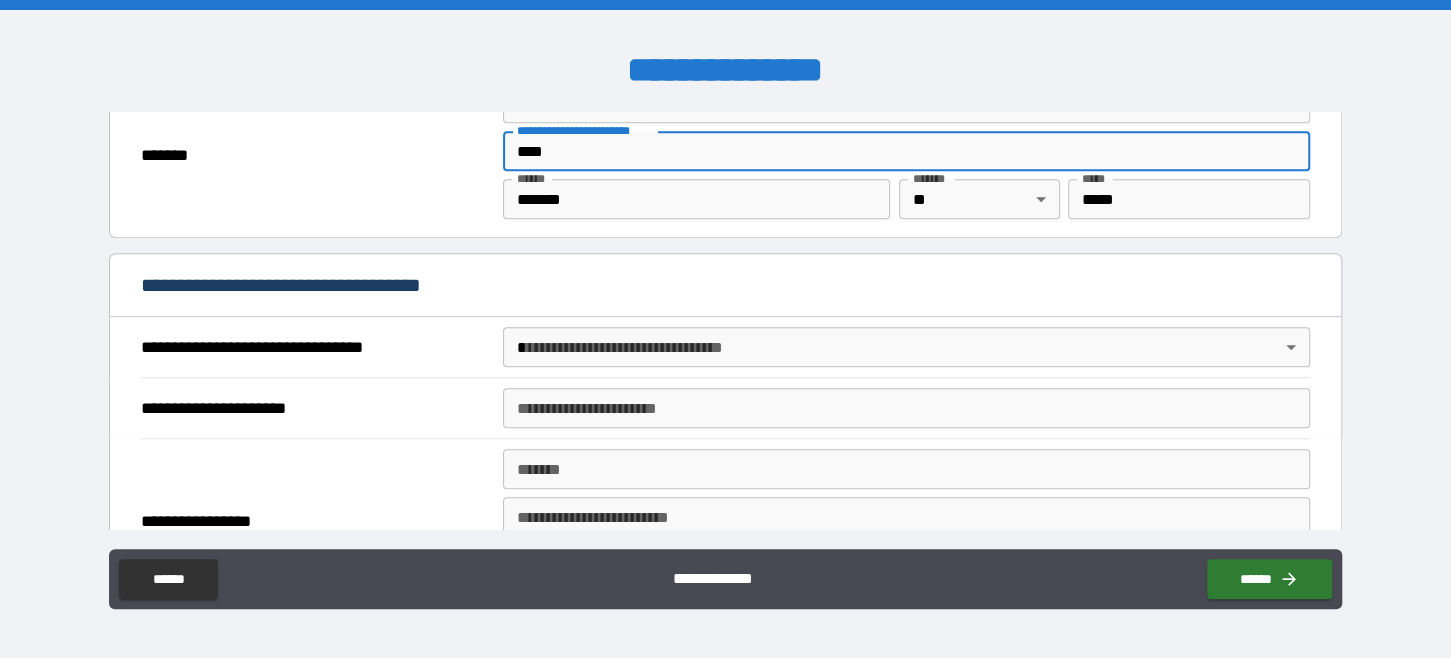 type on "****" 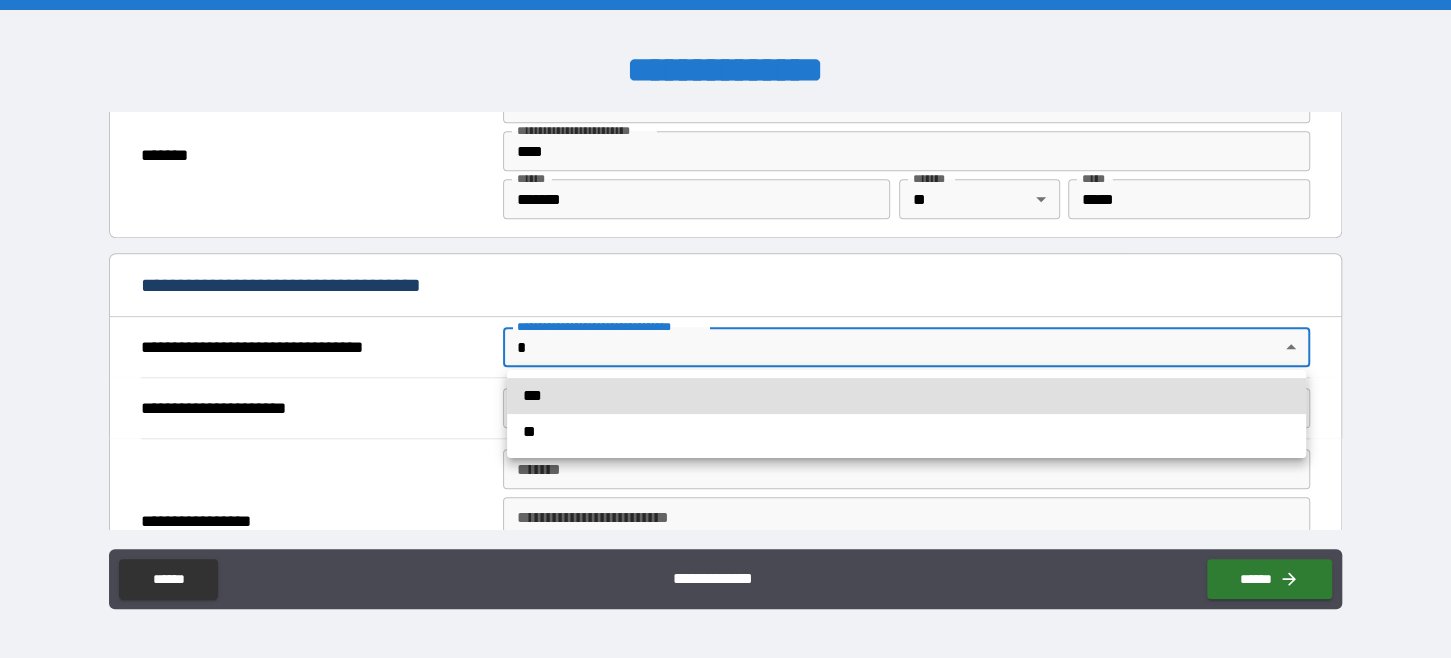 click on "**********" at bounding box center (725, 329) 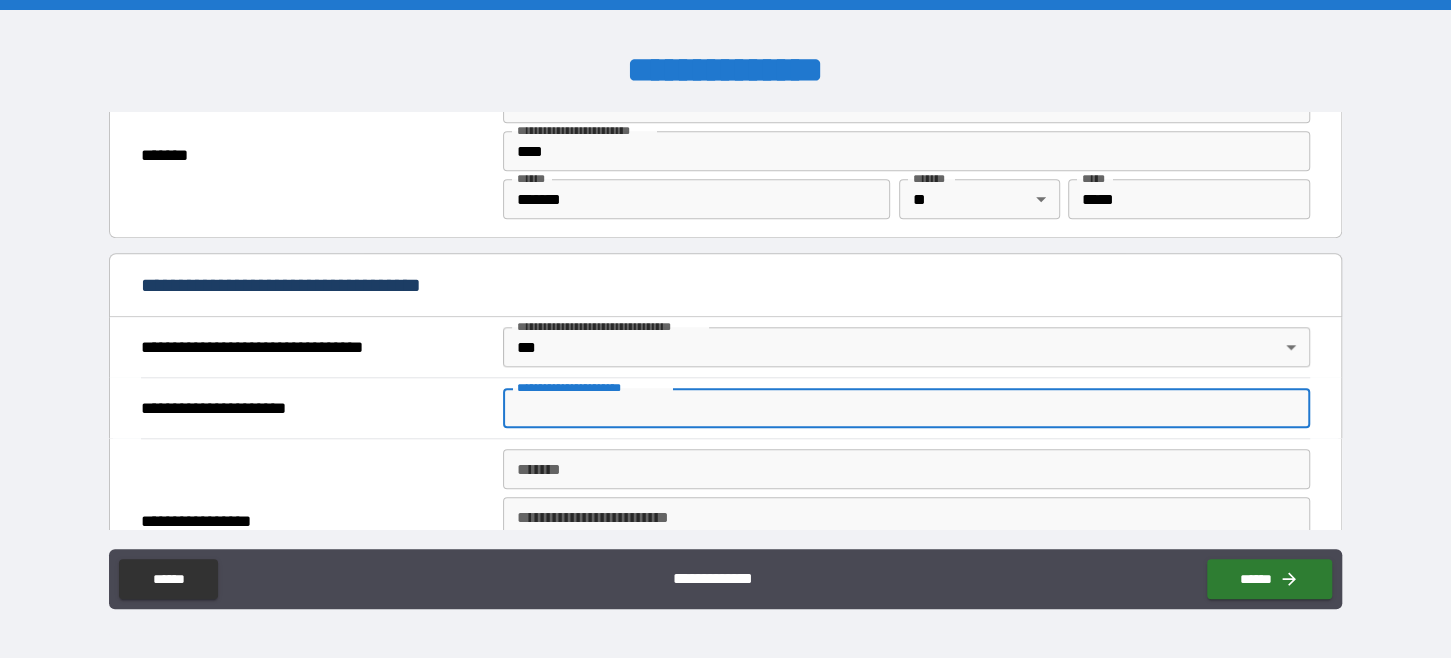 click on "**********" at bounding box center [906, 408] 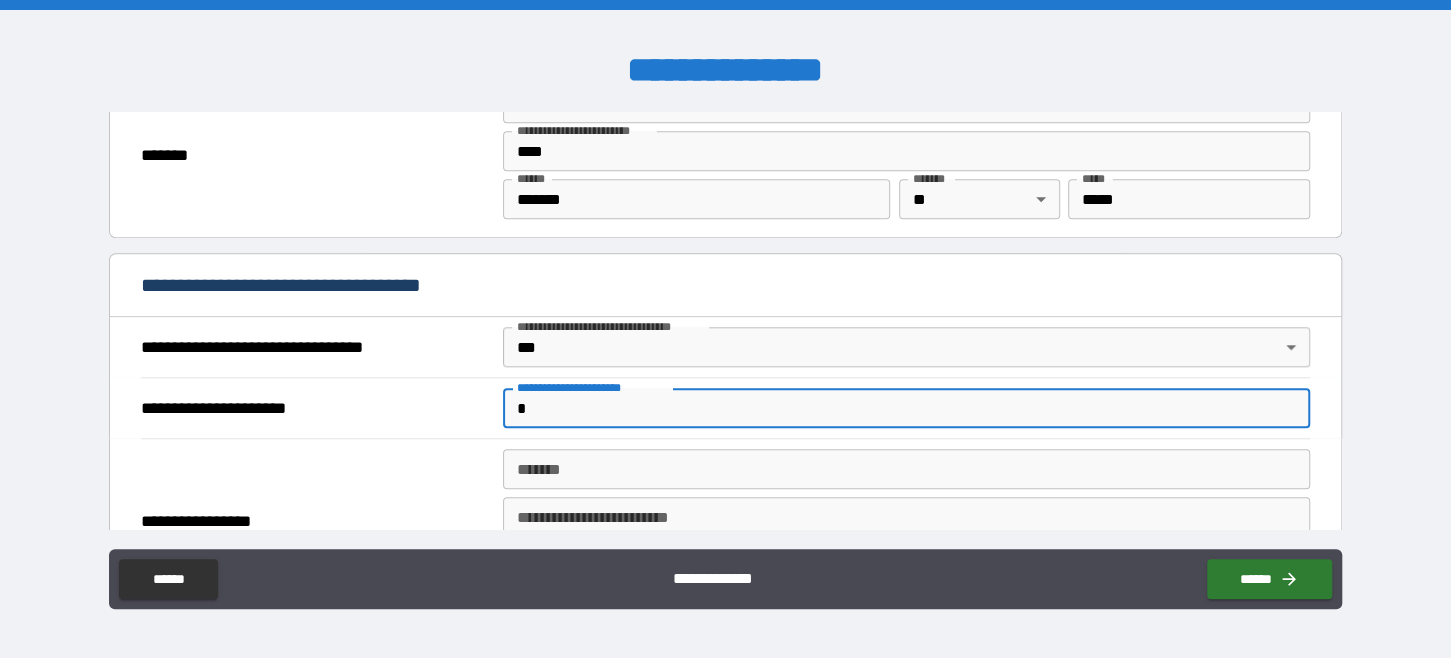 click on "*" at bounding box center (906, 408) 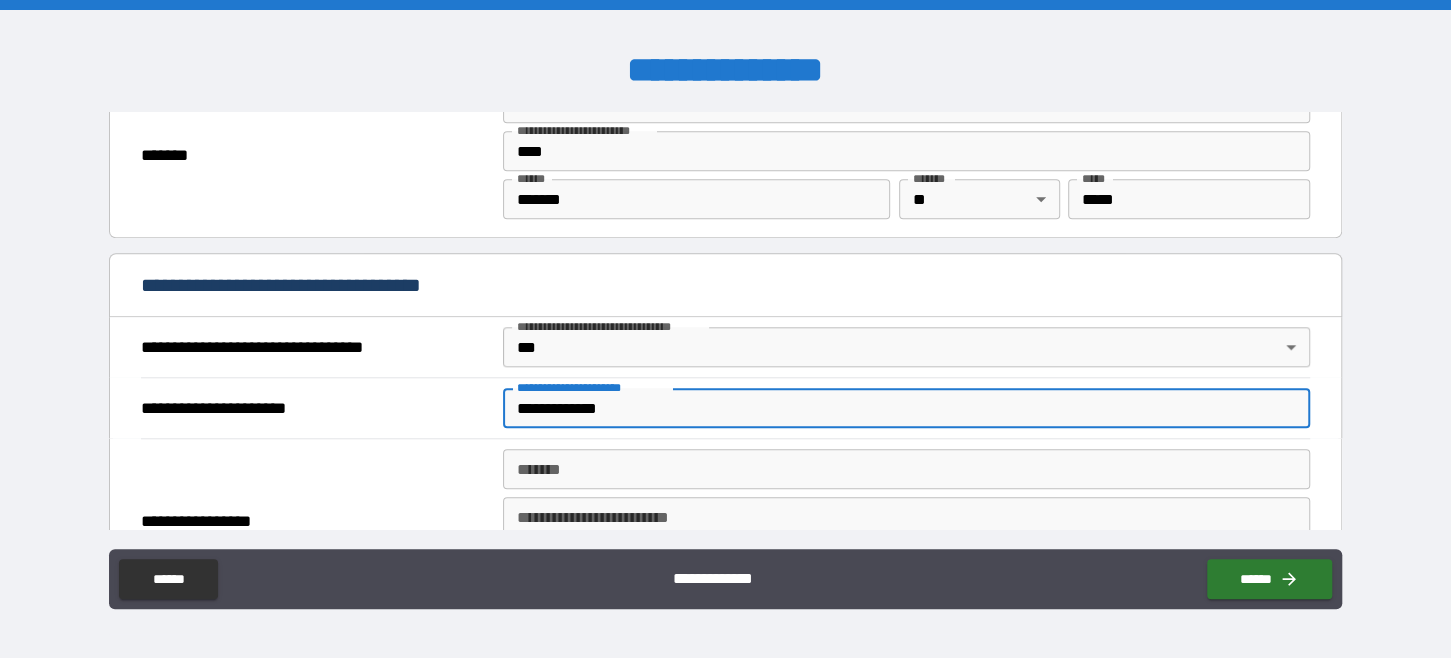 drag, startPoint x: 639, startPoint y: 408, endPoint x: 521, endPoint y: 397, distance: 118.511604 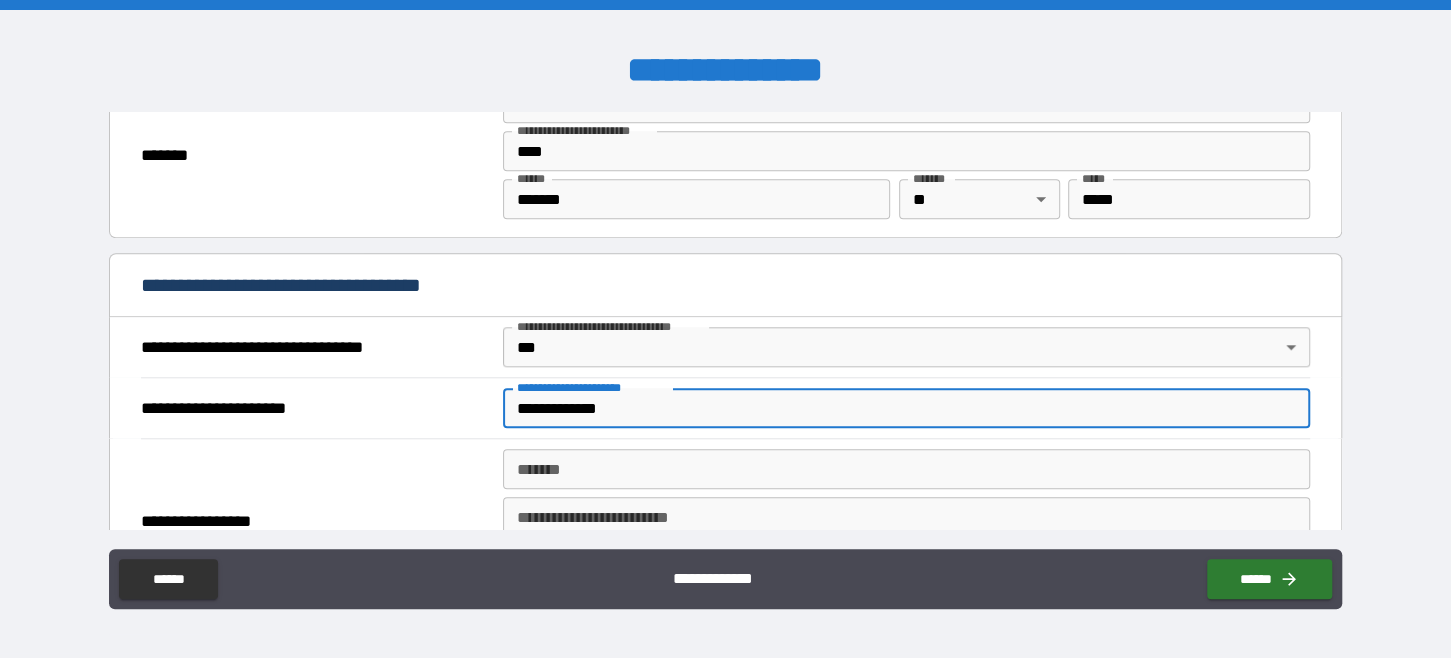click on "**********" at bounding box center [906, 408] 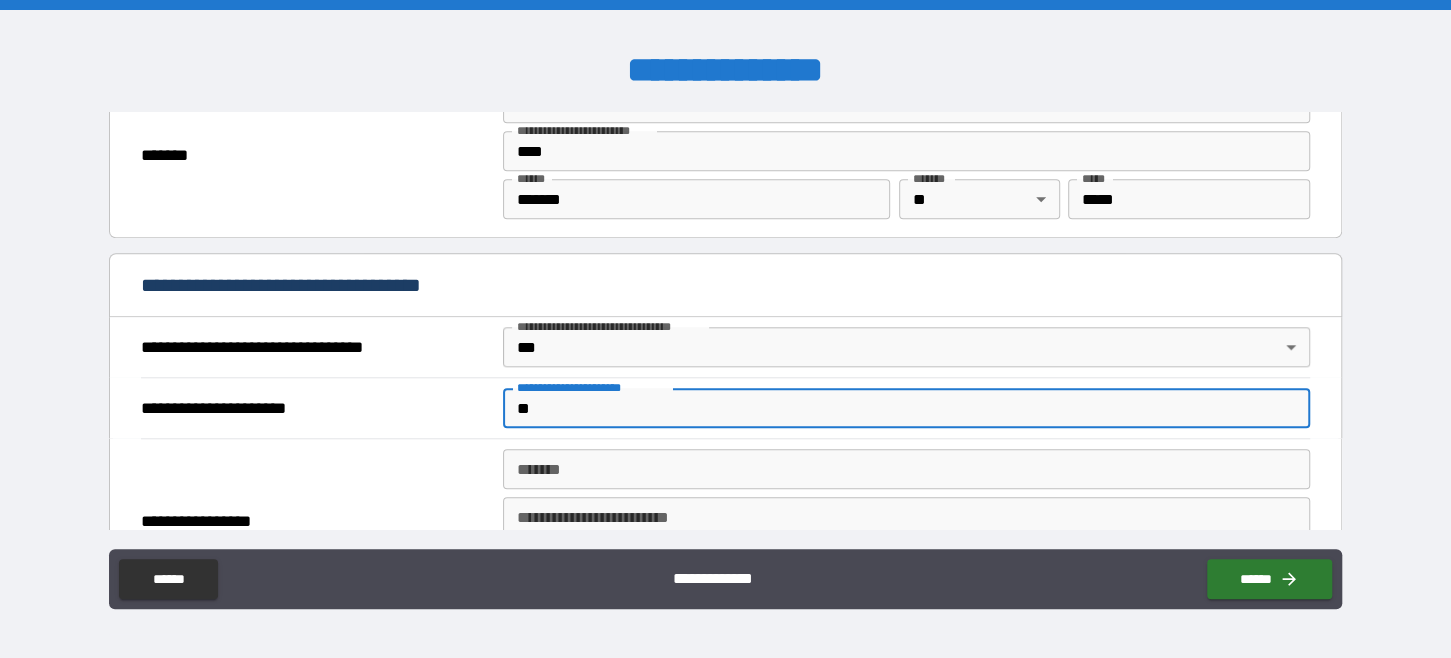 type on "*" 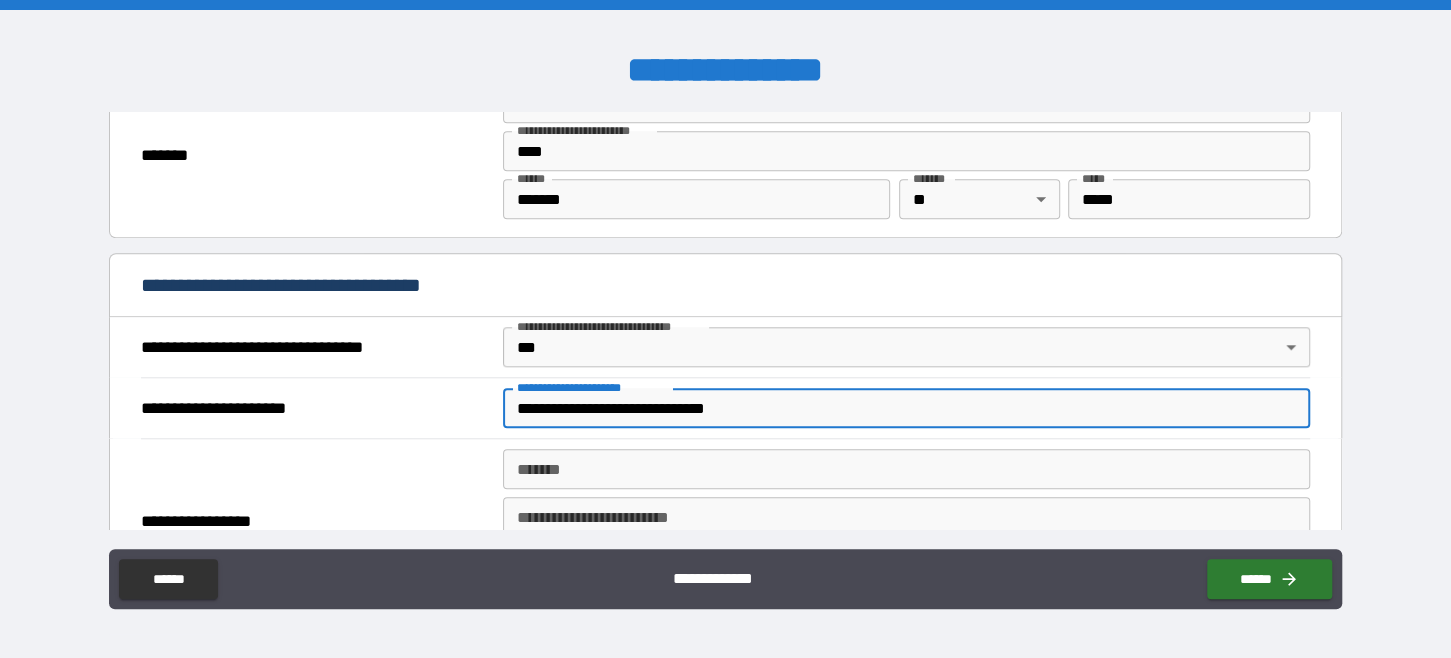 click on "**********" at bounding box center (906, 408) 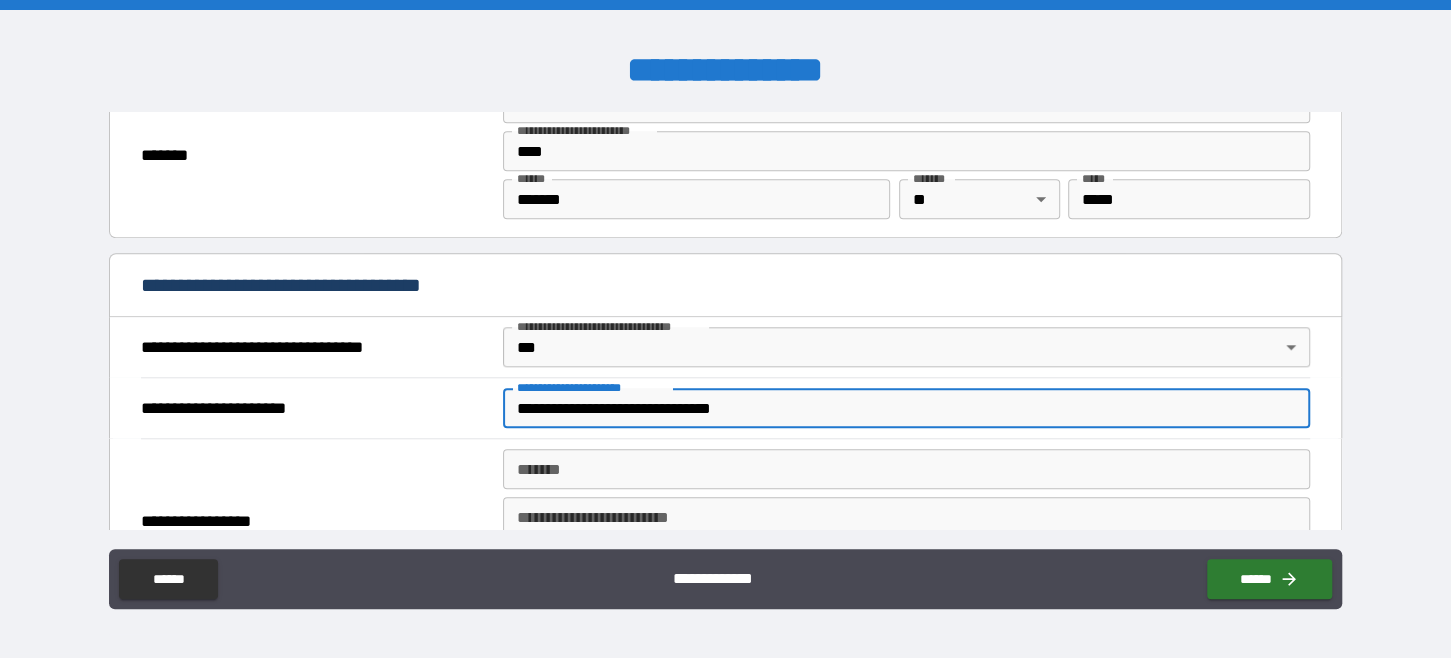 type on "**********" 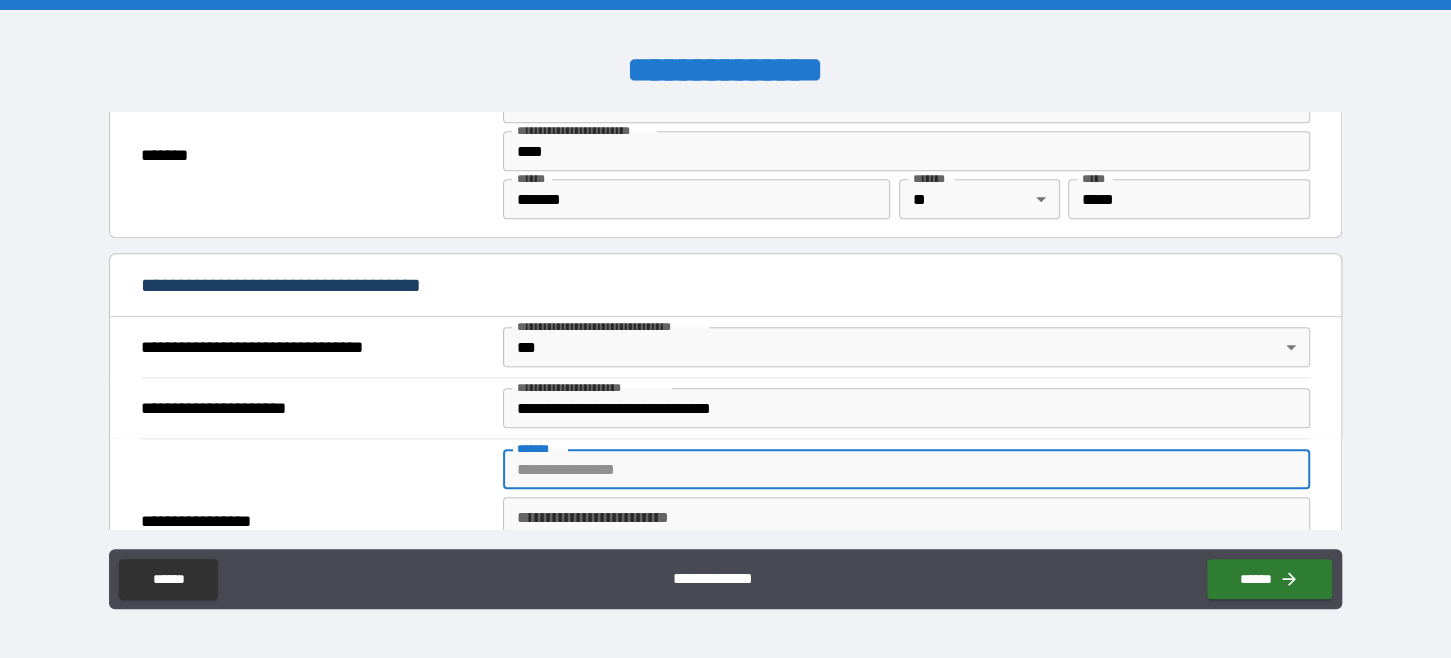 click on "*******" at bounding box center [906, 469] 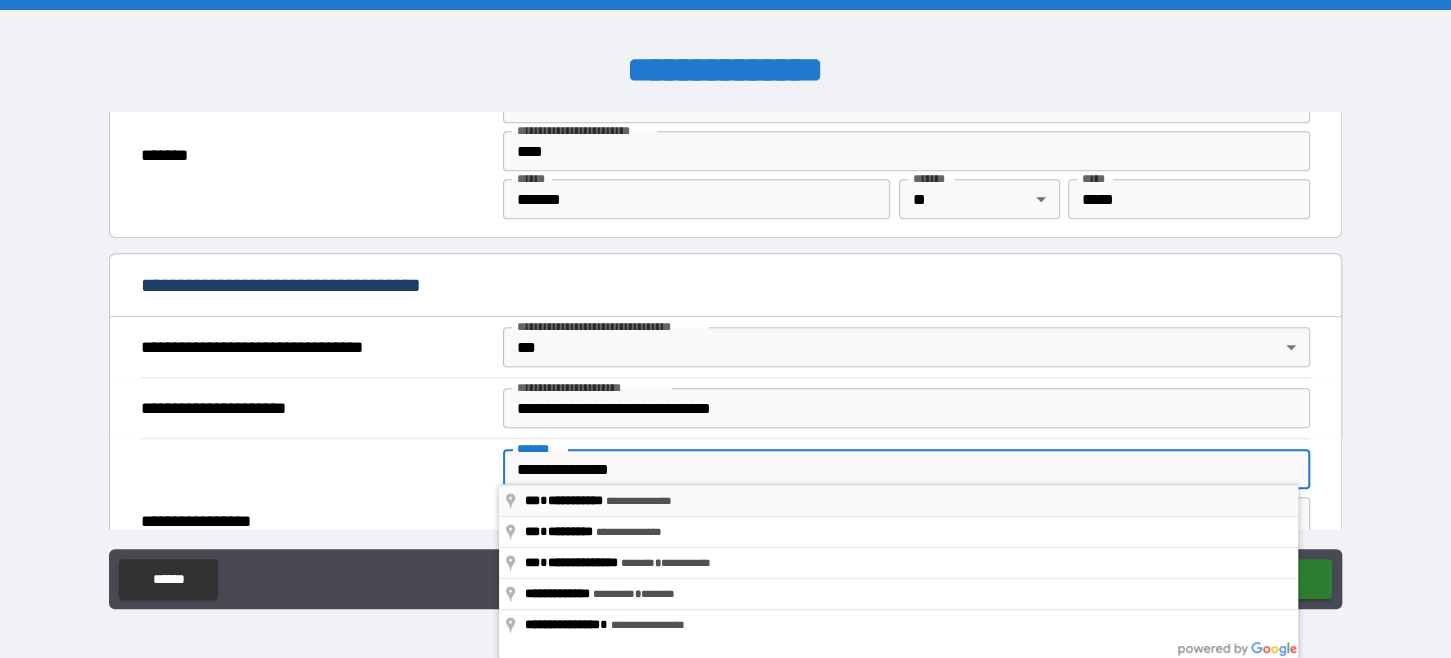 type on "**********" 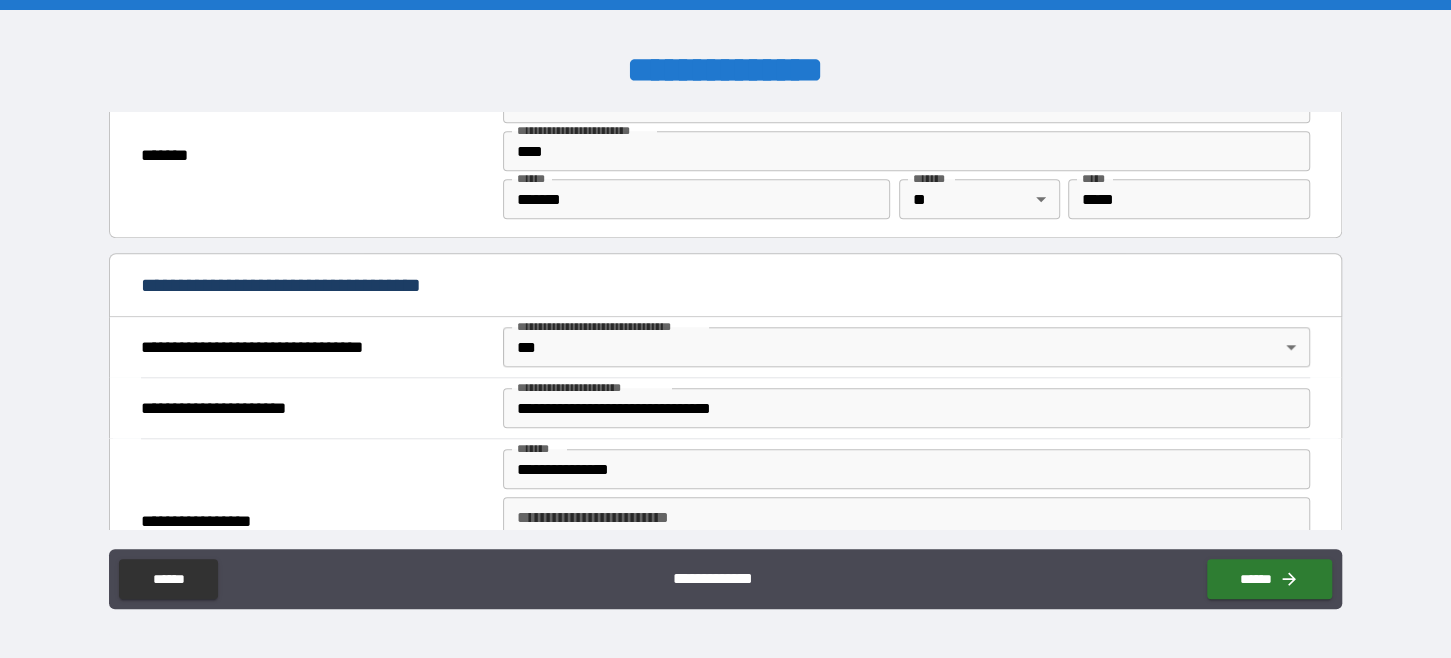 type on "*******" 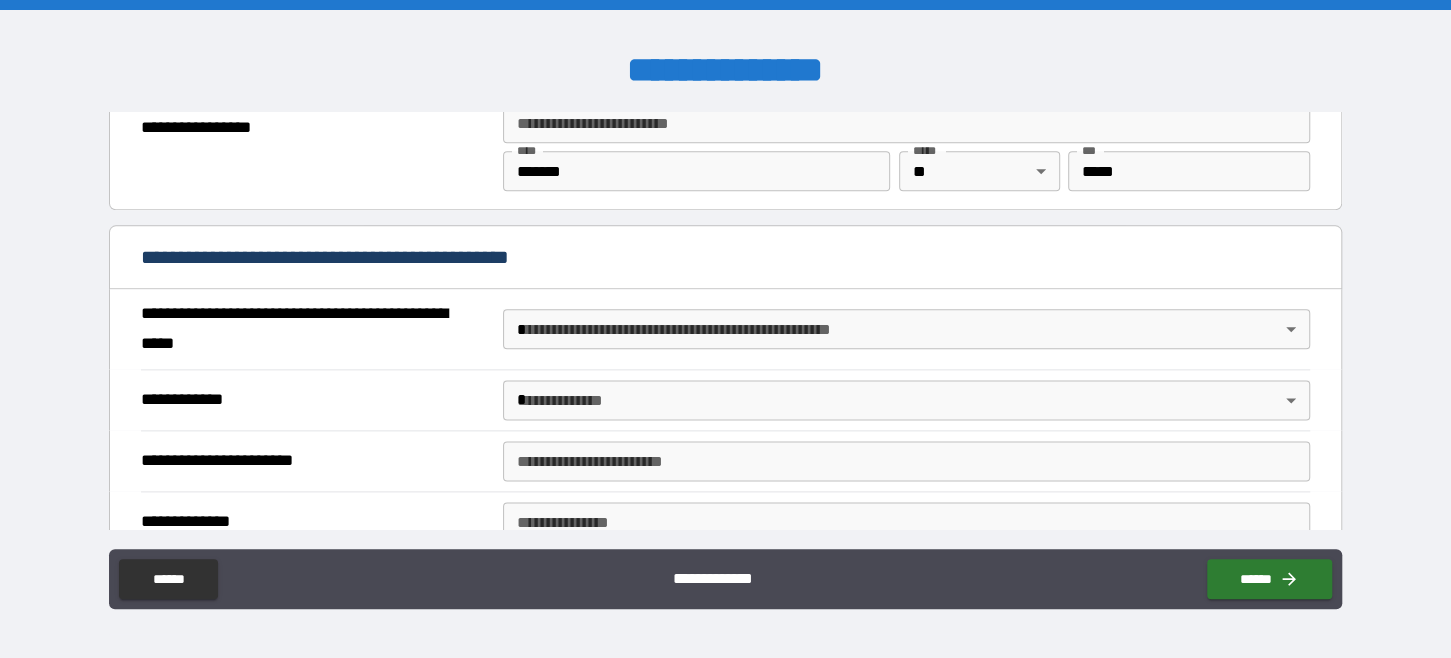 scroll, scrollTop: 1400, scrollLeft: 0, axis: vertical 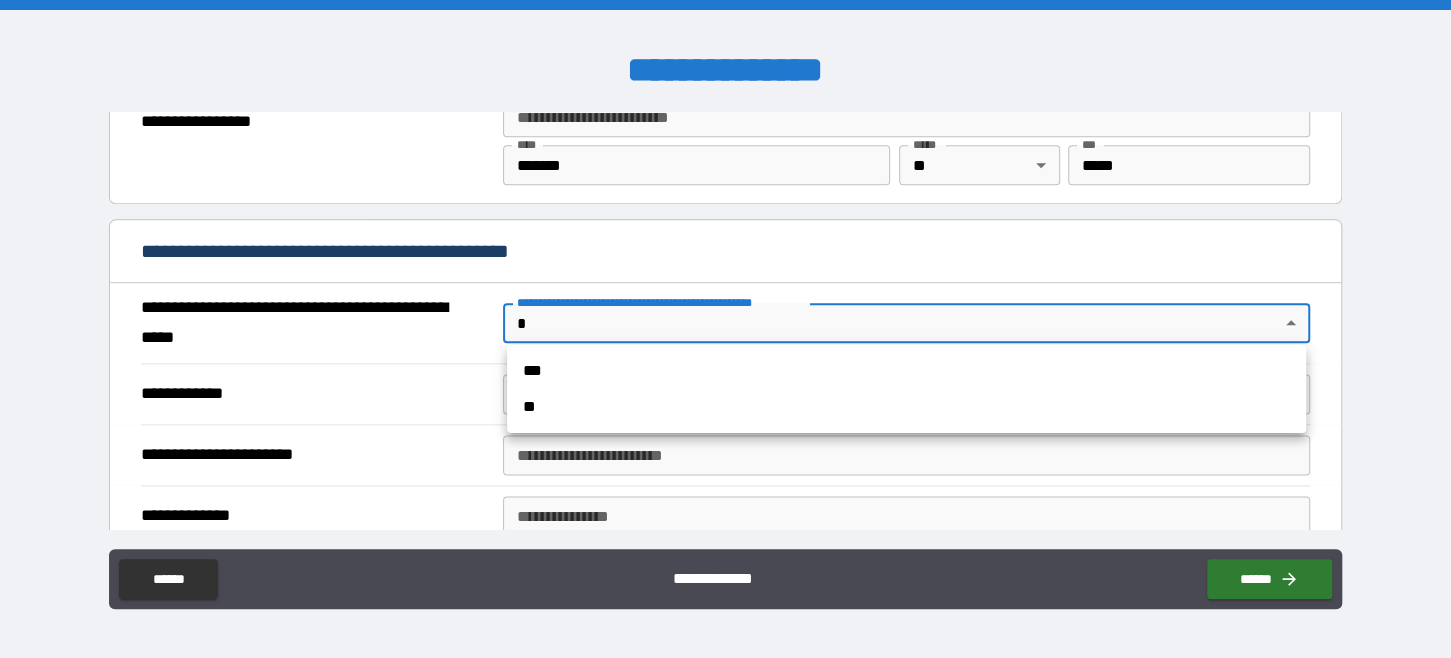 click on "**********" at bounding box center (725, 329) 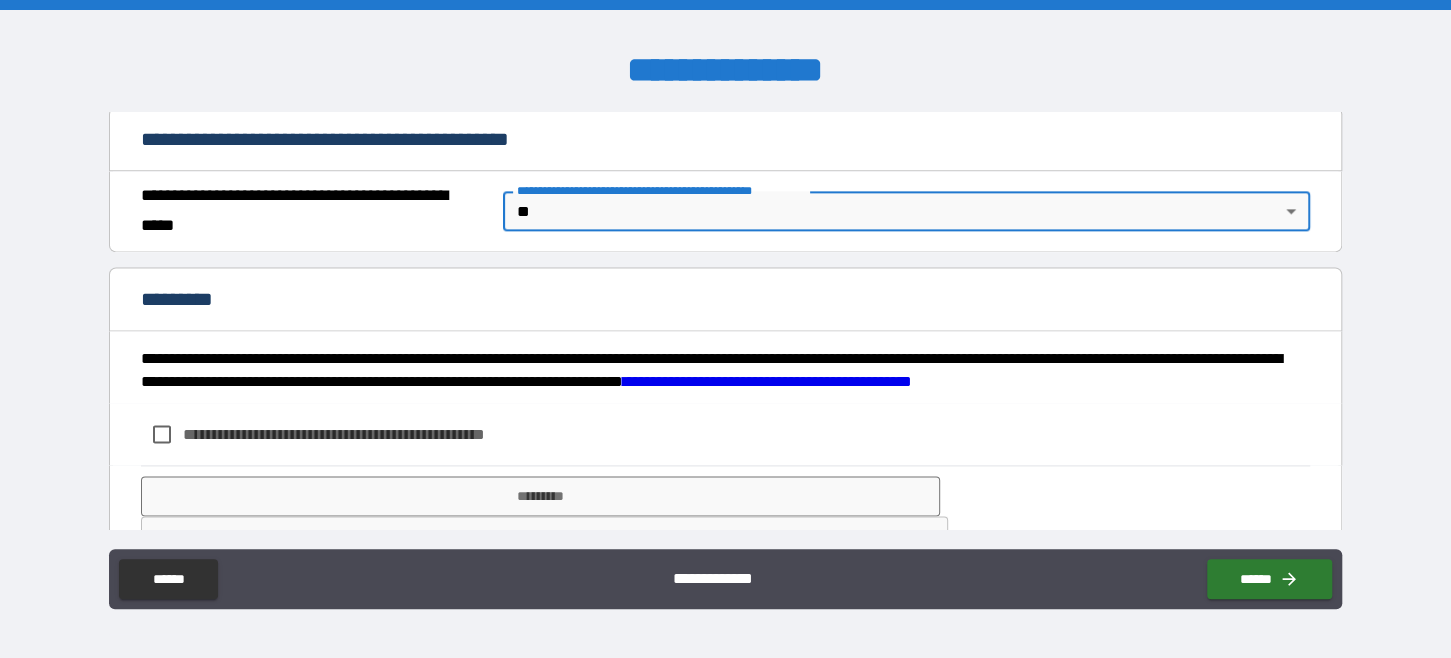 scroll, scrollTop: 1563, scrollLeft: 0, axis: vertical 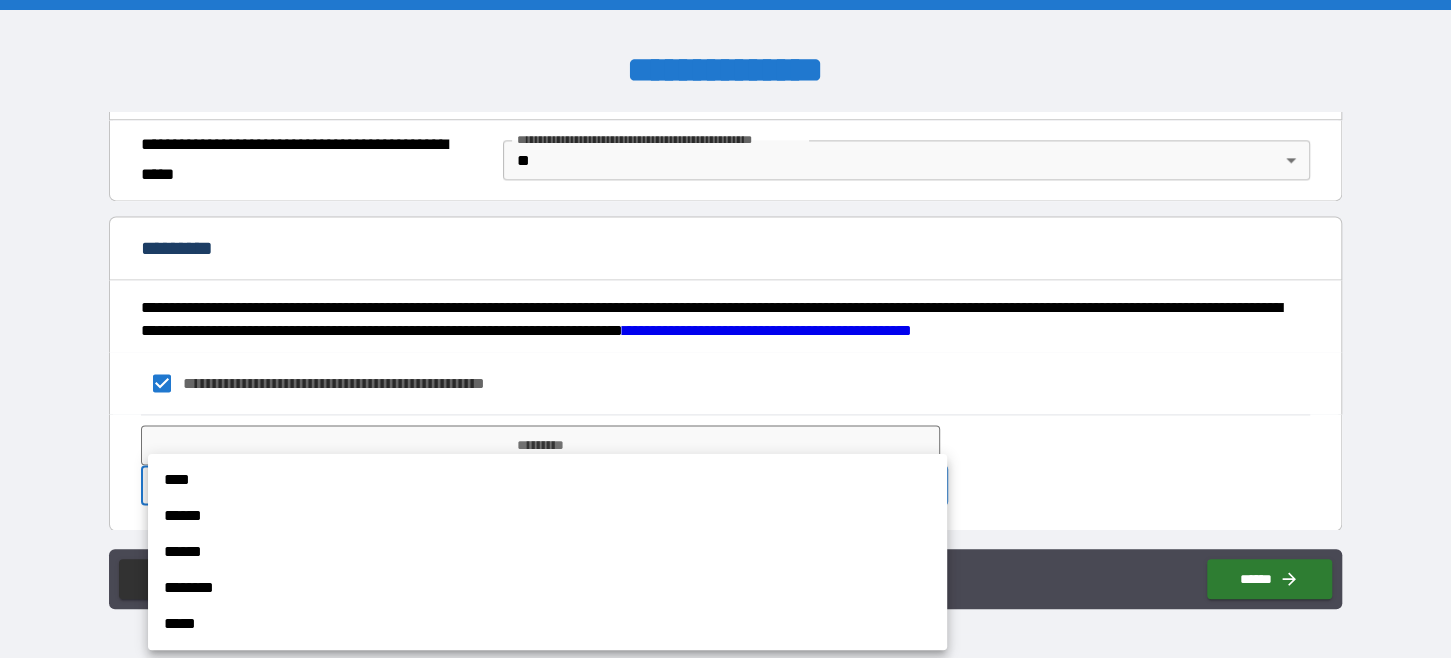 click on "**********" at bounding box center [725, 329] 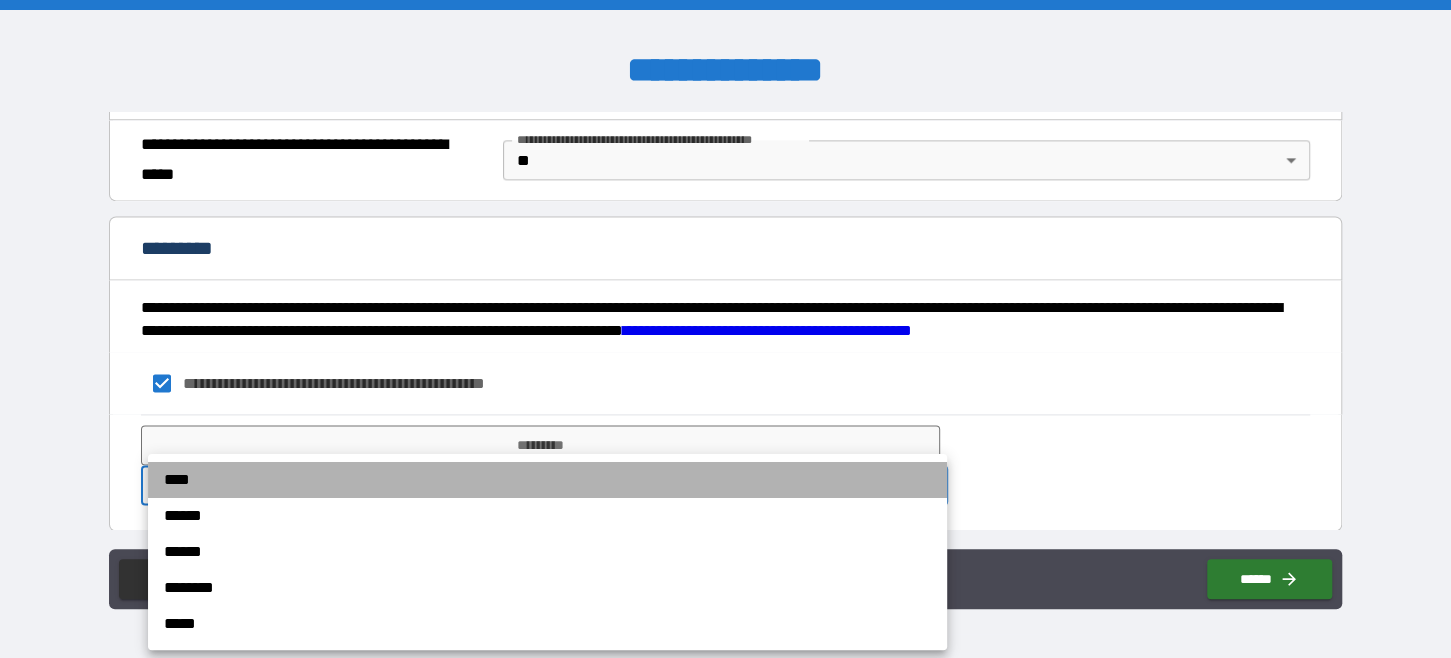 click on "****" at bounding box center [547, 480] 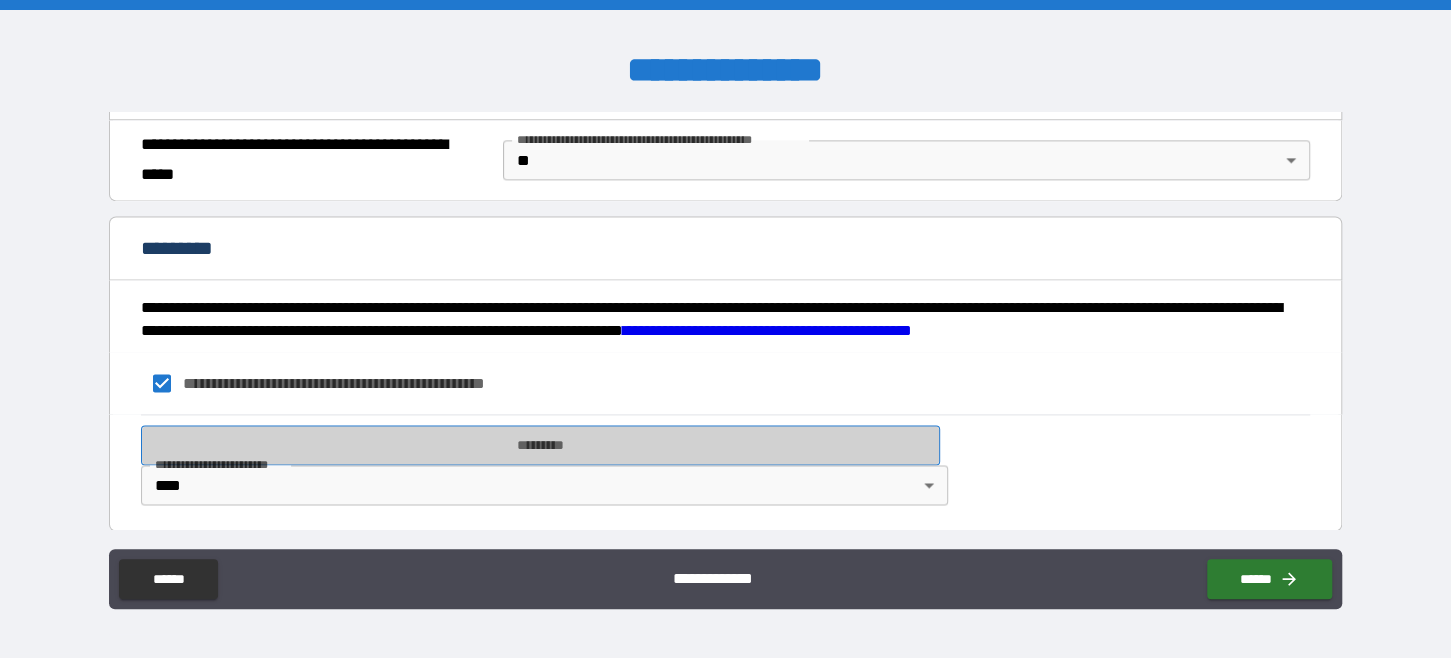 click on "*********" at bounding box center (540, 445) 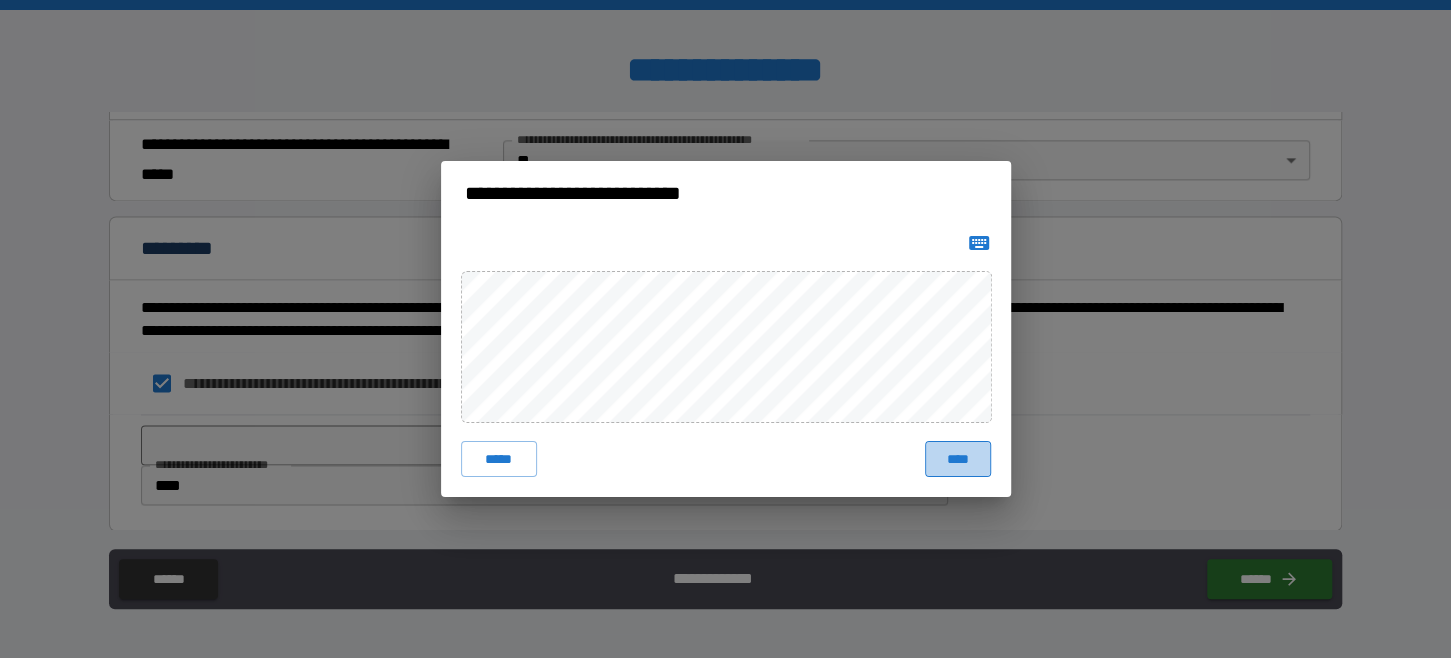 click on "****" at bounding box center (957, 459) 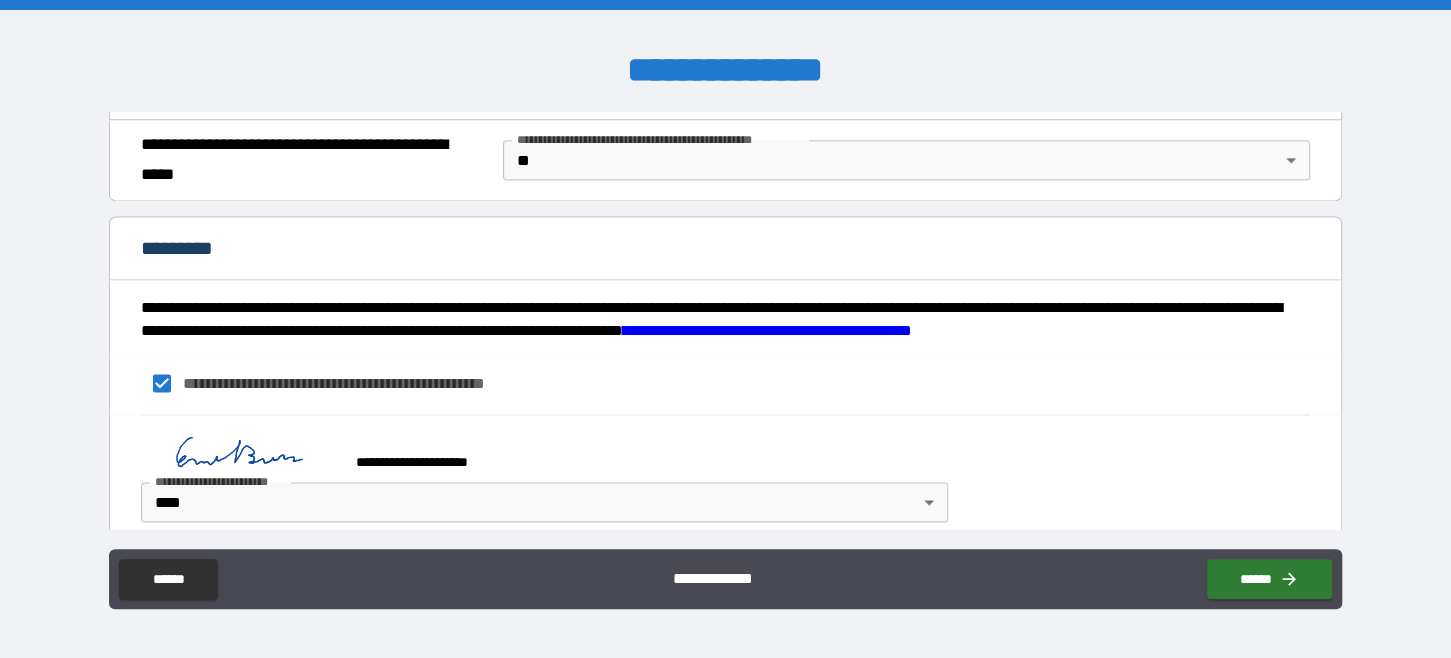 scroll, scrollTop: 1580, scrollLeft: 0, axis: vertical 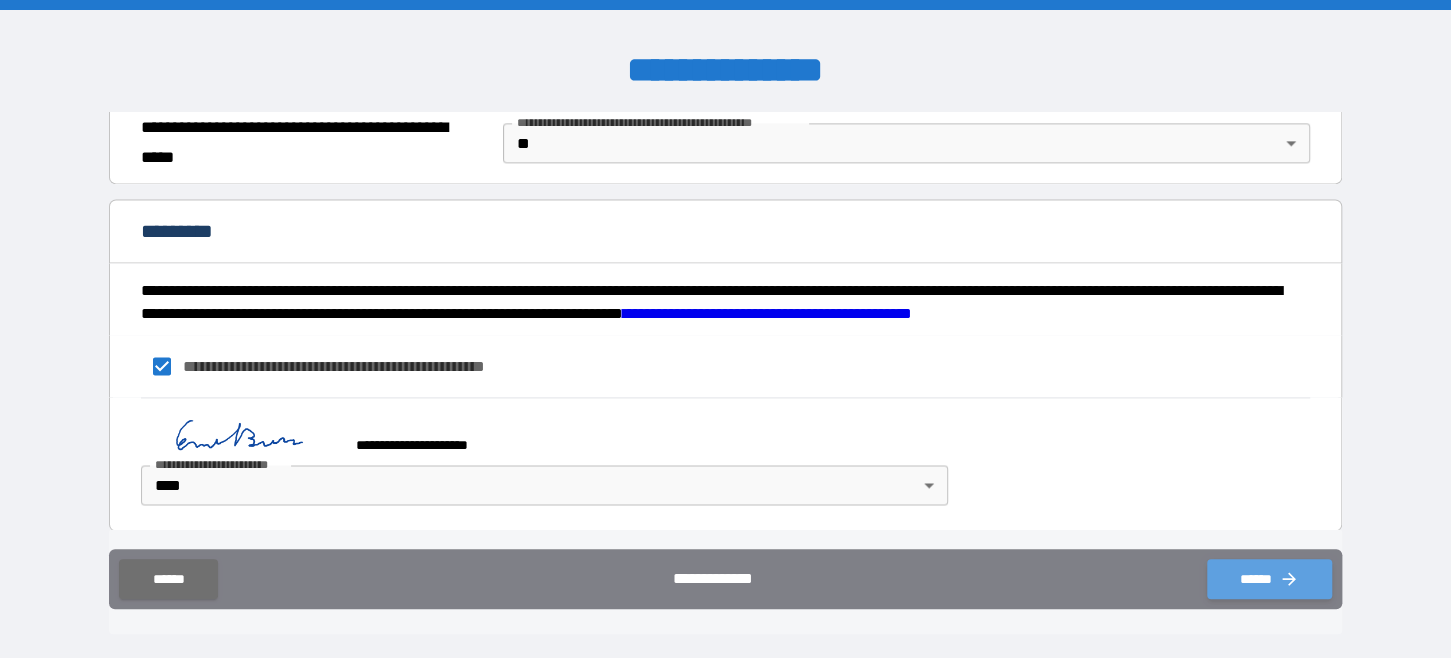 click on "******" at bounding box center [1269, 579] 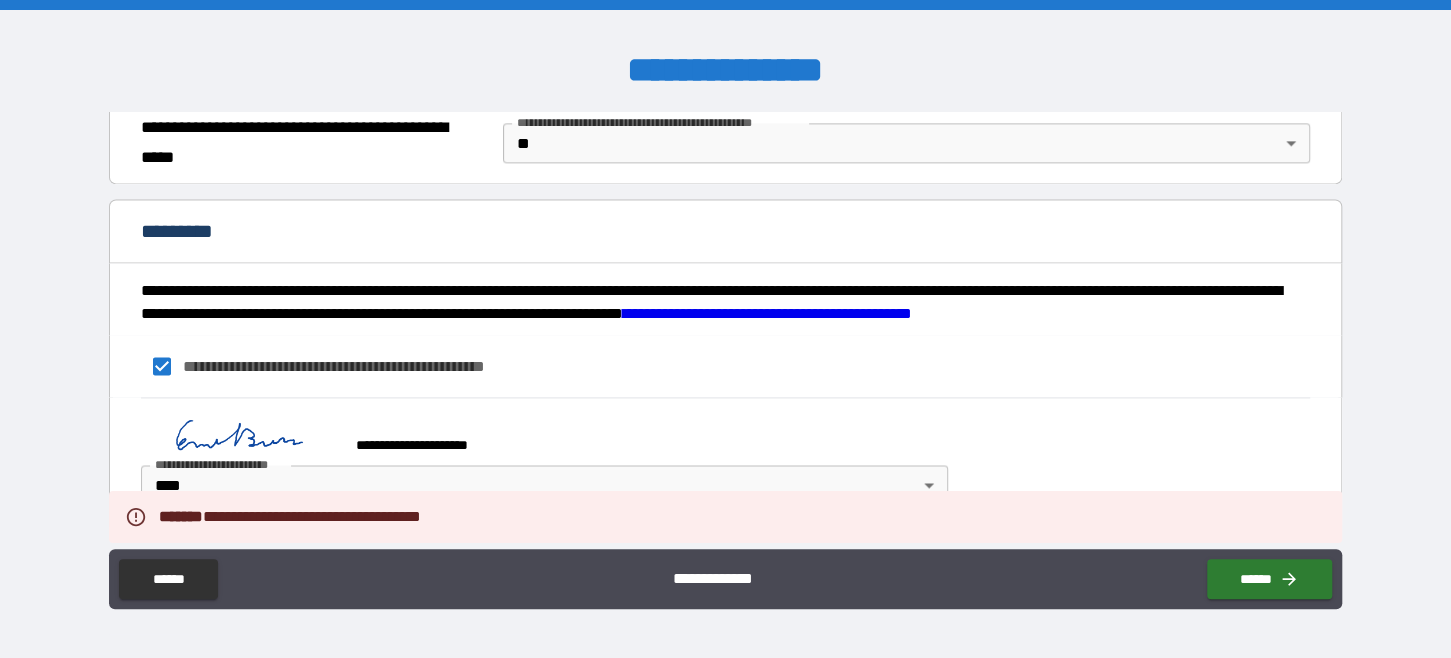 click on "**********" at bounding box center (725, 456) 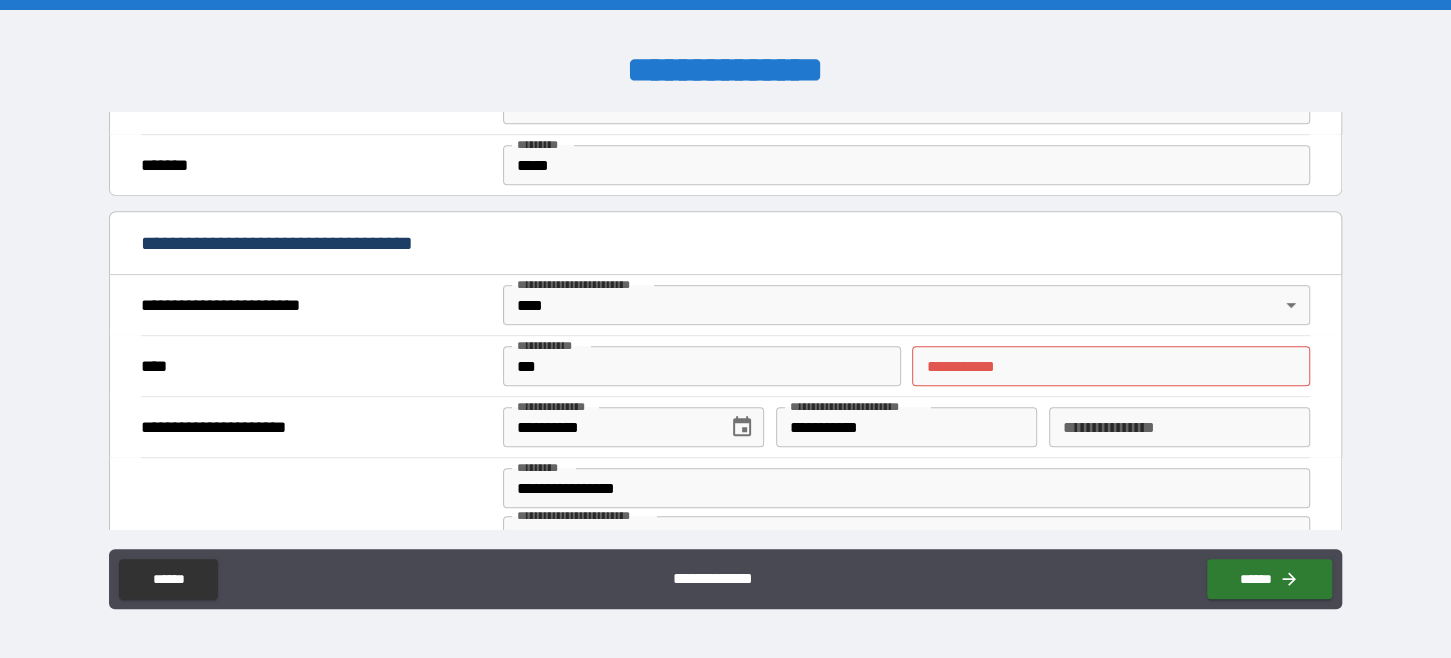 scroll, scrollTop: 680, scrollLeft: 0, axis: vertical 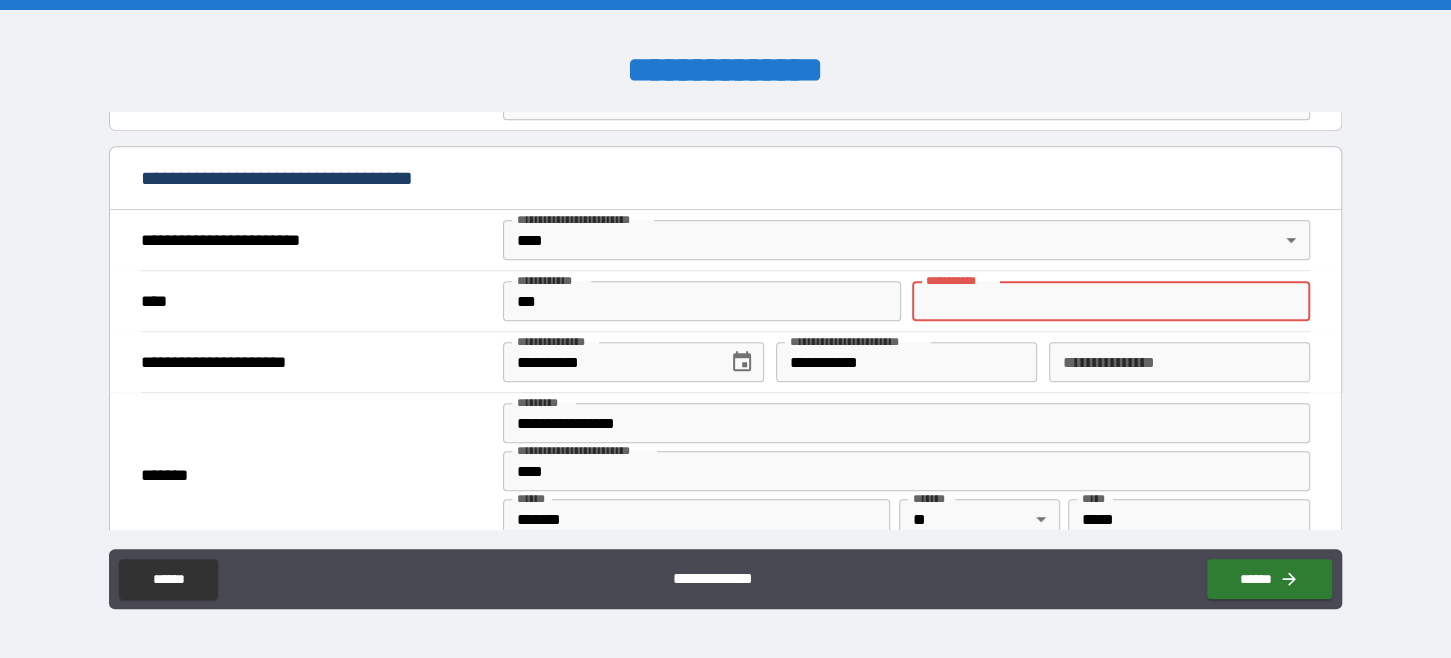 click on "*********   *" at bounding box center [1111, 301] 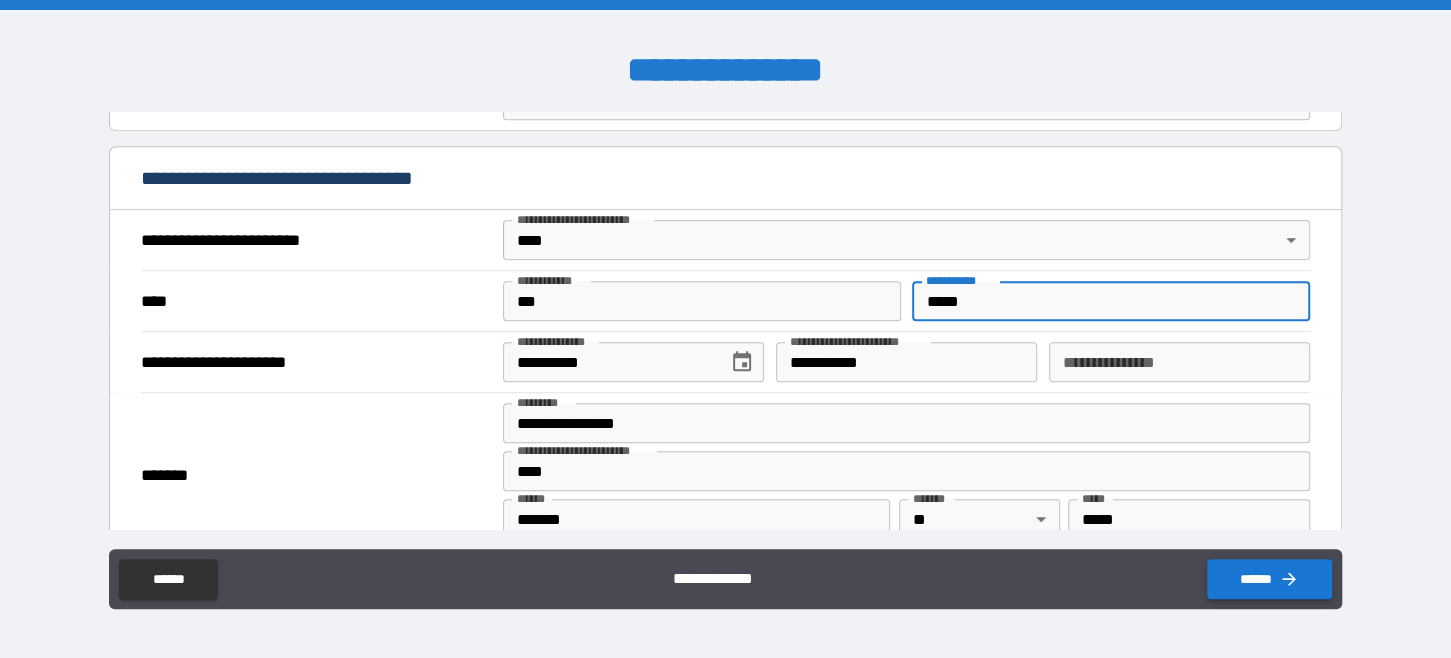 type on "*****" 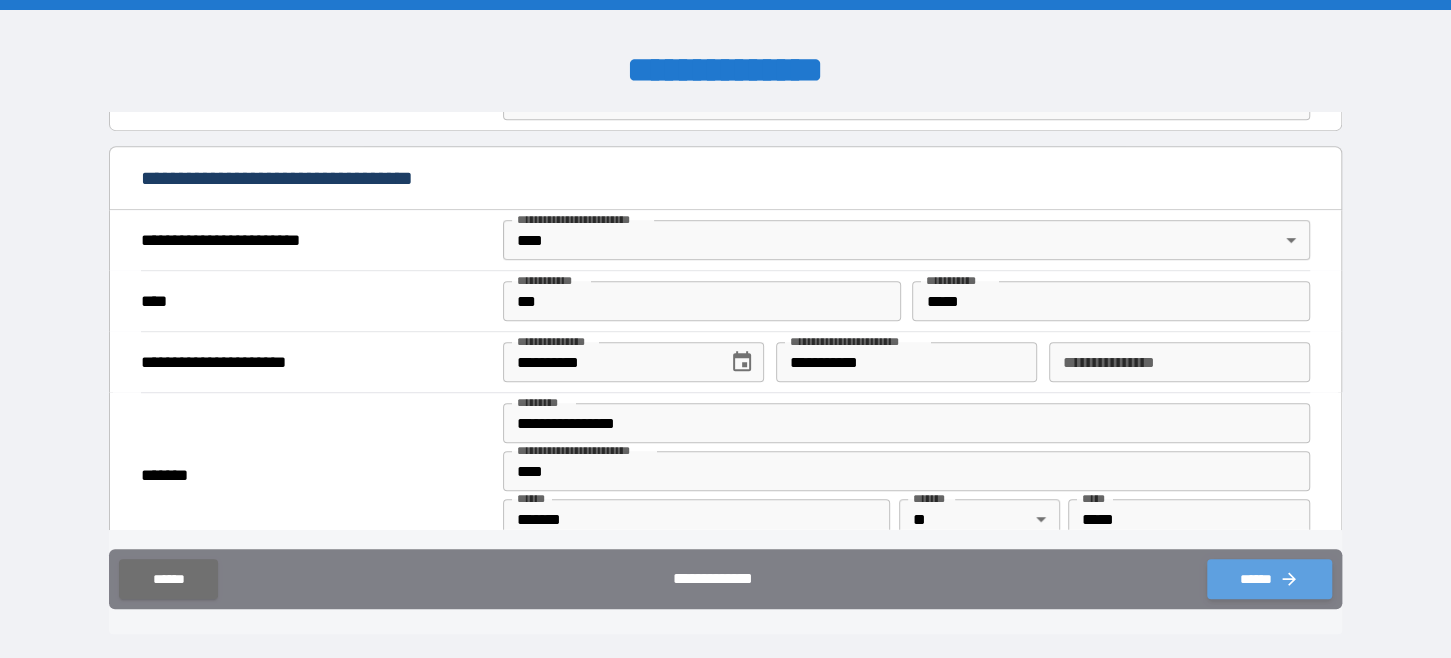 click 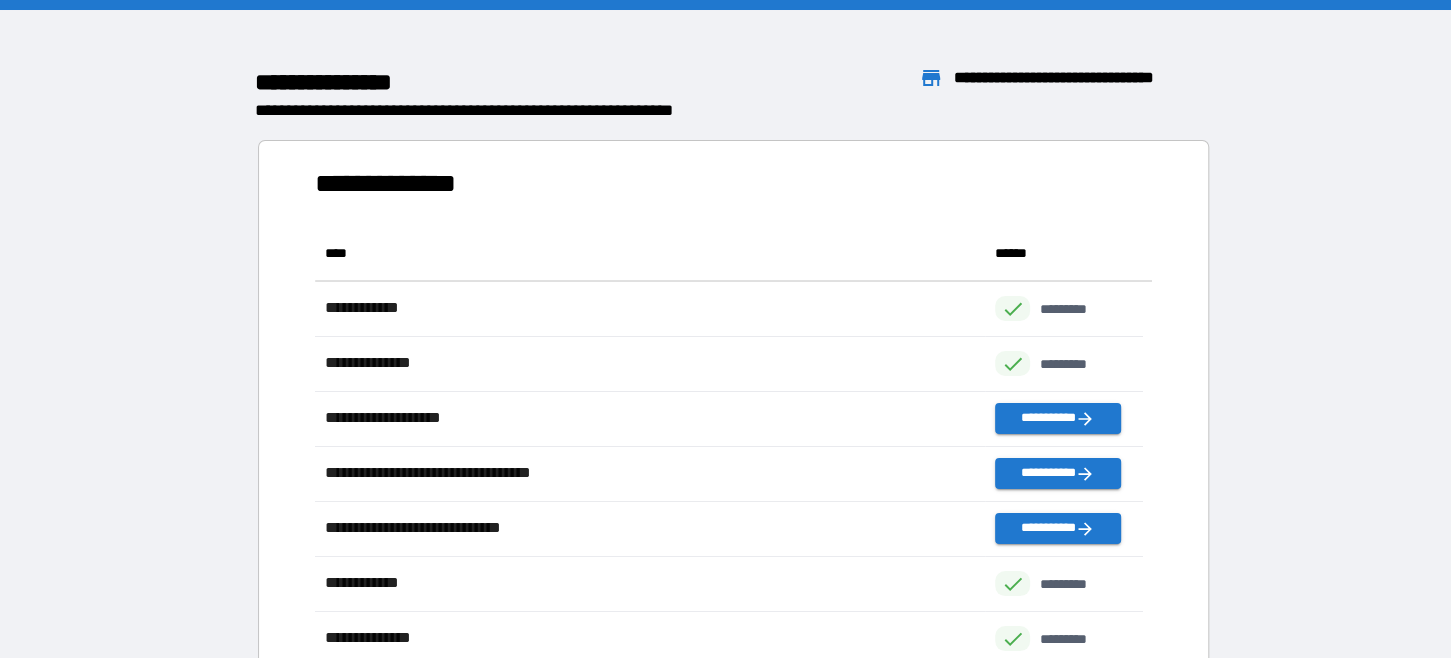 scroll, scrollTop: 16, scrollLeft: 16, axis: both 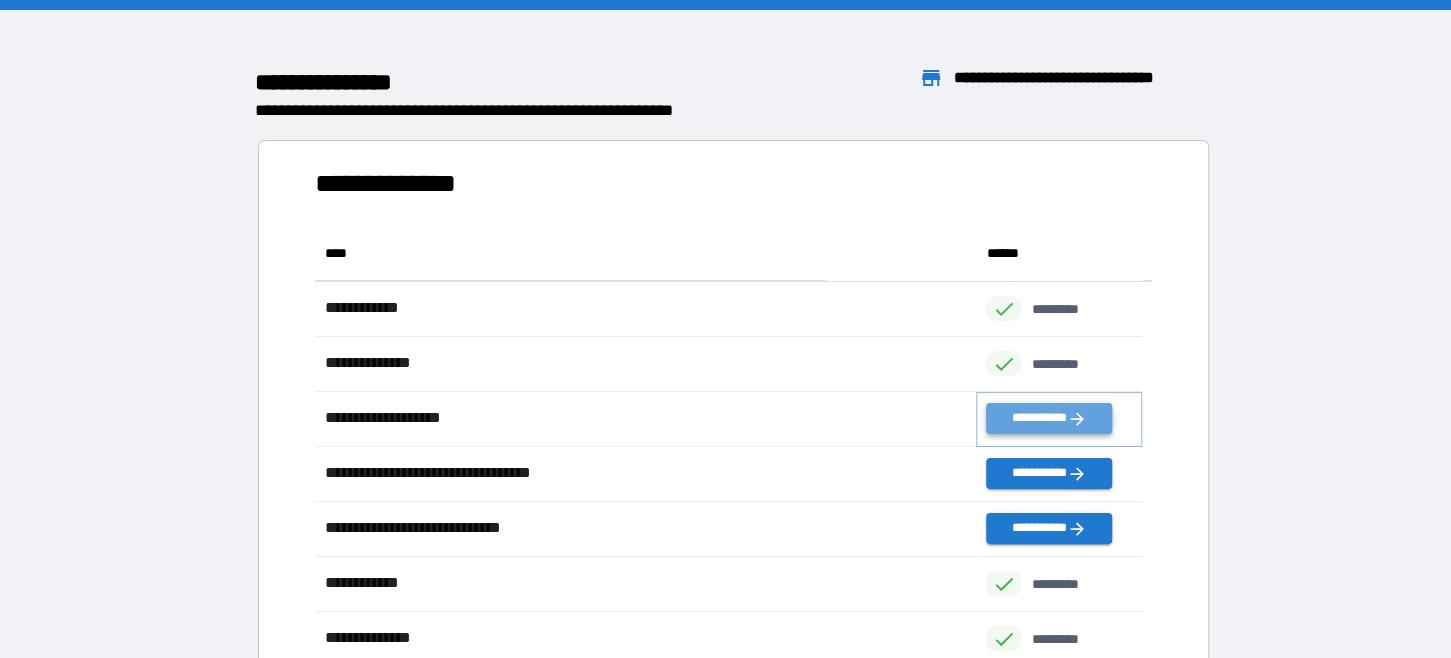 click on "**********" at bounding box center [1048, 418] 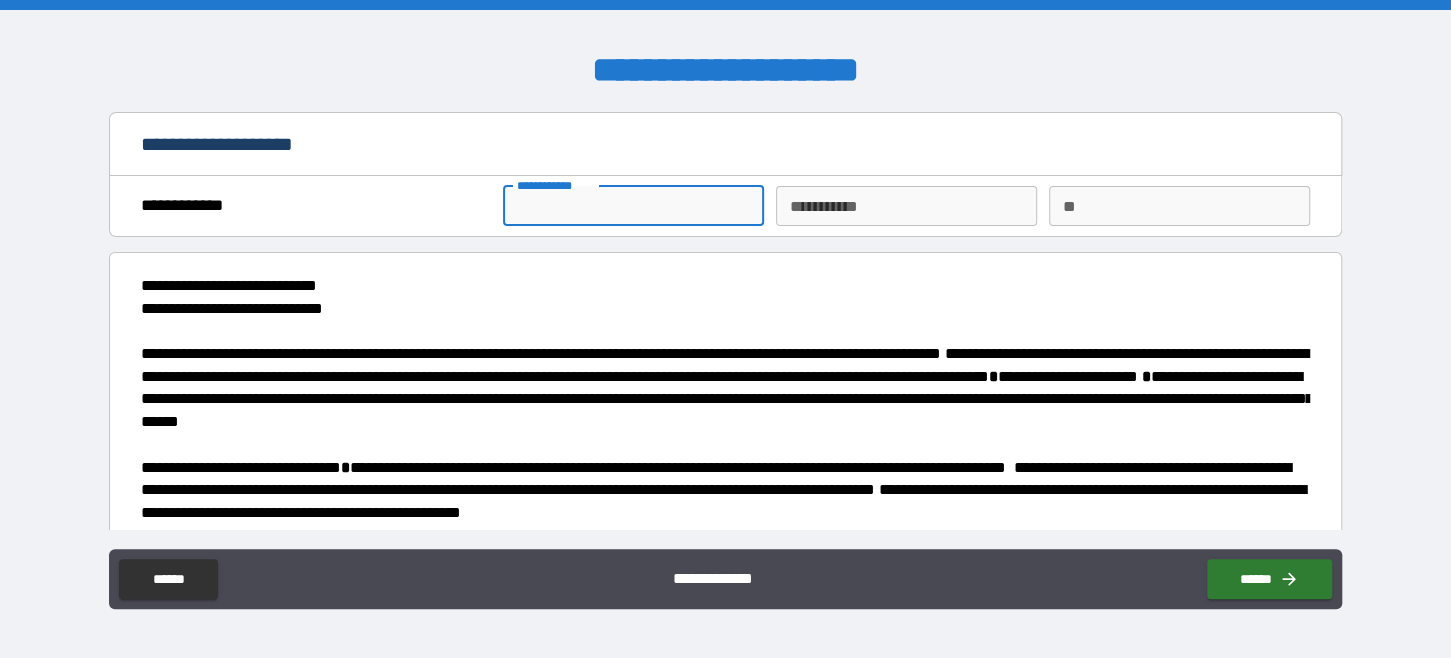 click on "**********" at bounding box center [633, 206] 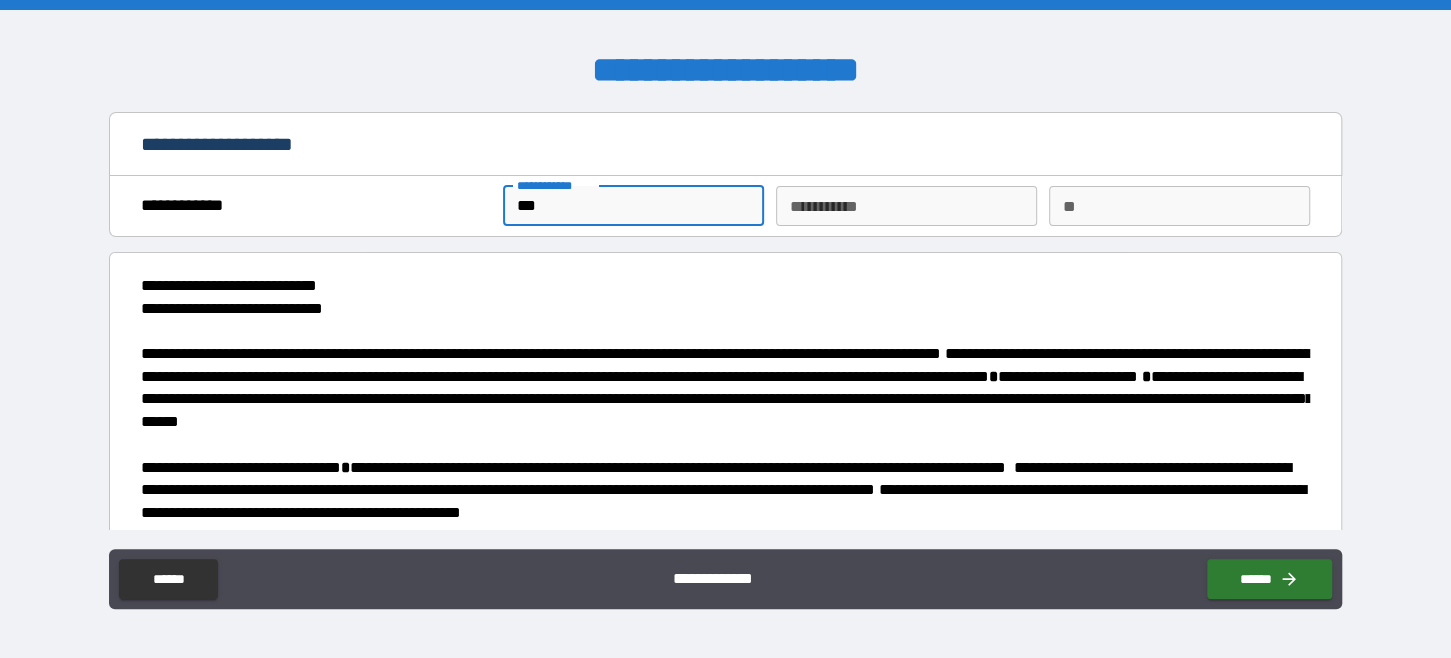 type on "***" 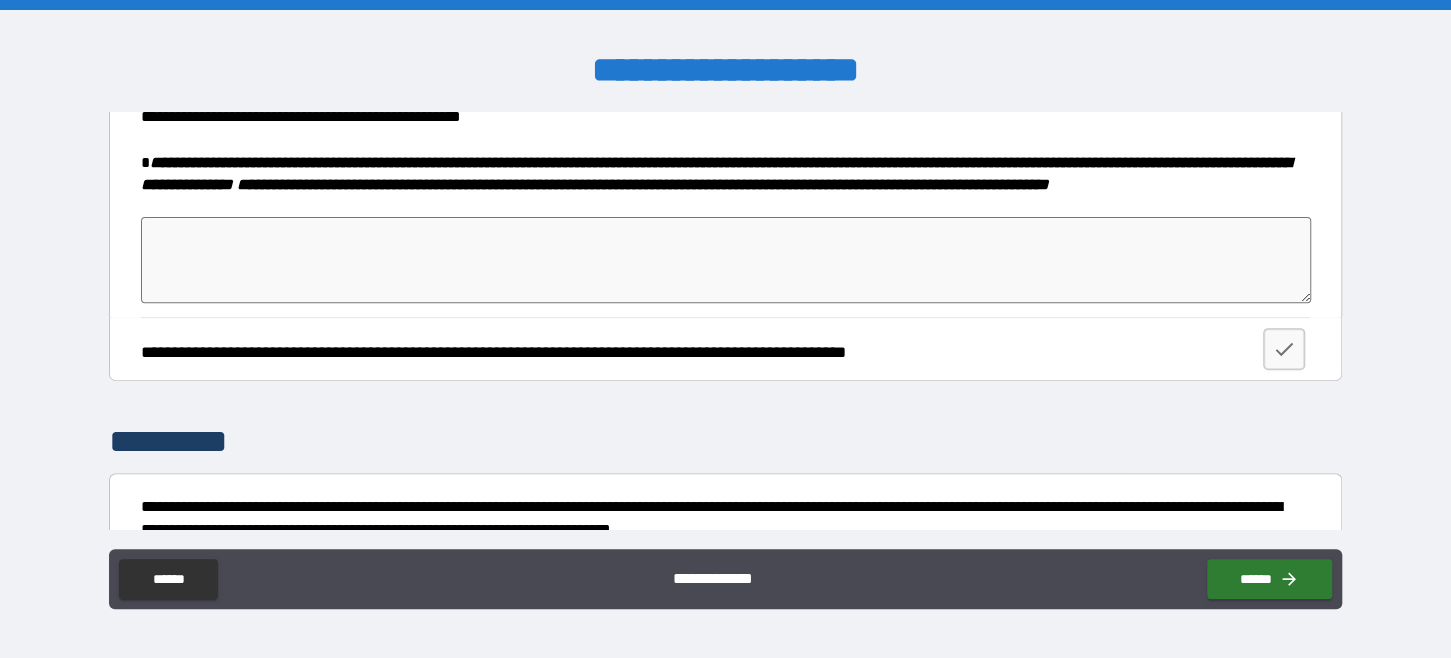 scroll, scrollTop: 400, scrollLeft: 0, axis: vertical 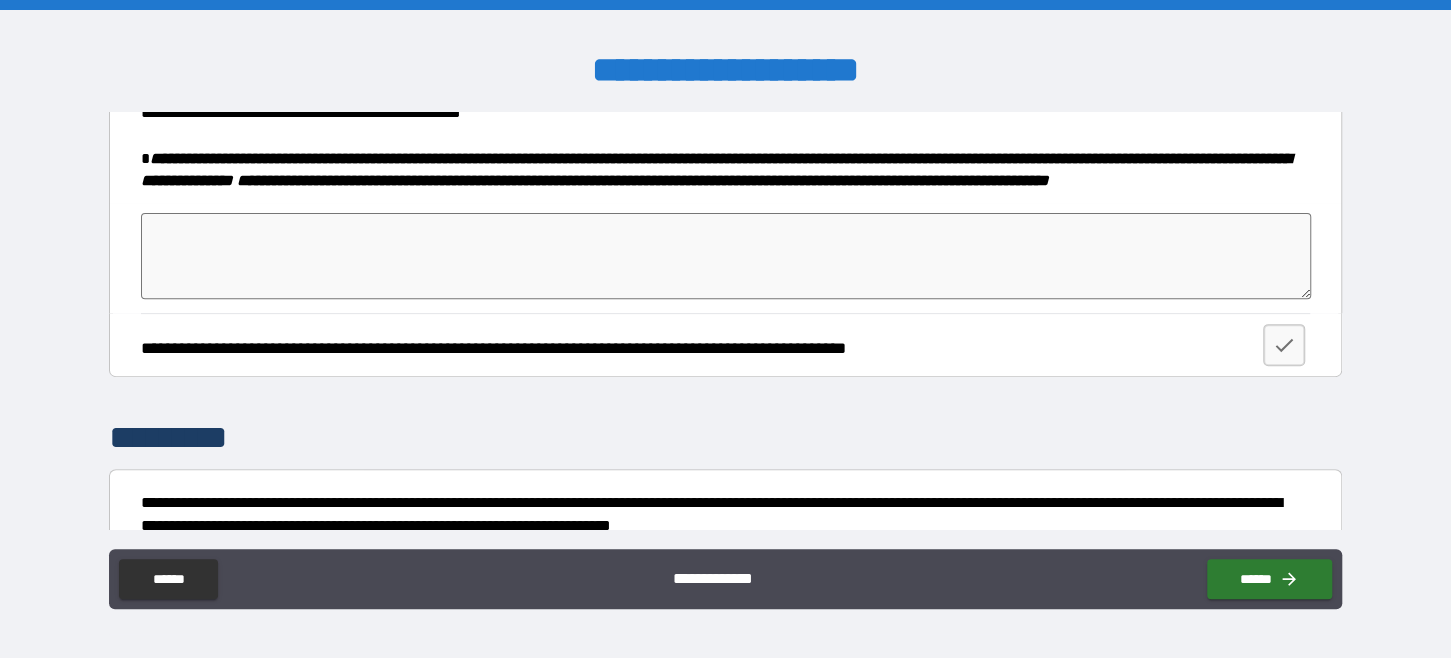 type on "*****" 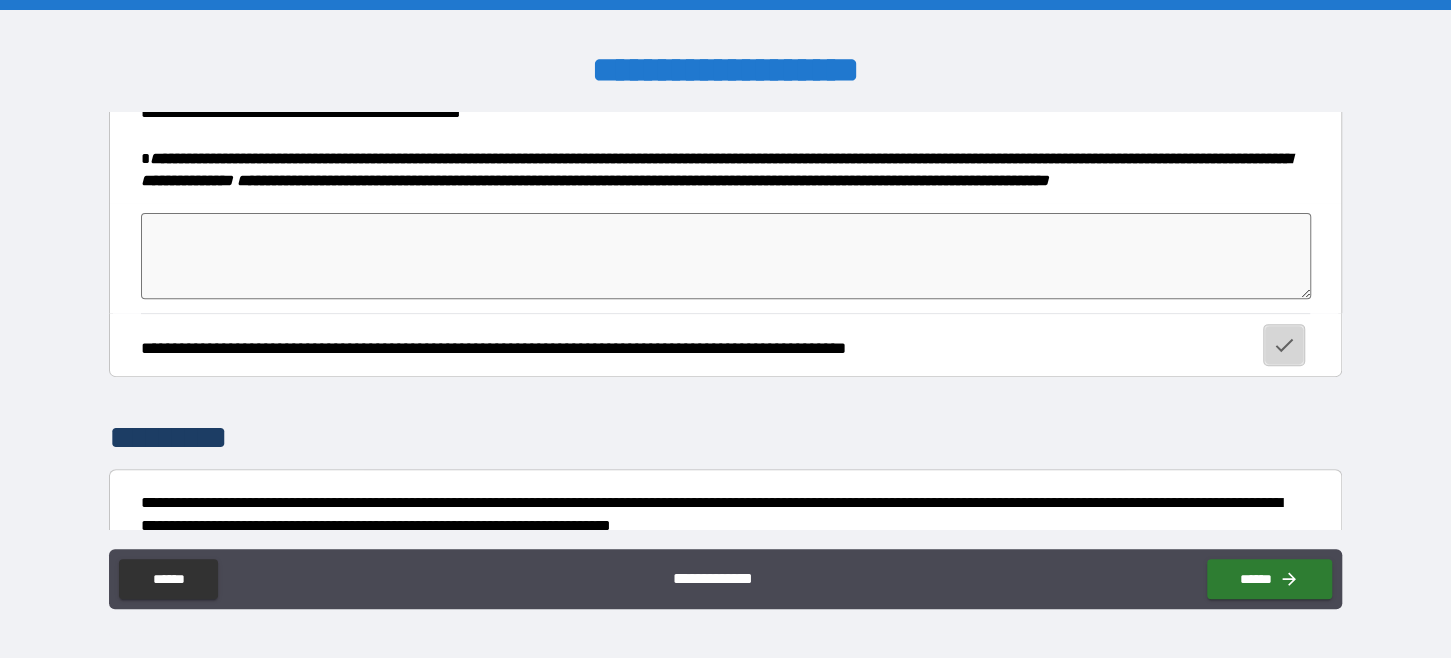 click 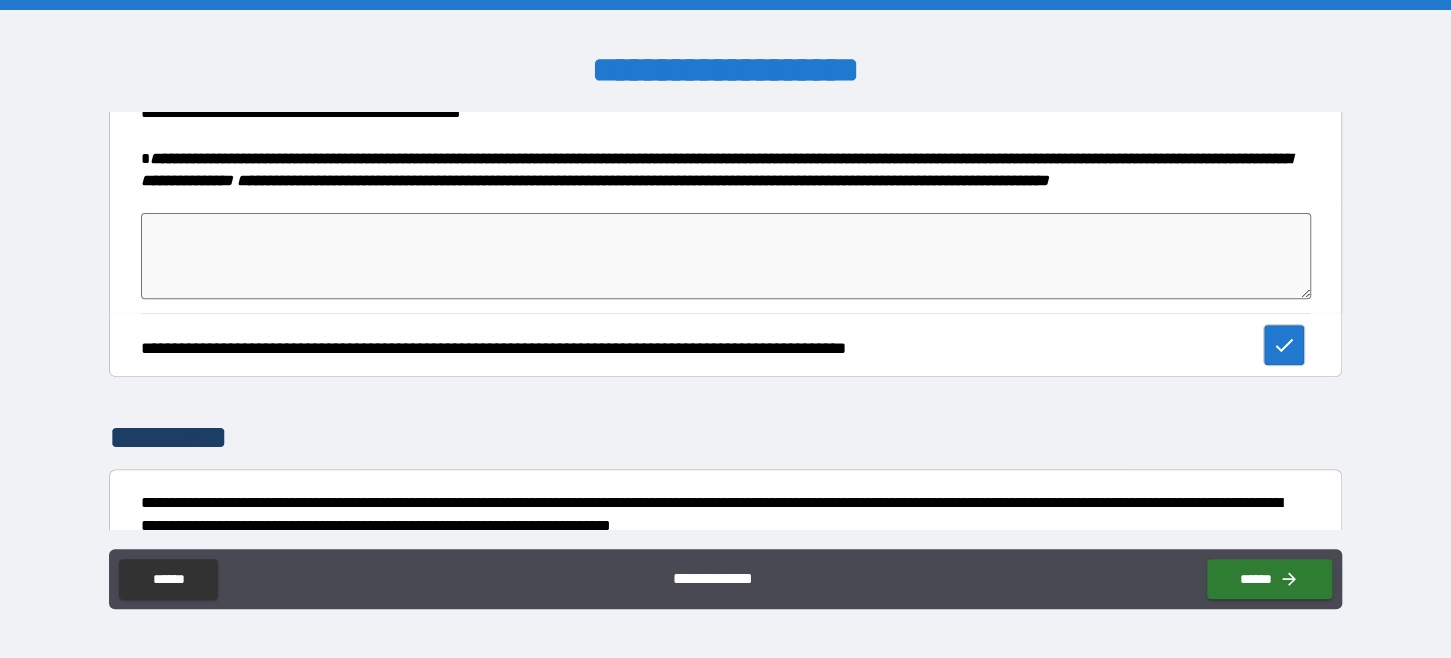 click at bounding box center (726, 256) 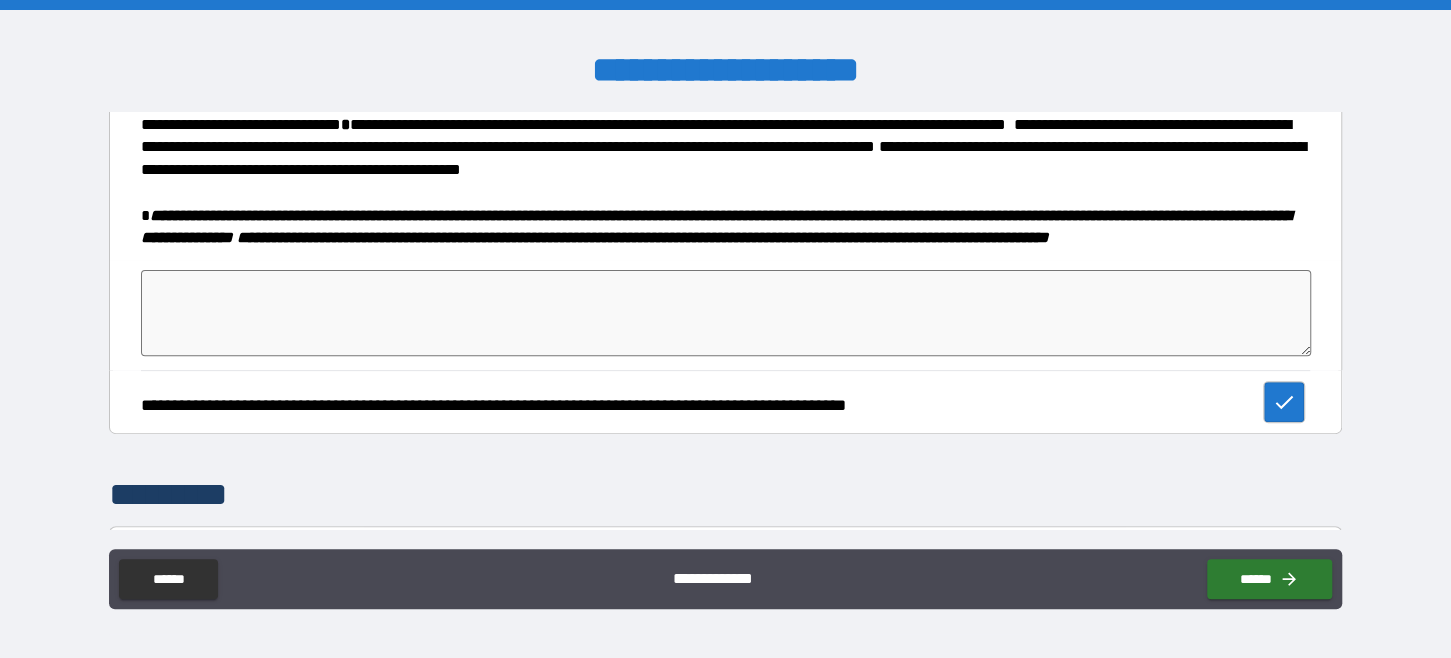 scroll, scrollTop: 300, scrollLeft: 0, axis: vertical 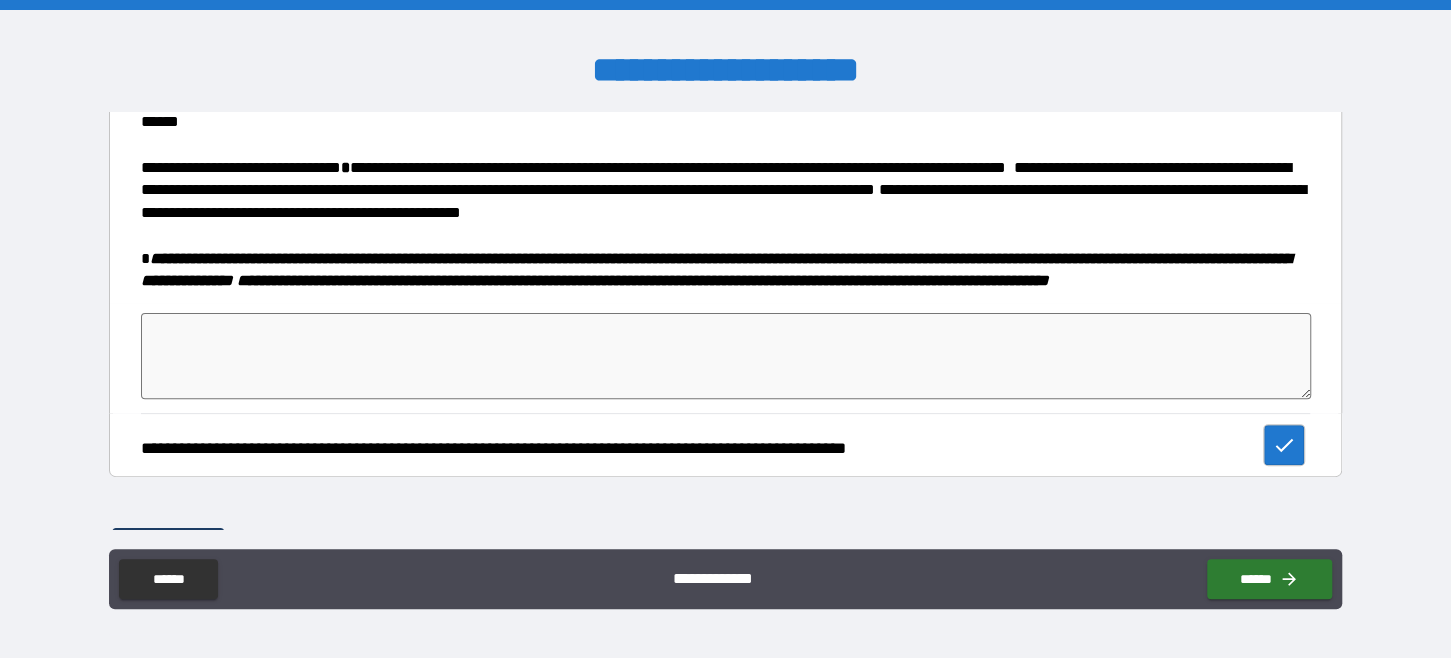 type on "*" 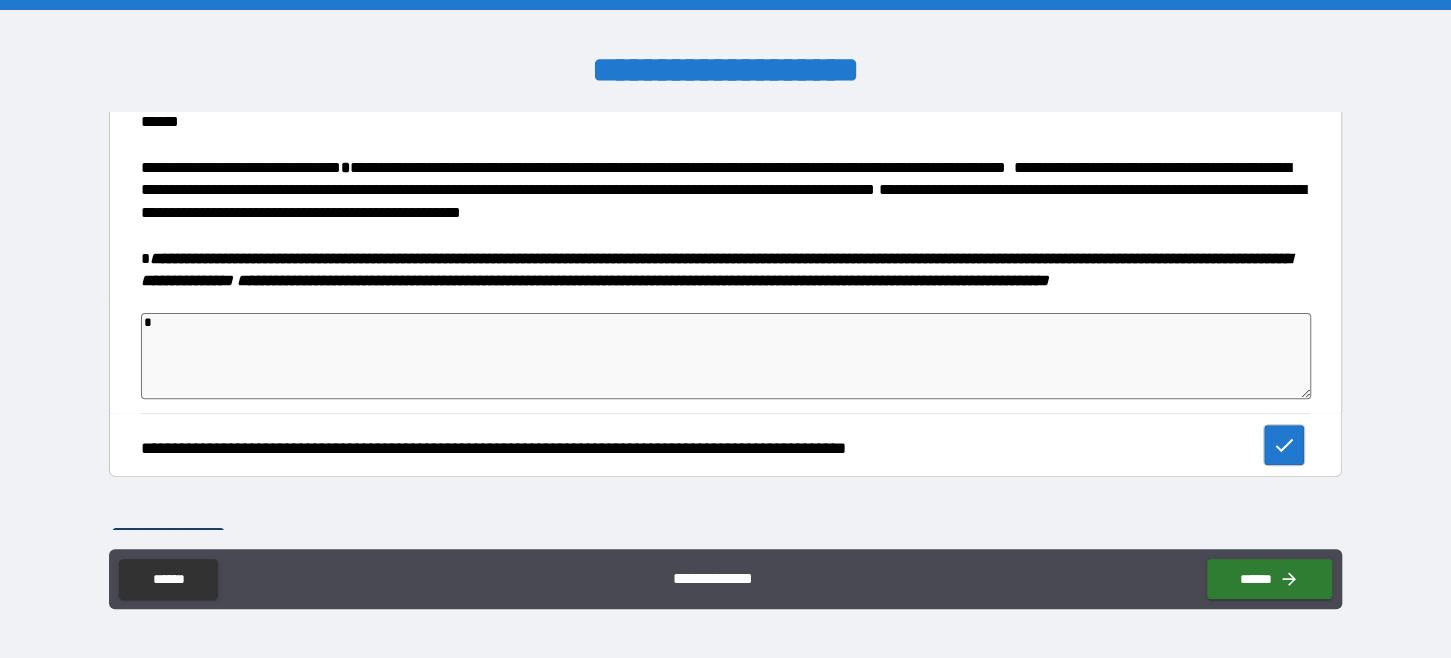 type on "*" 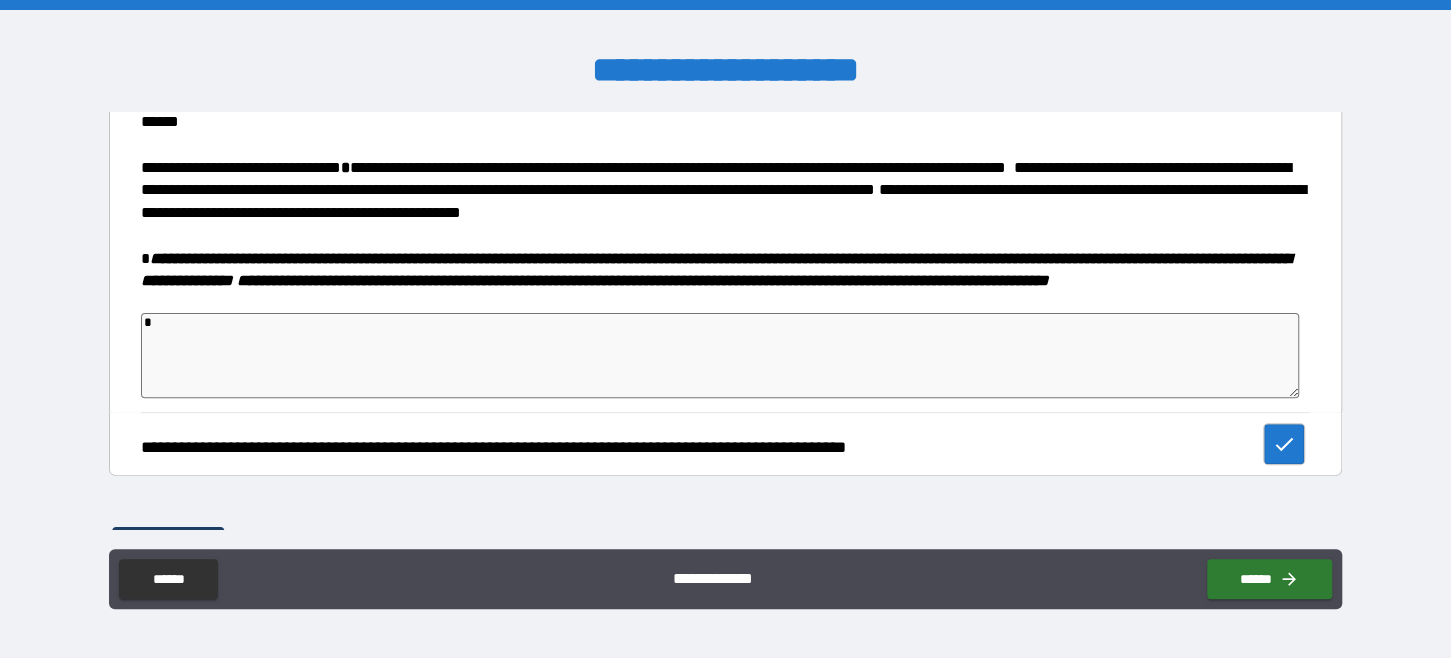 type on "**" 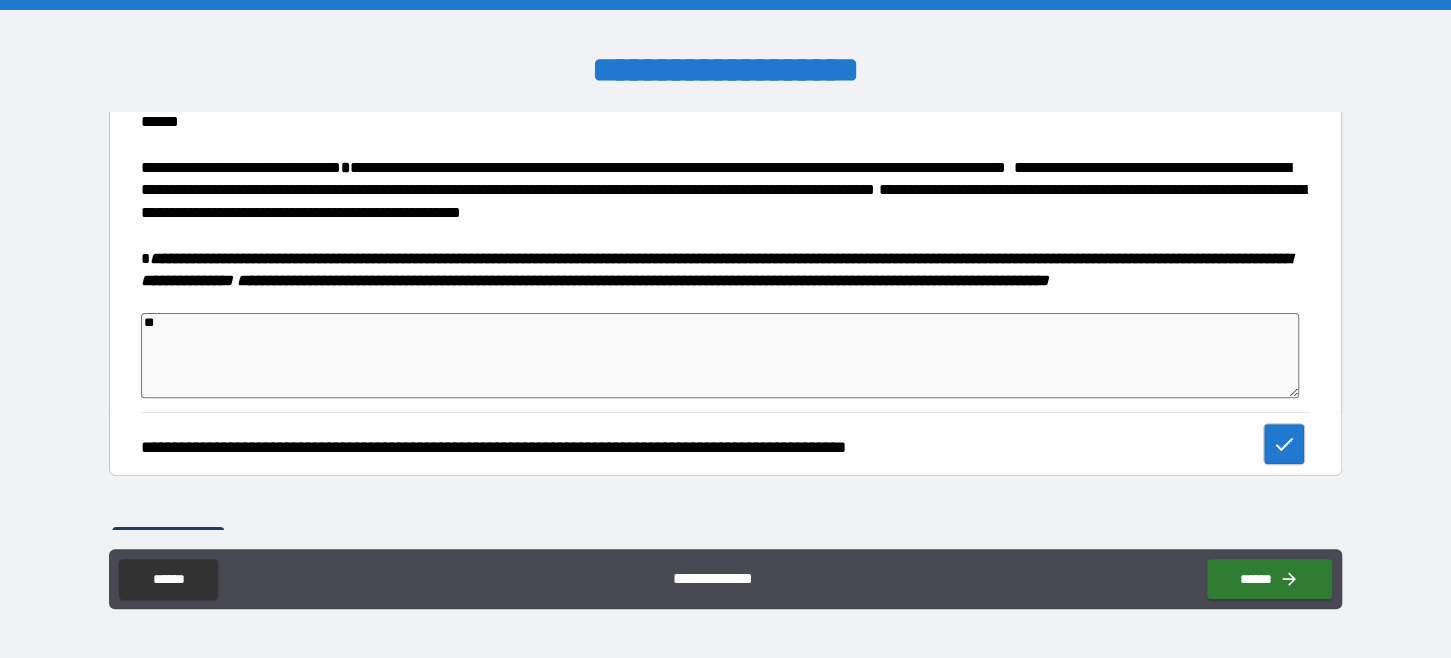 type on "*" 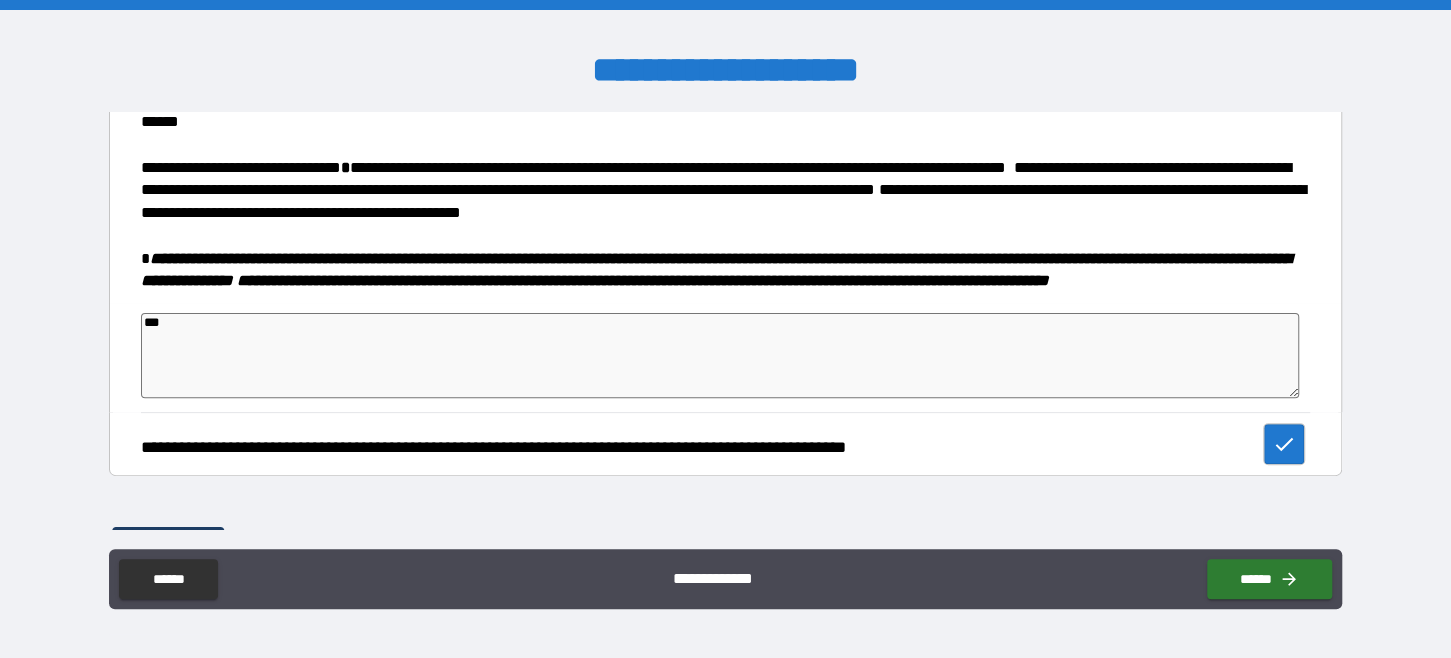 type on "****" 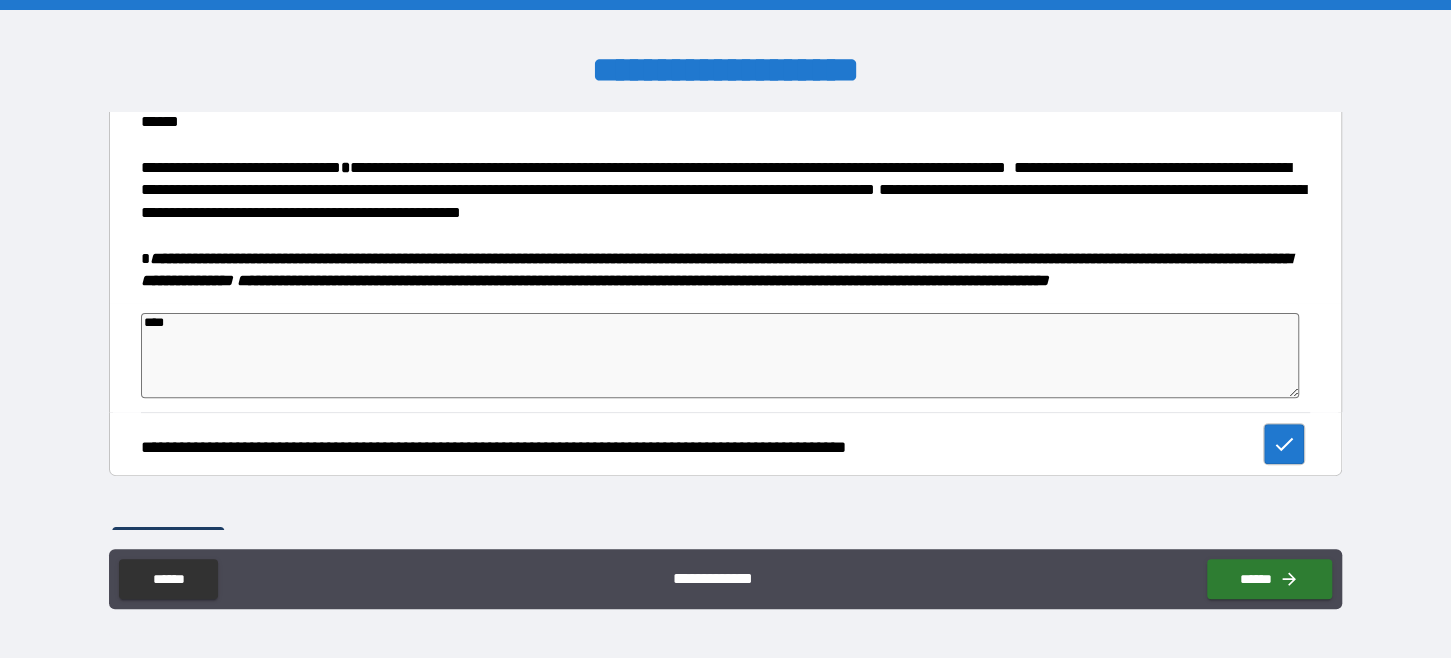 type on "*" 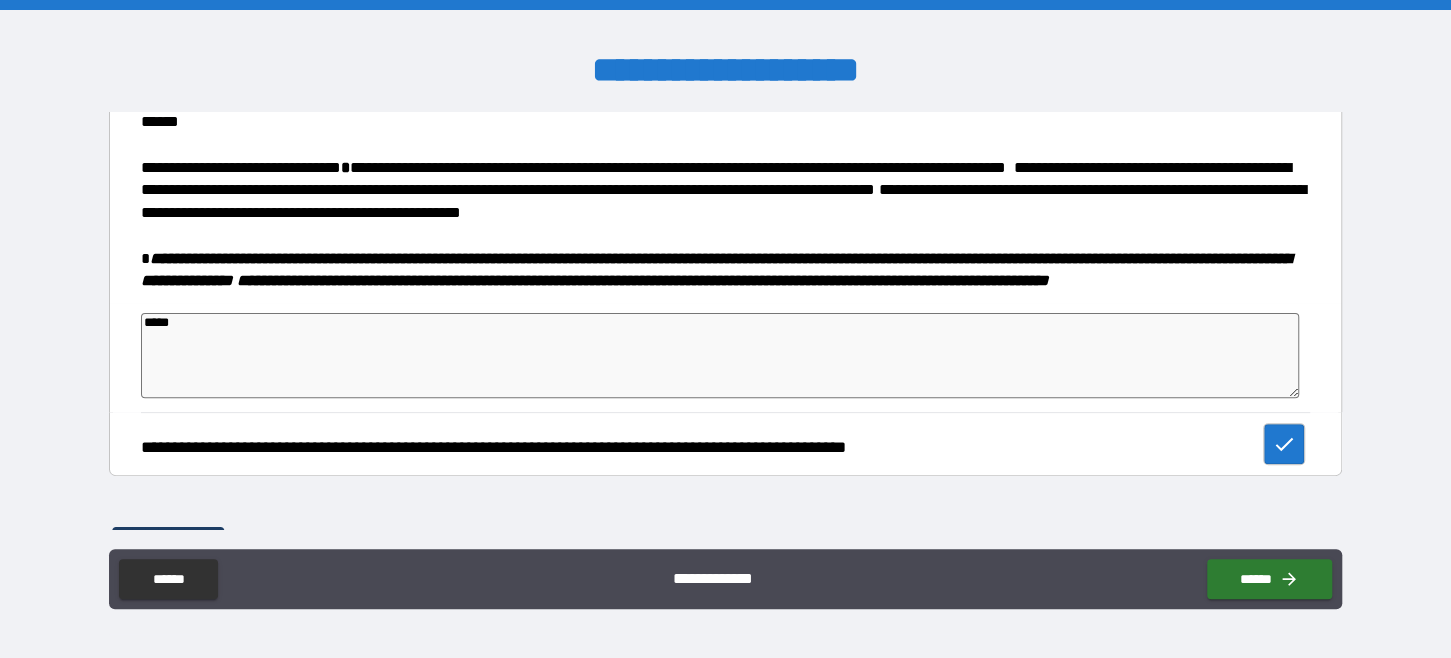 type on "*" 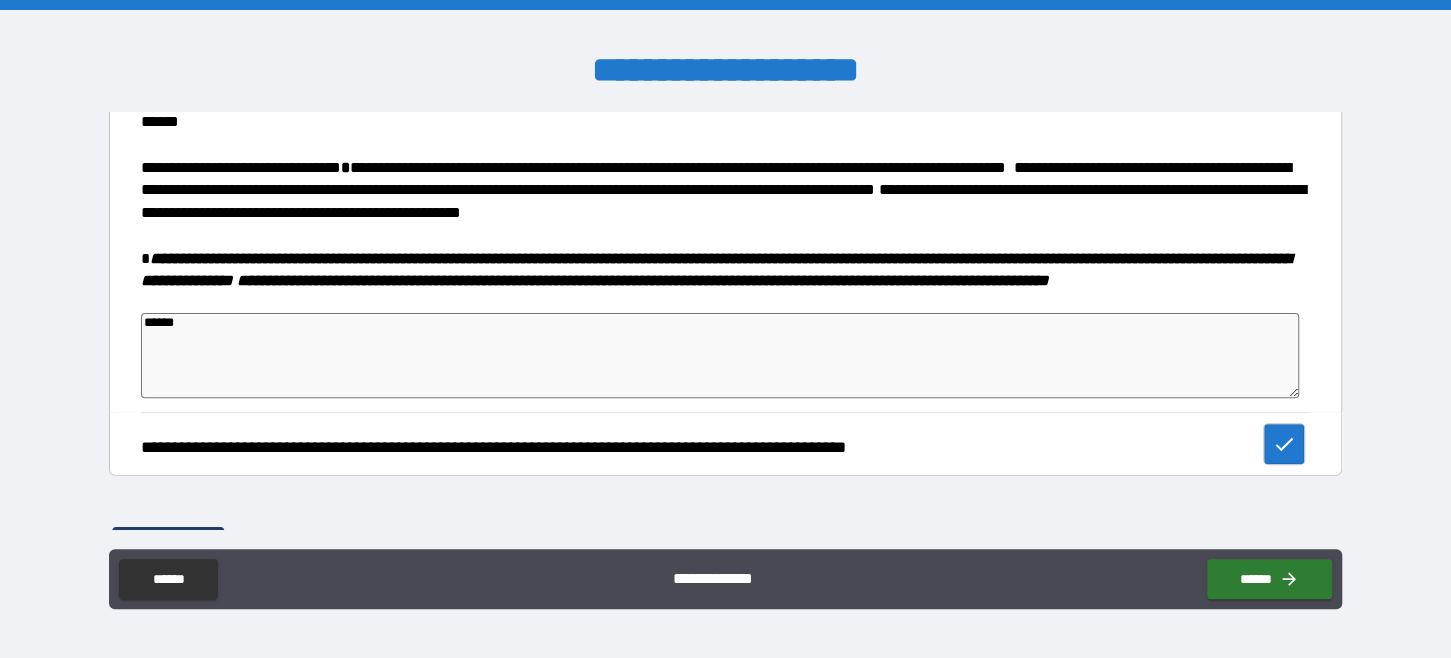 type on "*" 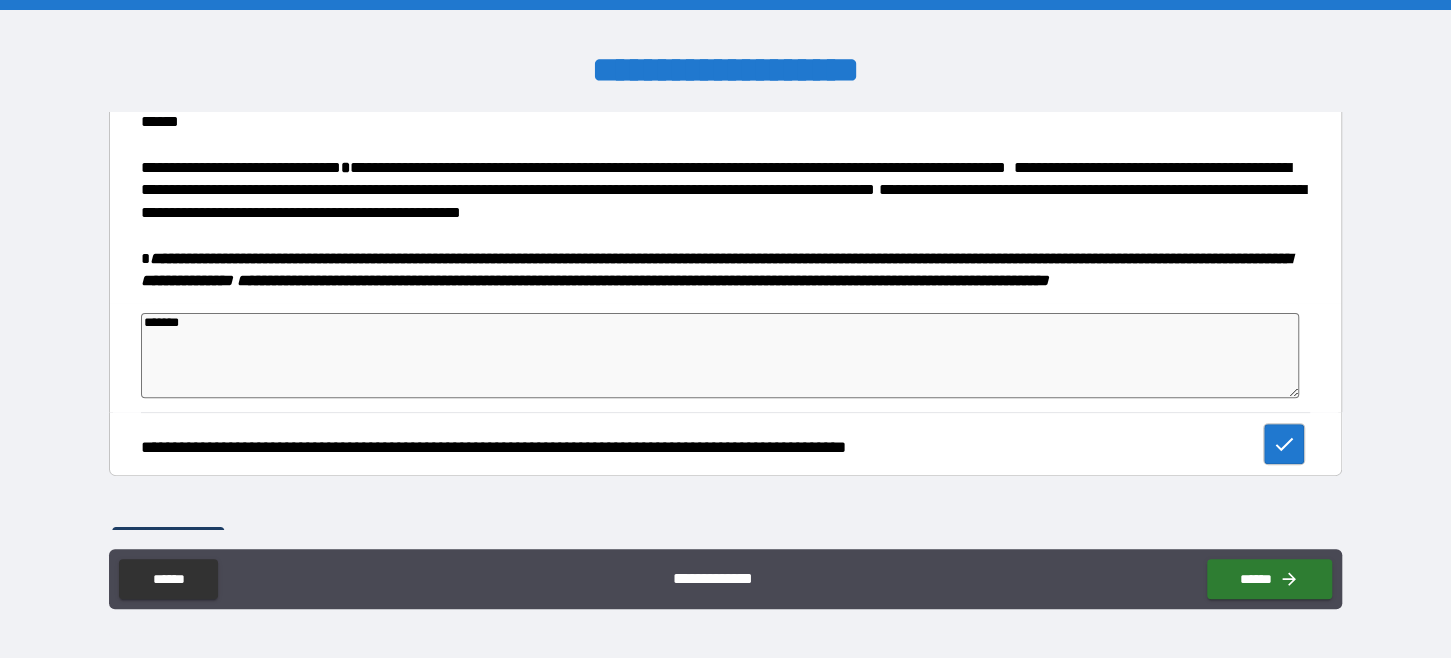 type on "*" 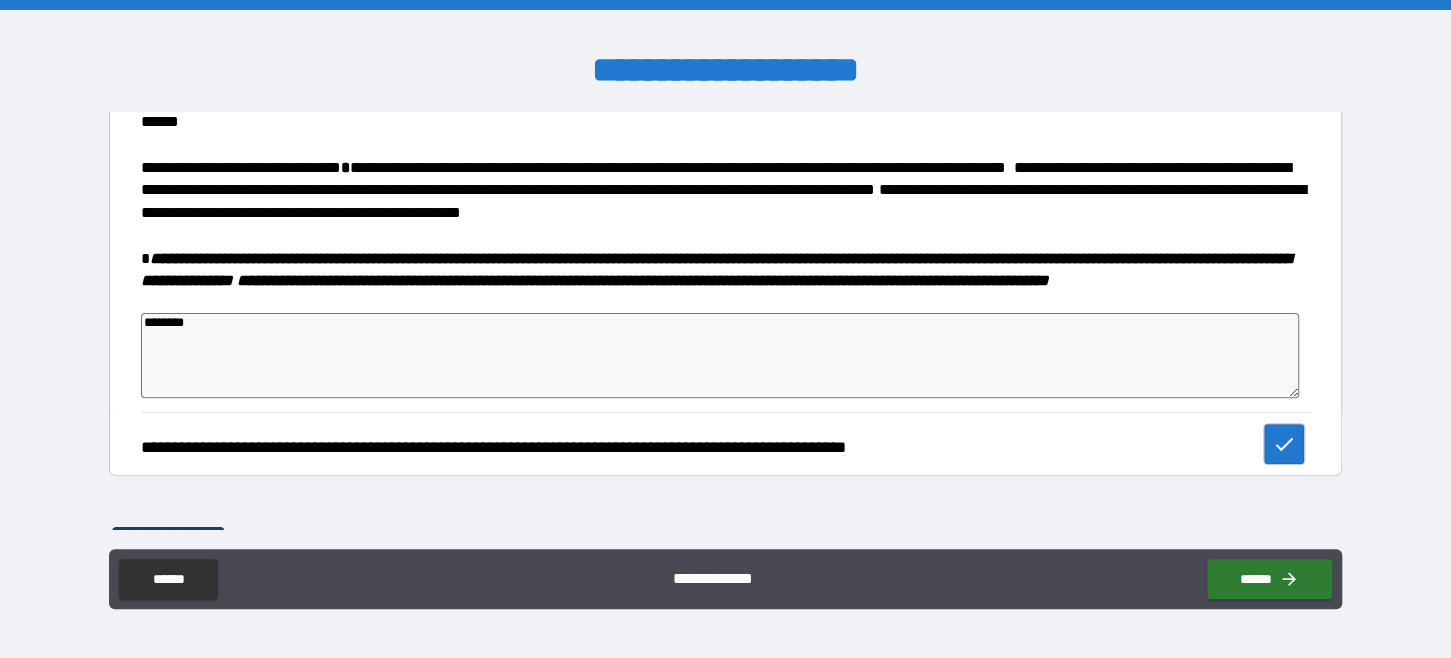 type on "*" 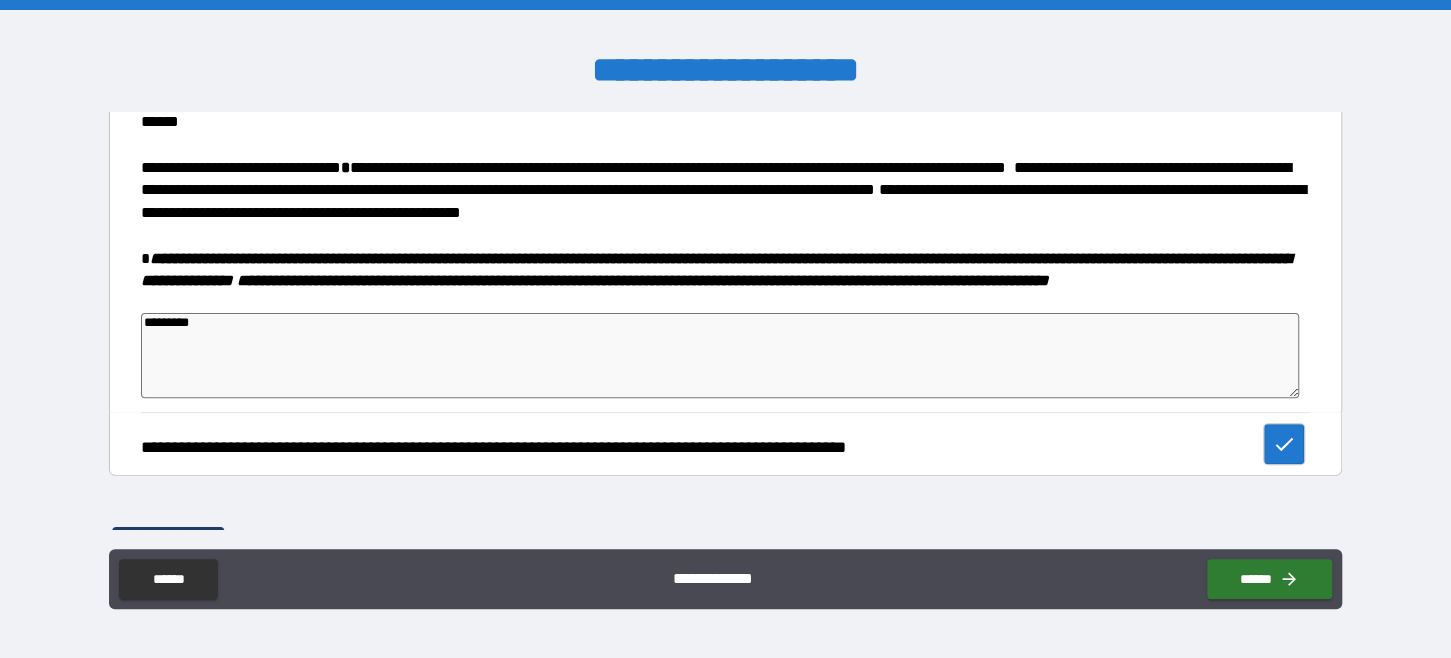 type on "*" 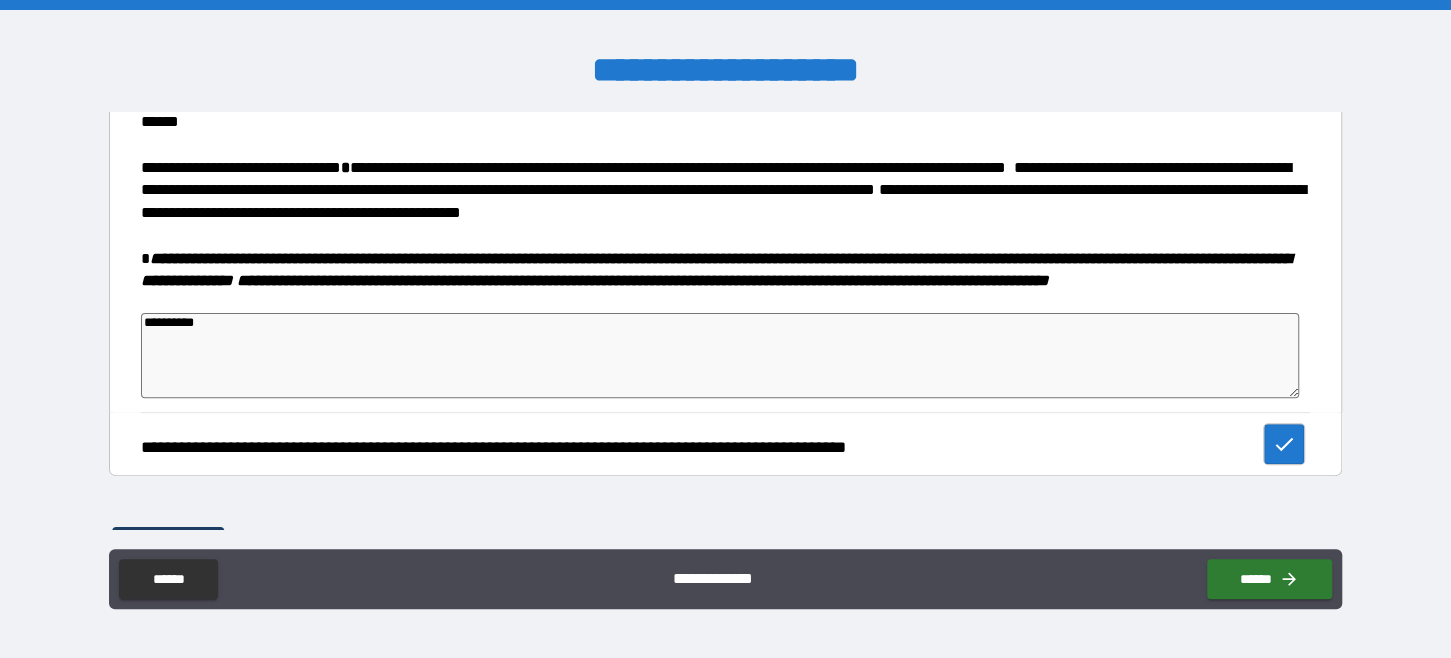 type on "*" 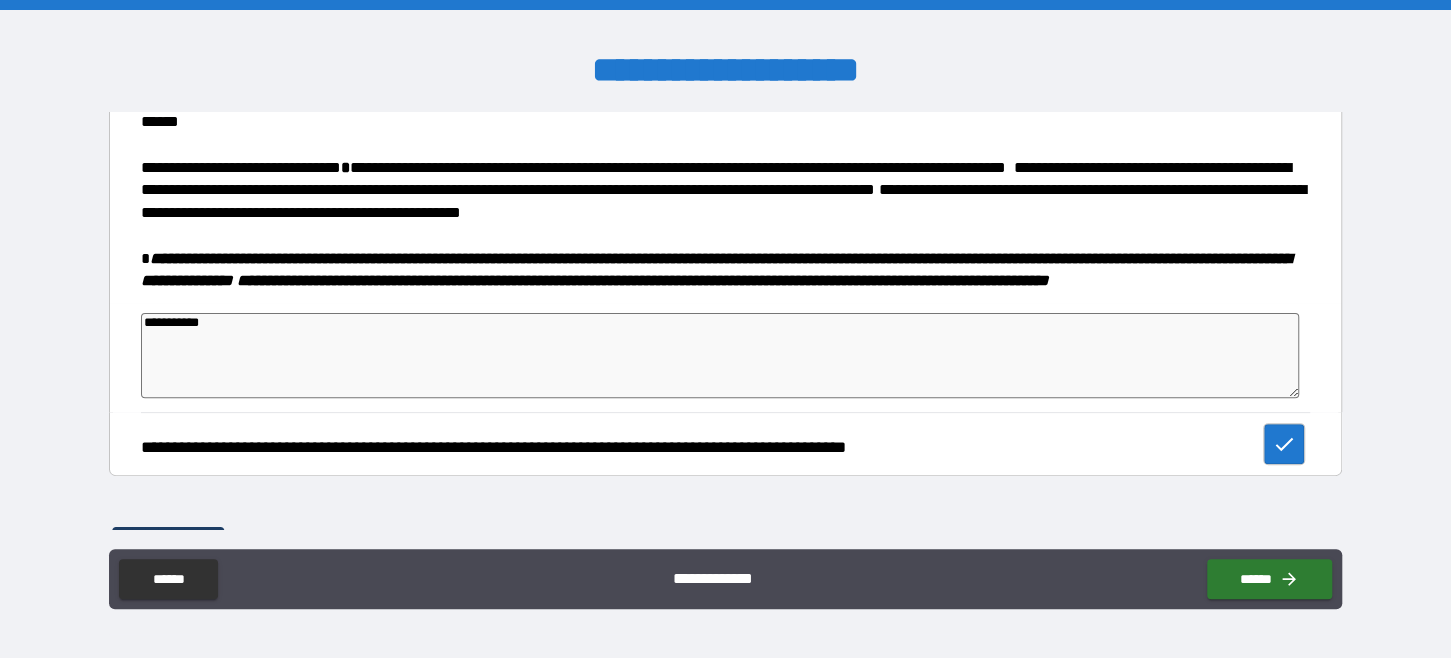 type on "*" 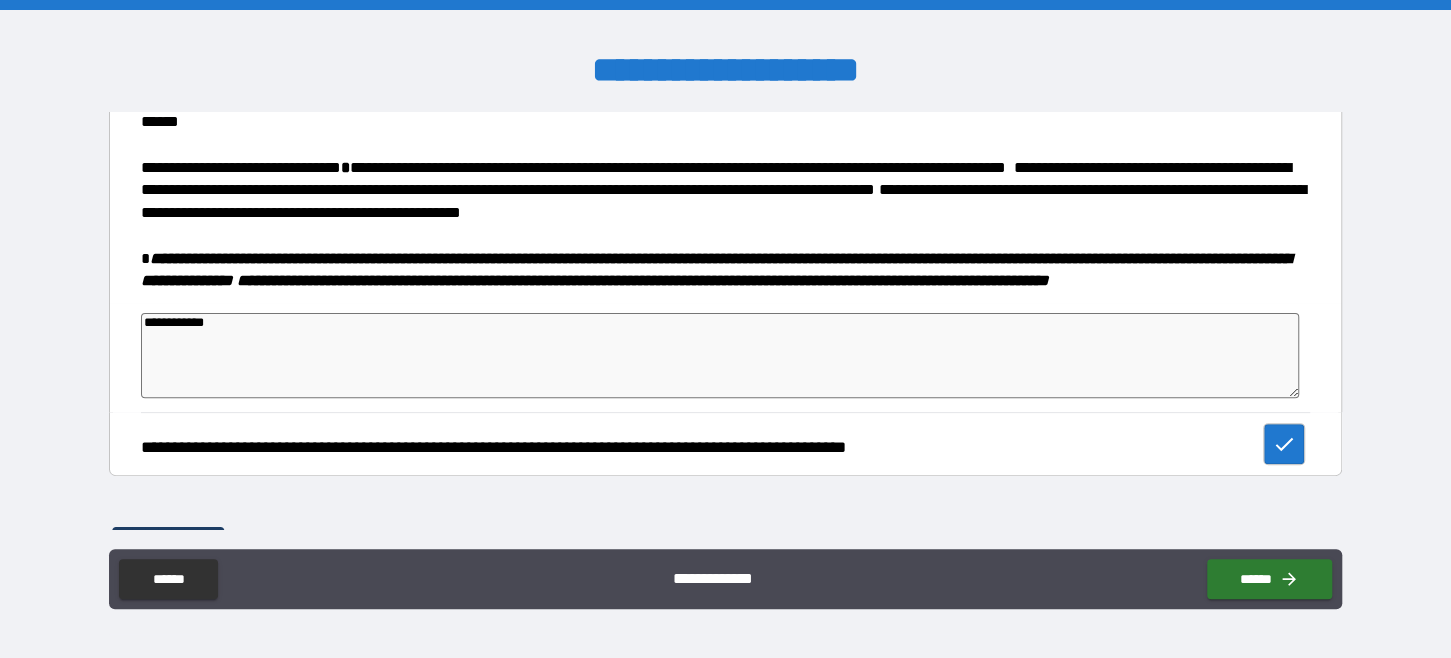 type on "*" 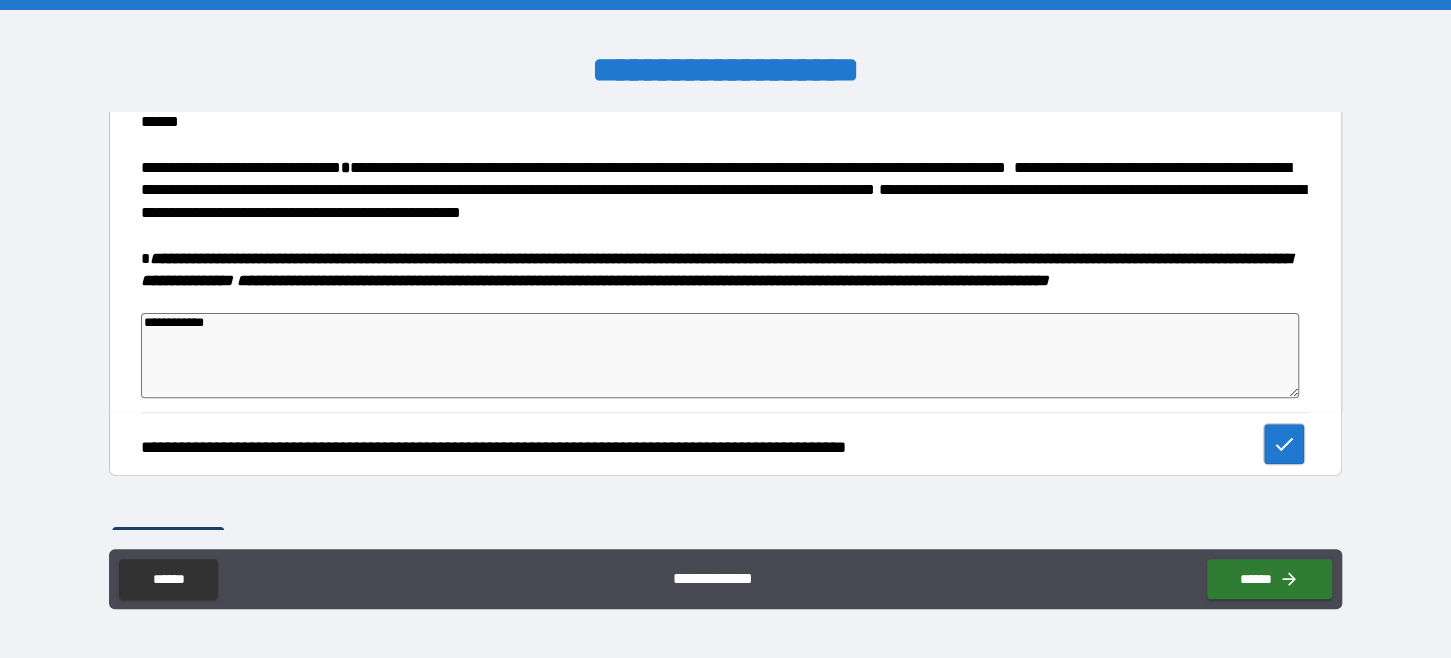 click on "**********" at bounding box center (720, 356) 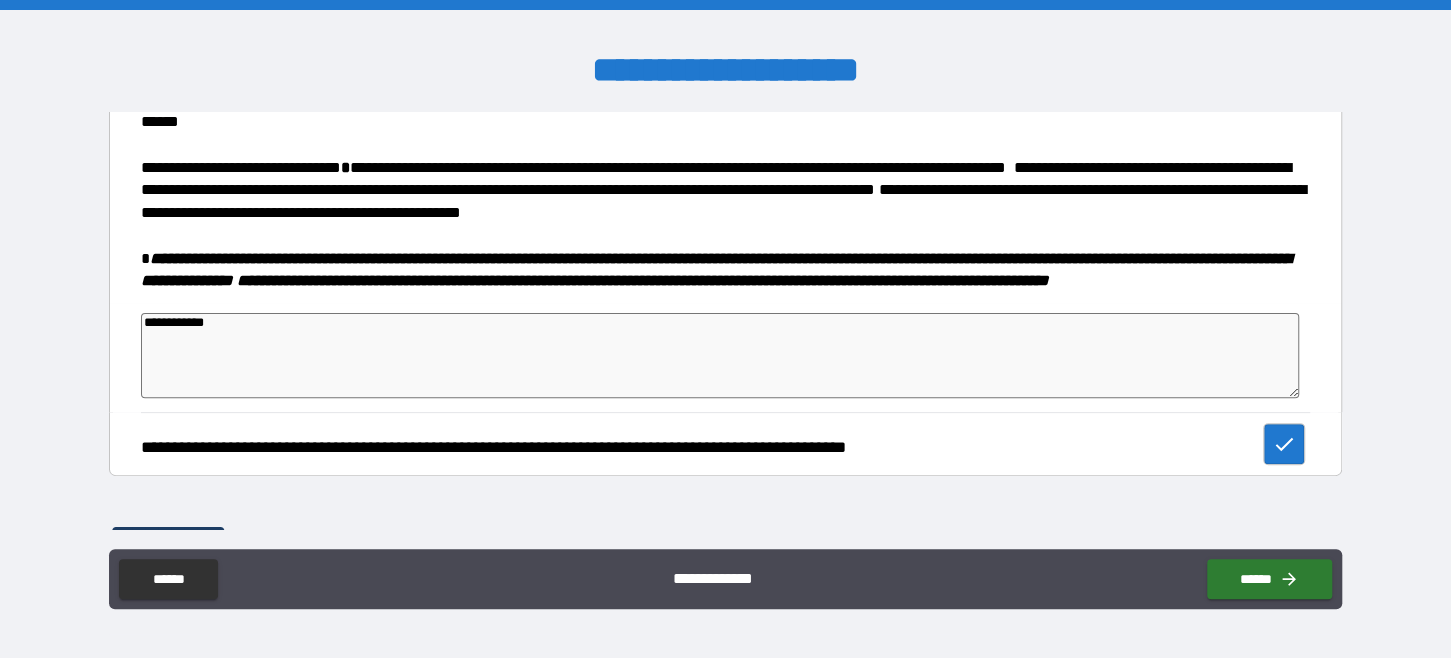 type on "**********" 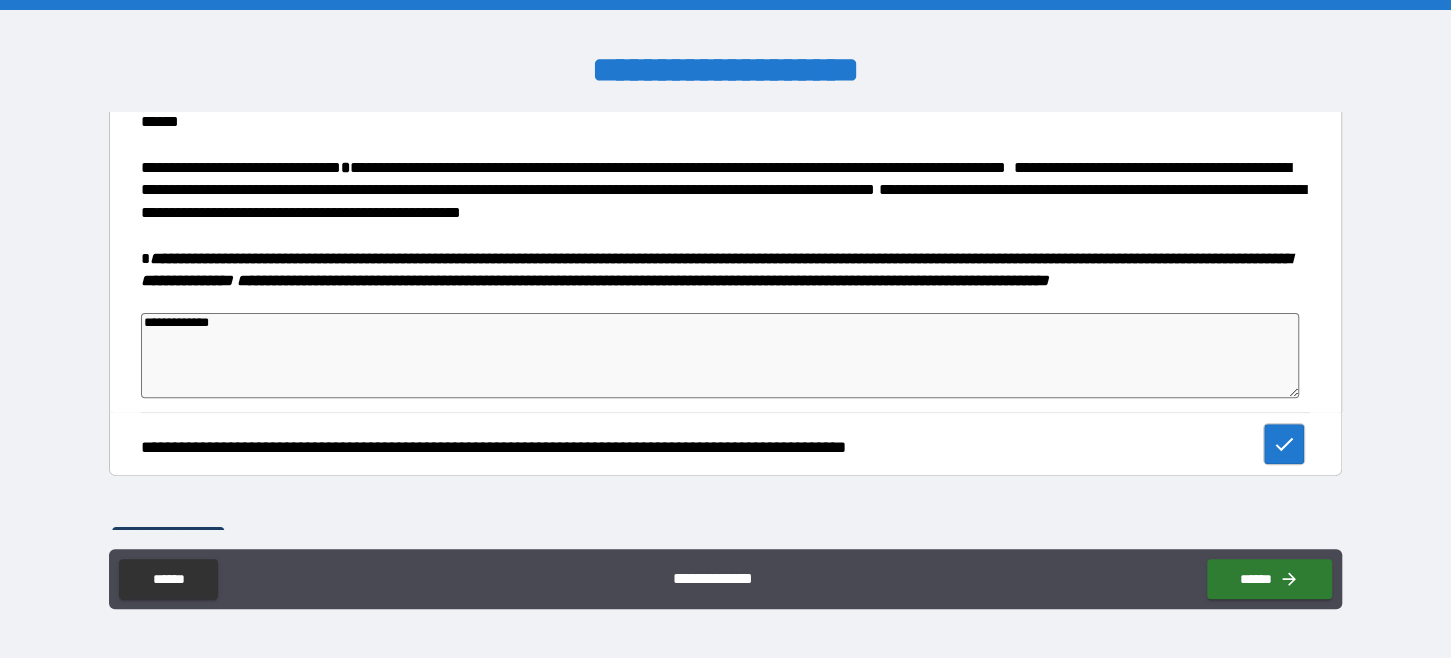 type on "*" 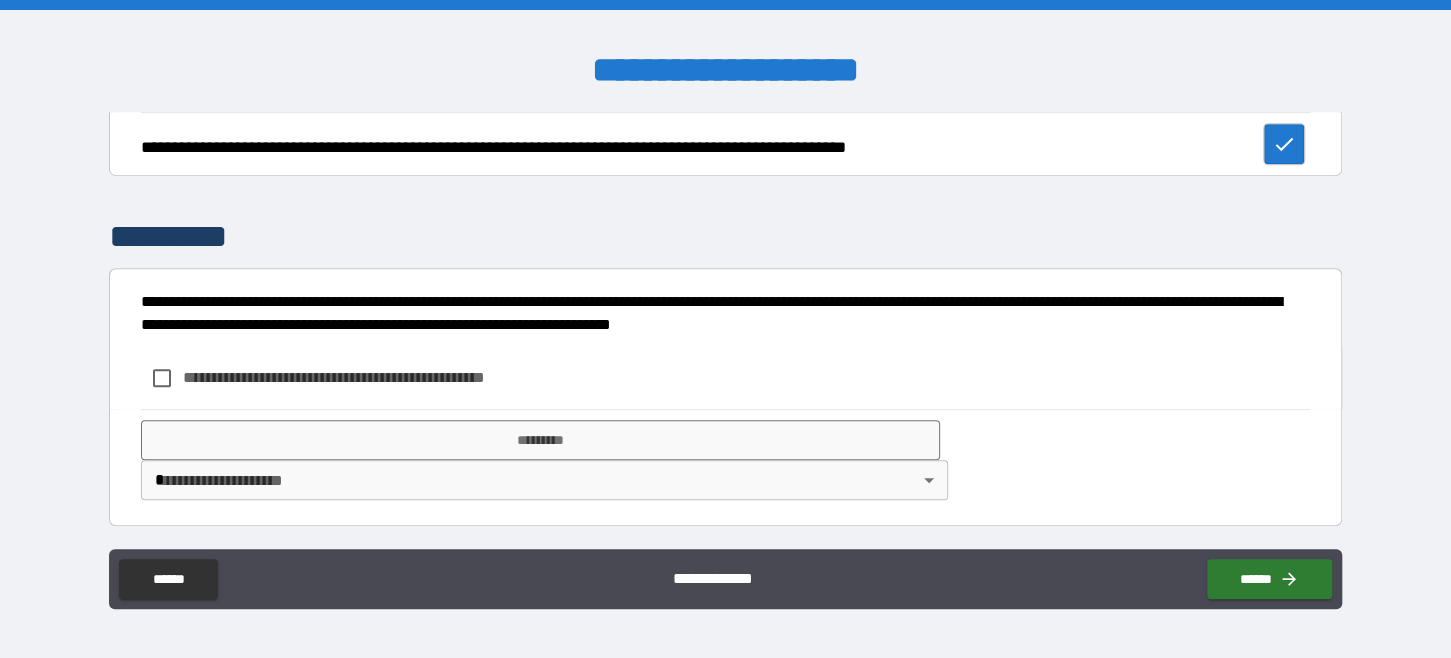 type on "**********" 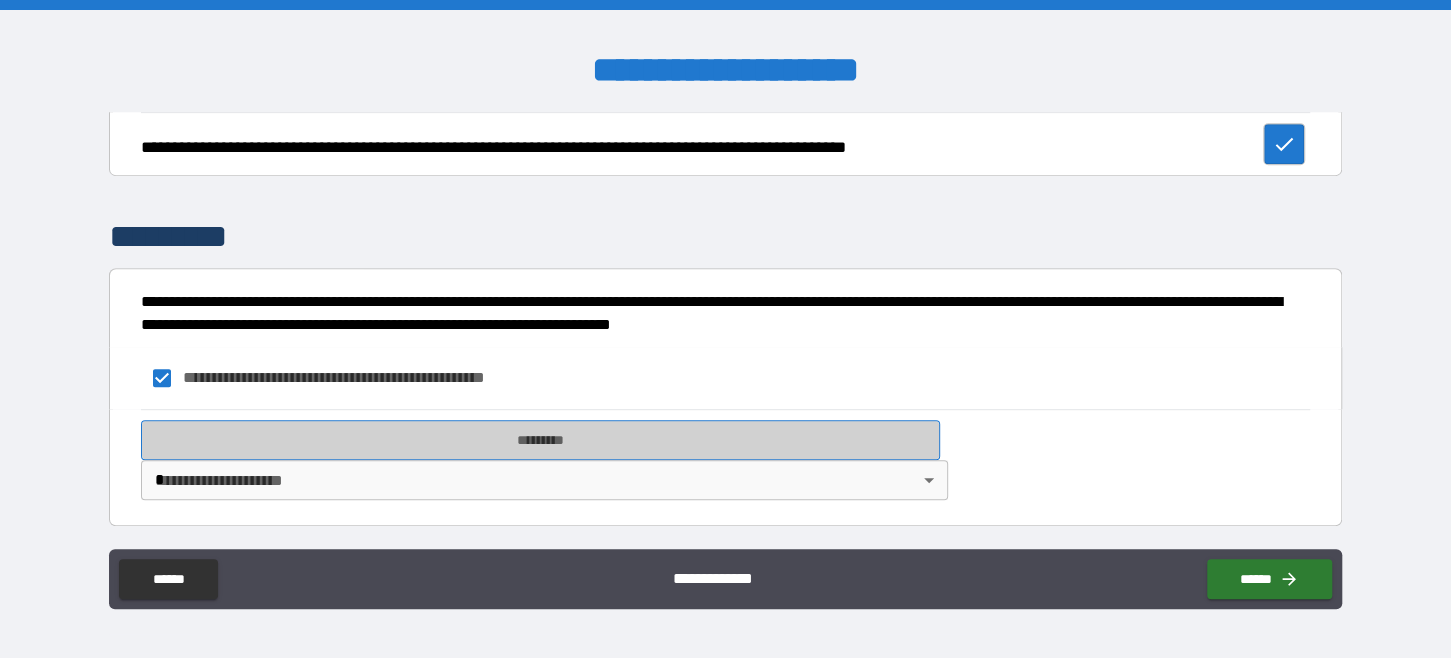 click on "*********" at bounding box center (540, 440) 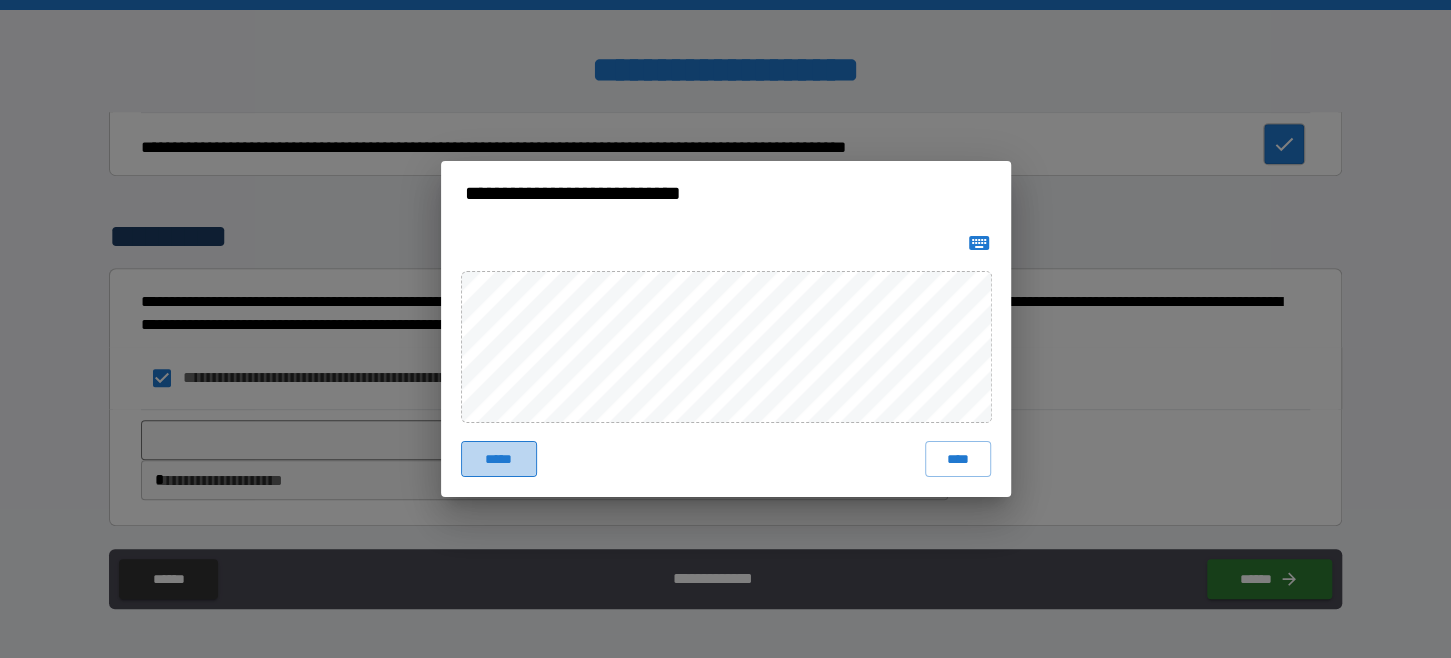 click on "*****" at bounding box center [499, 459] 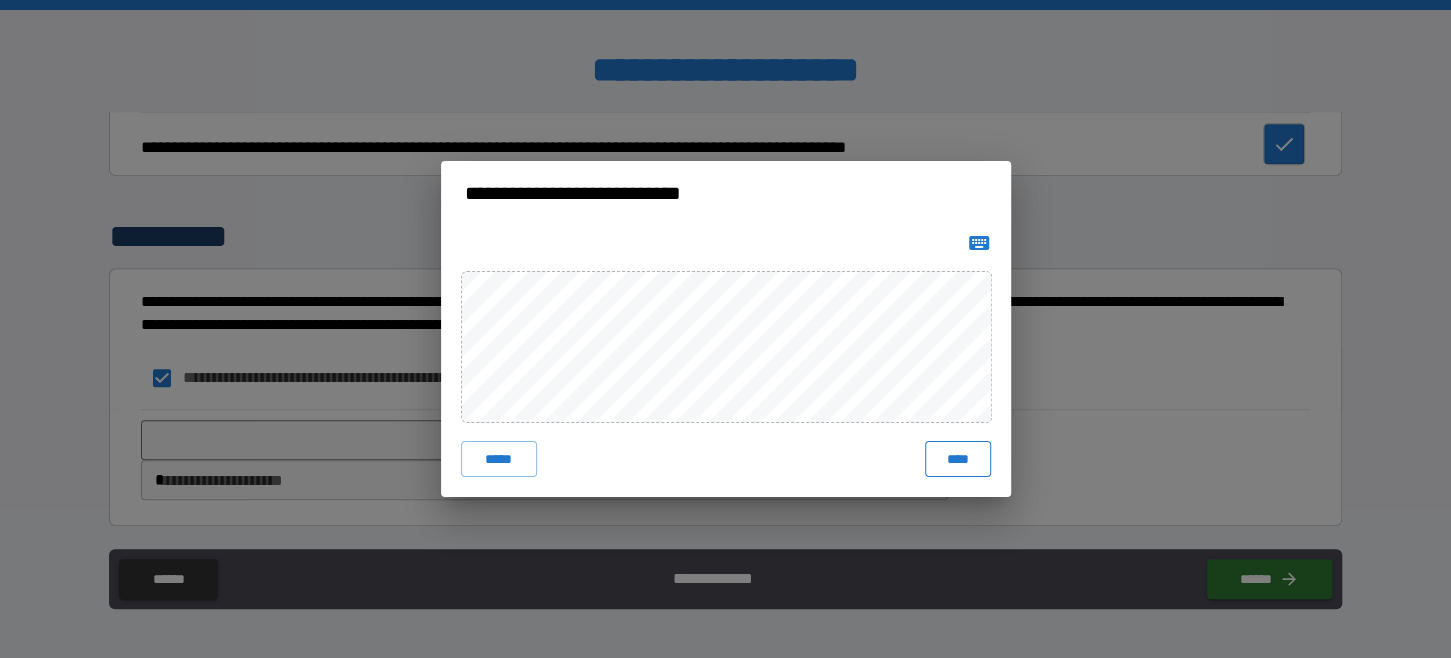 click on "****" at bounding box center (957, 459) 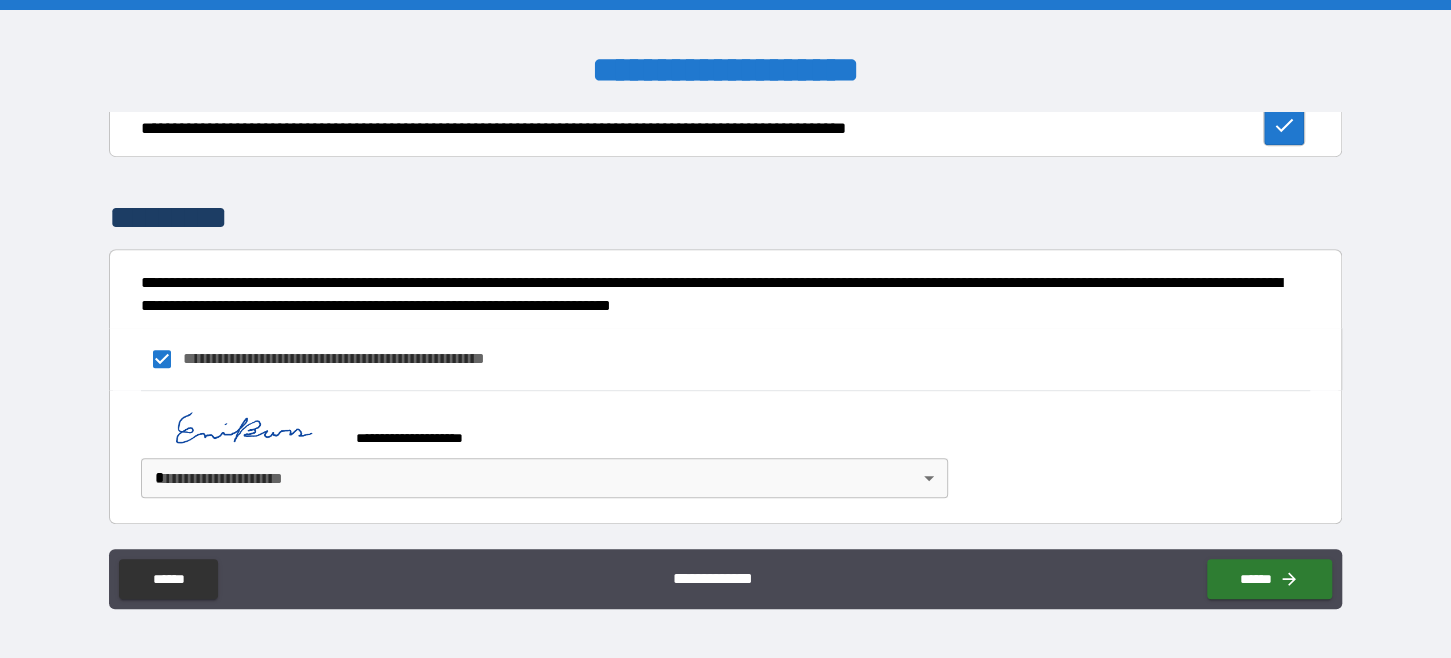 scroll, scrollTop: 639, scrollLeft: 0, axis: vertical 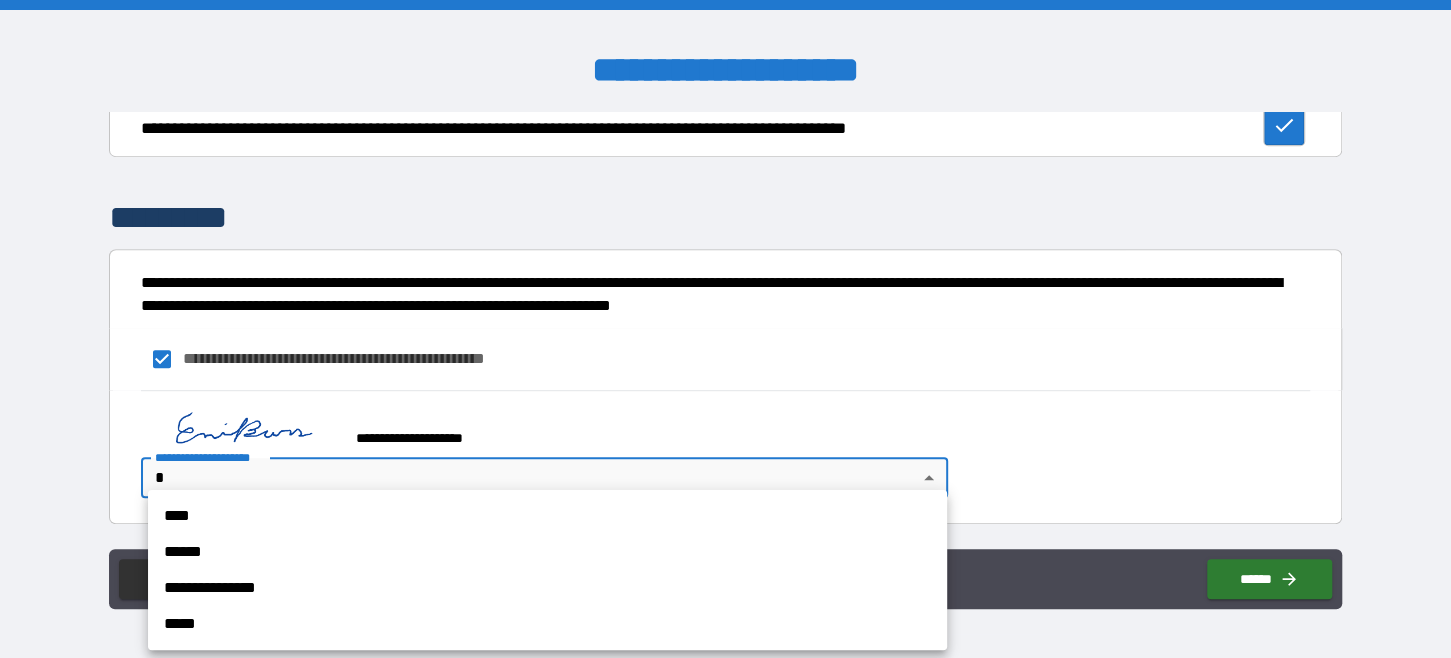 click on "**********" at bounding box center (725, 329) 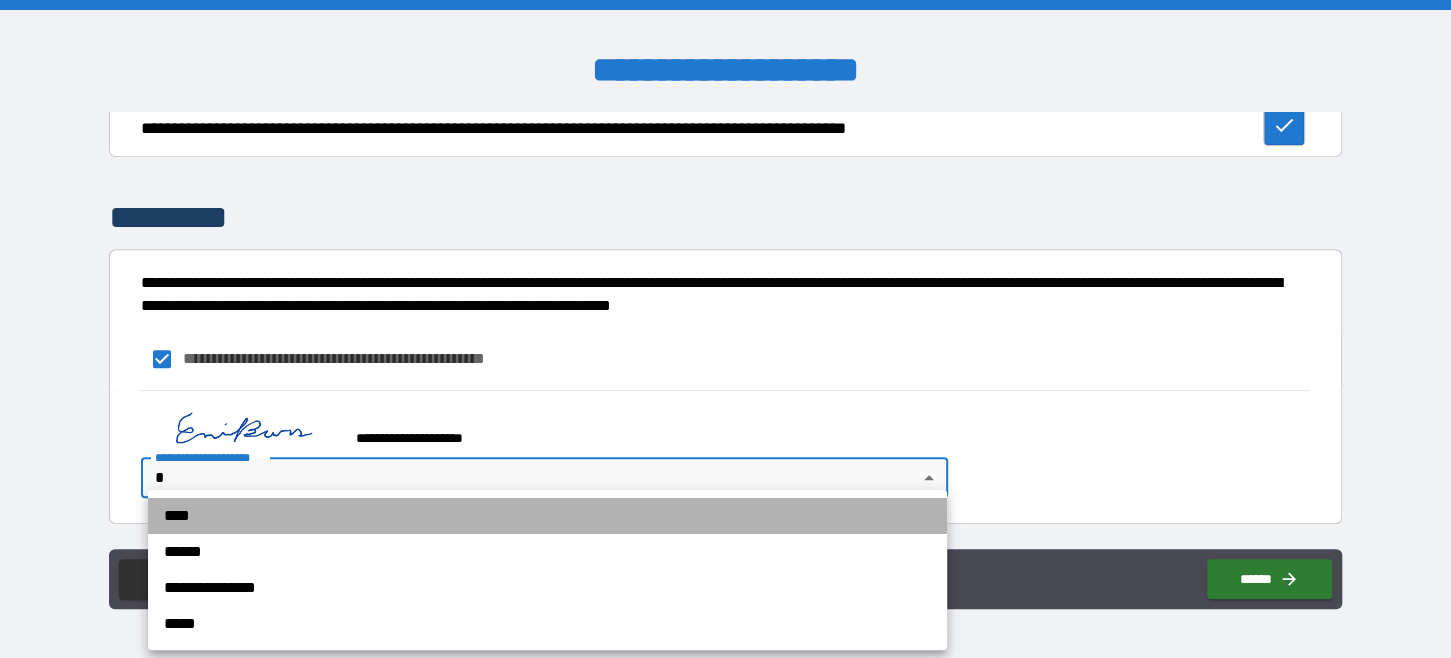 click on "****" at bounding box center (547, 516) 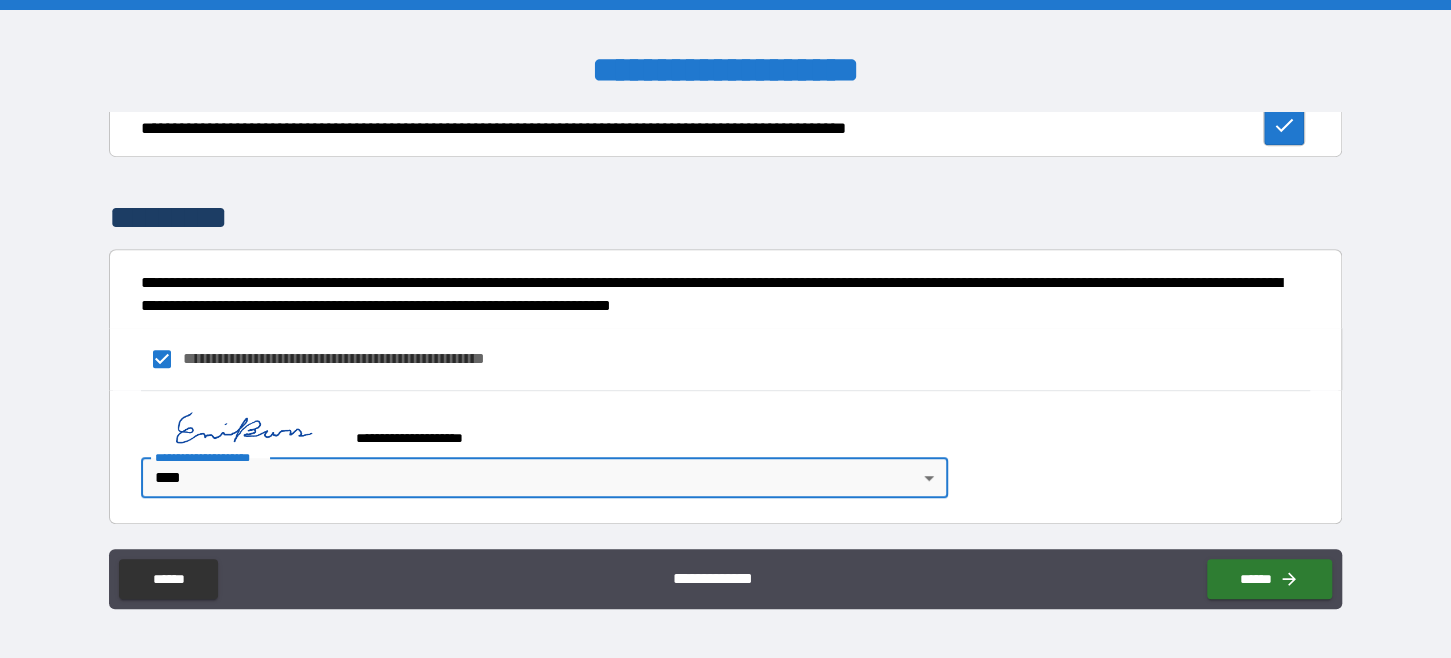type on "*" 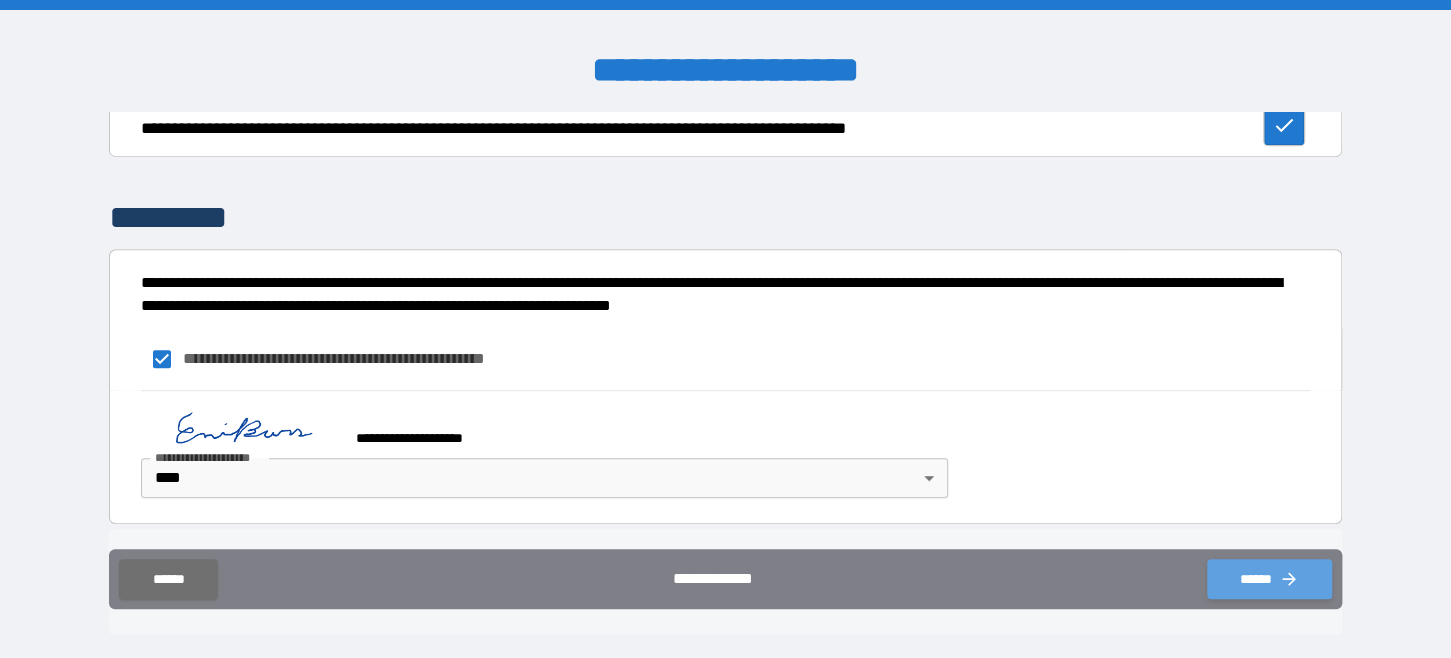 click on "******" at bounding box center [1269, 579] 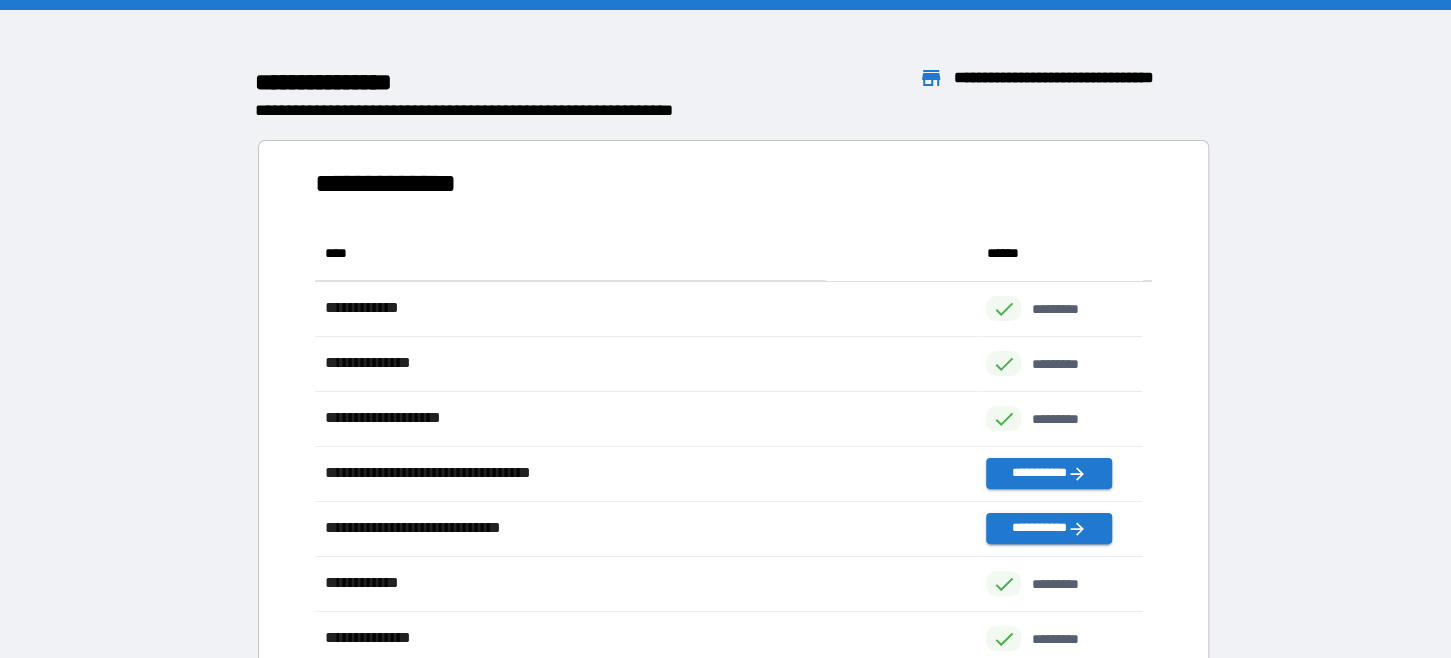 scroll, scrollTop: 16, scrollLeft: 16, axis: both 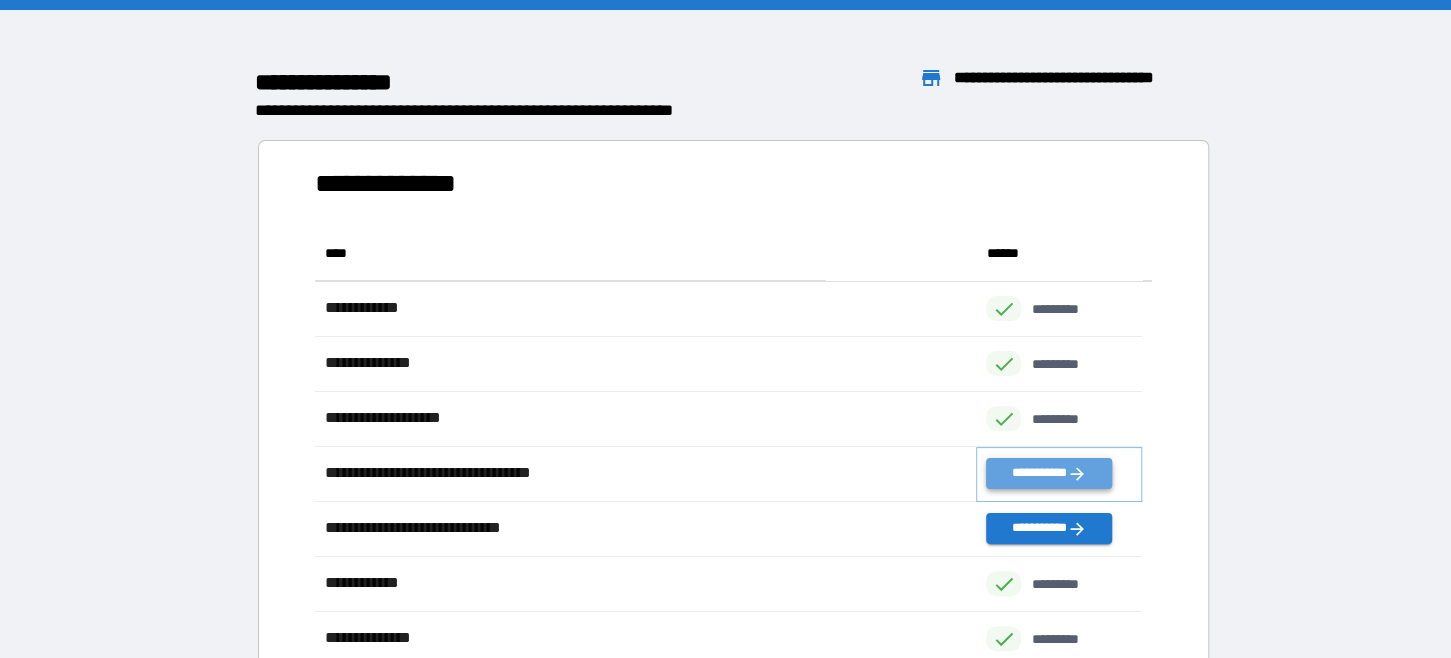 click on "**********" at bounding box center (1048, 473) 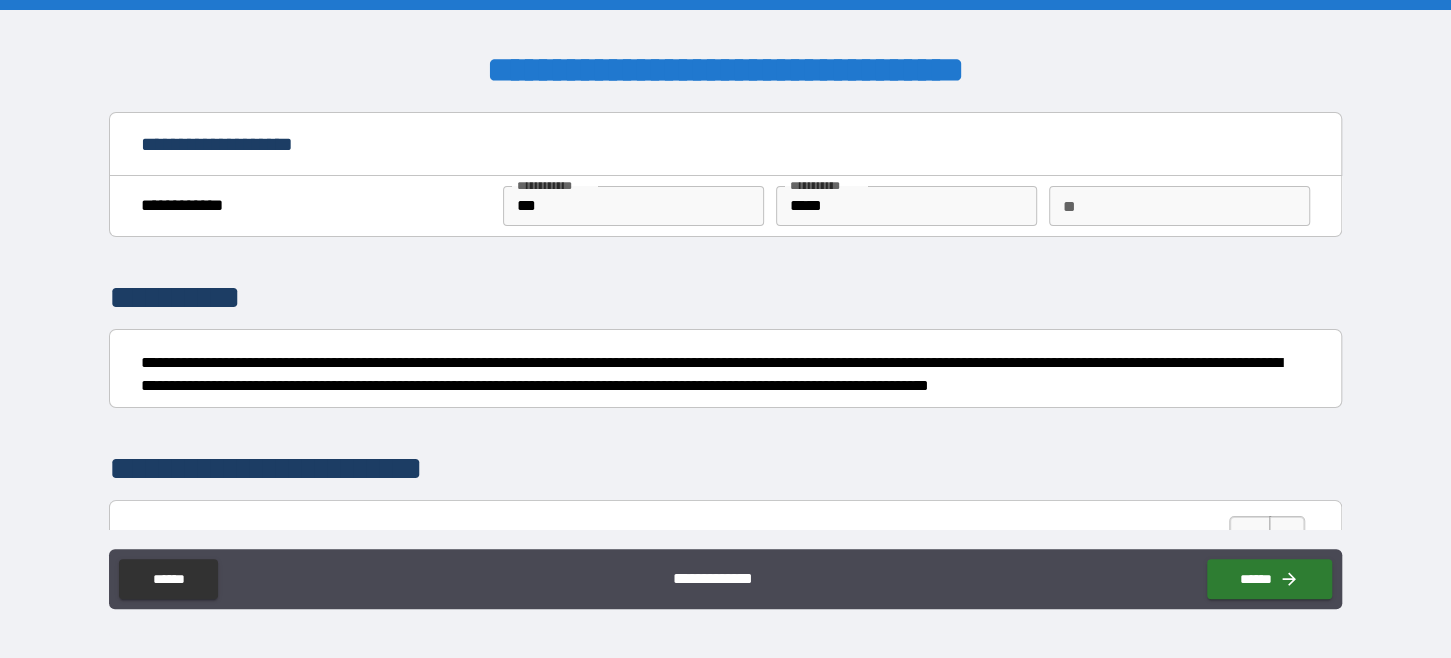 scroll, scrollTop: 99, scrollLeft: 0, axis: vertical 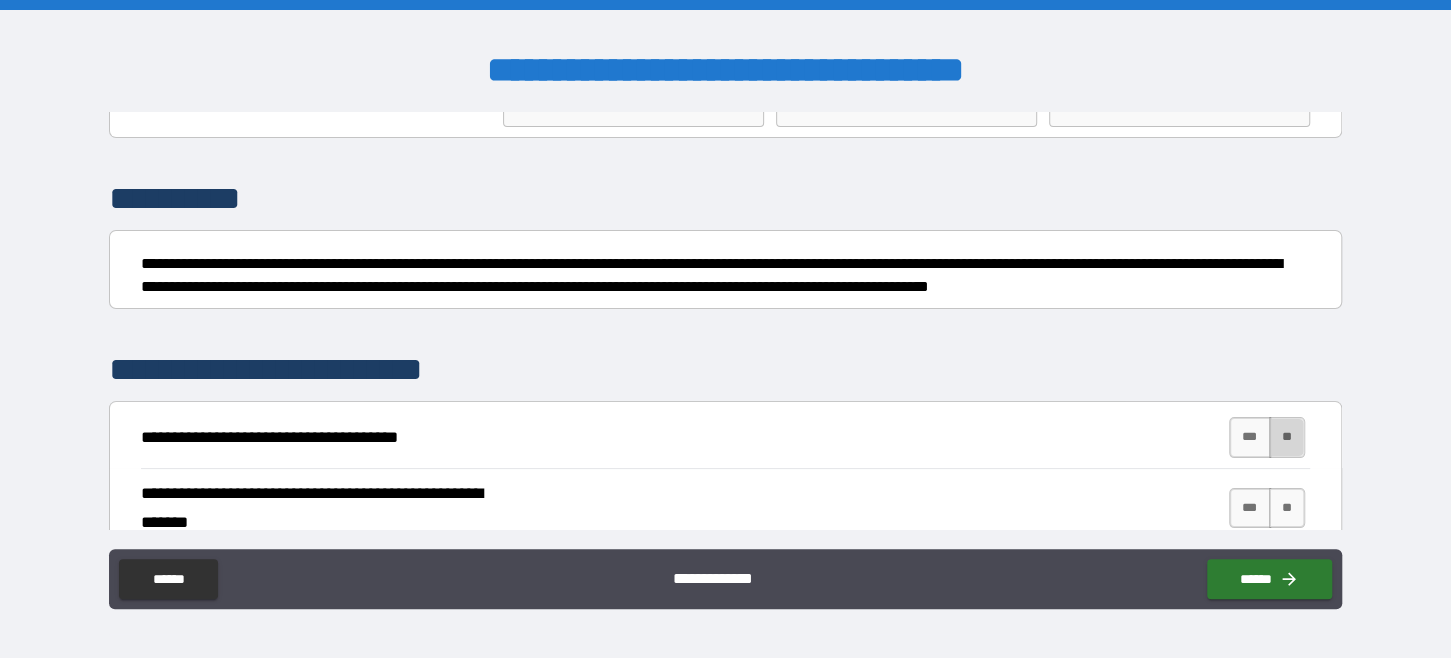 click on "**" at bounding box center [1287, 437] 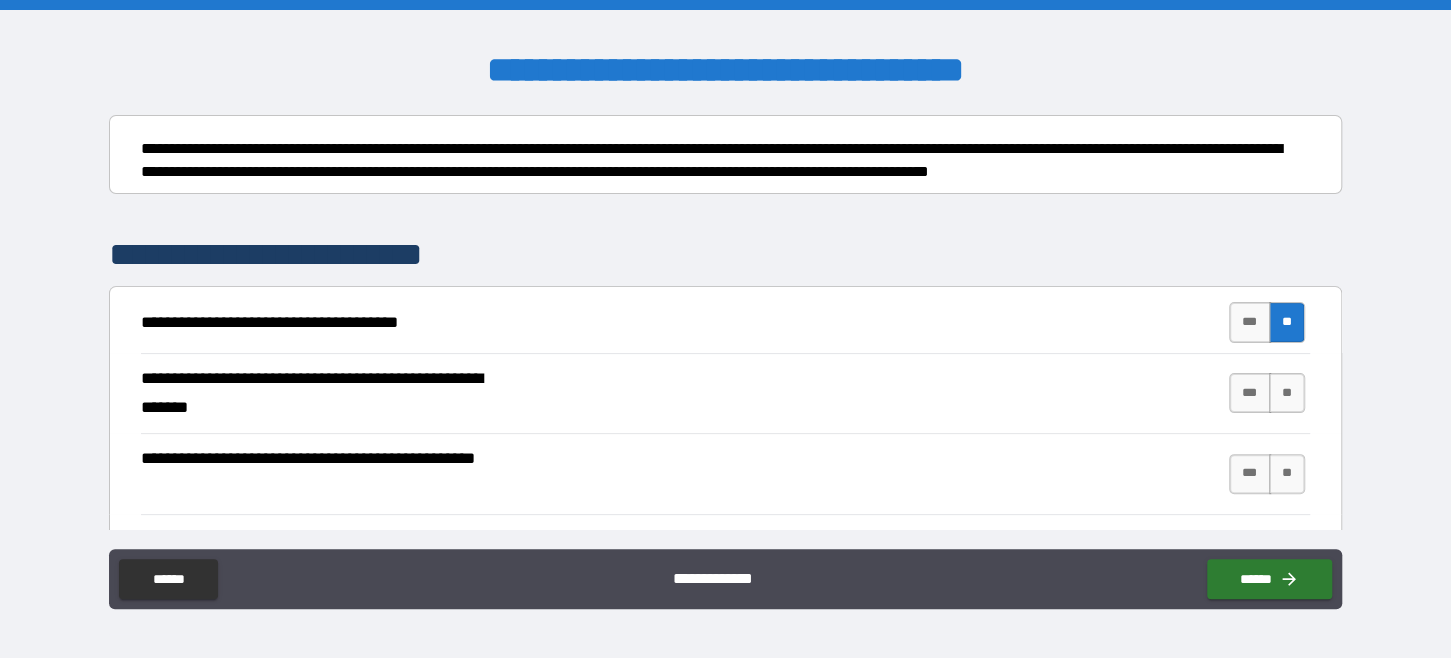 scroll, scrollTop: 300, scrollLeft: 0, axis: vertical 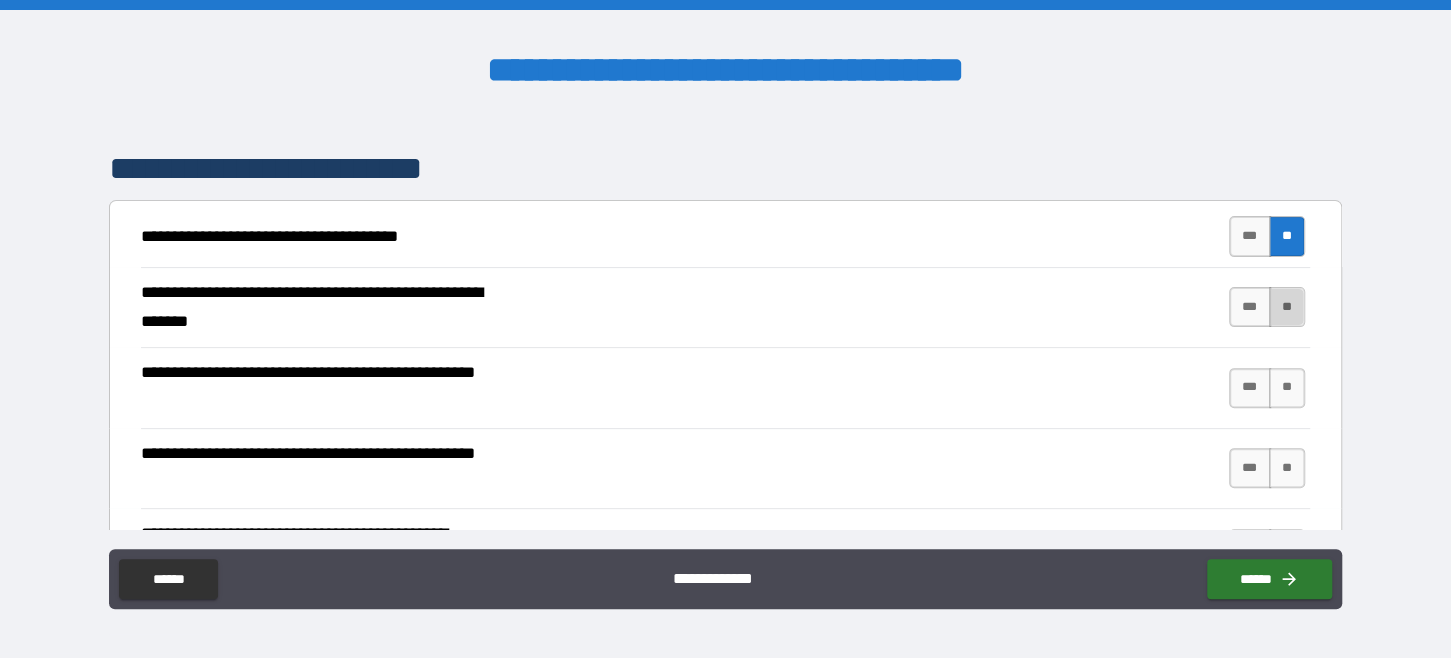 click on "**" at bounding box center (1287, 307) 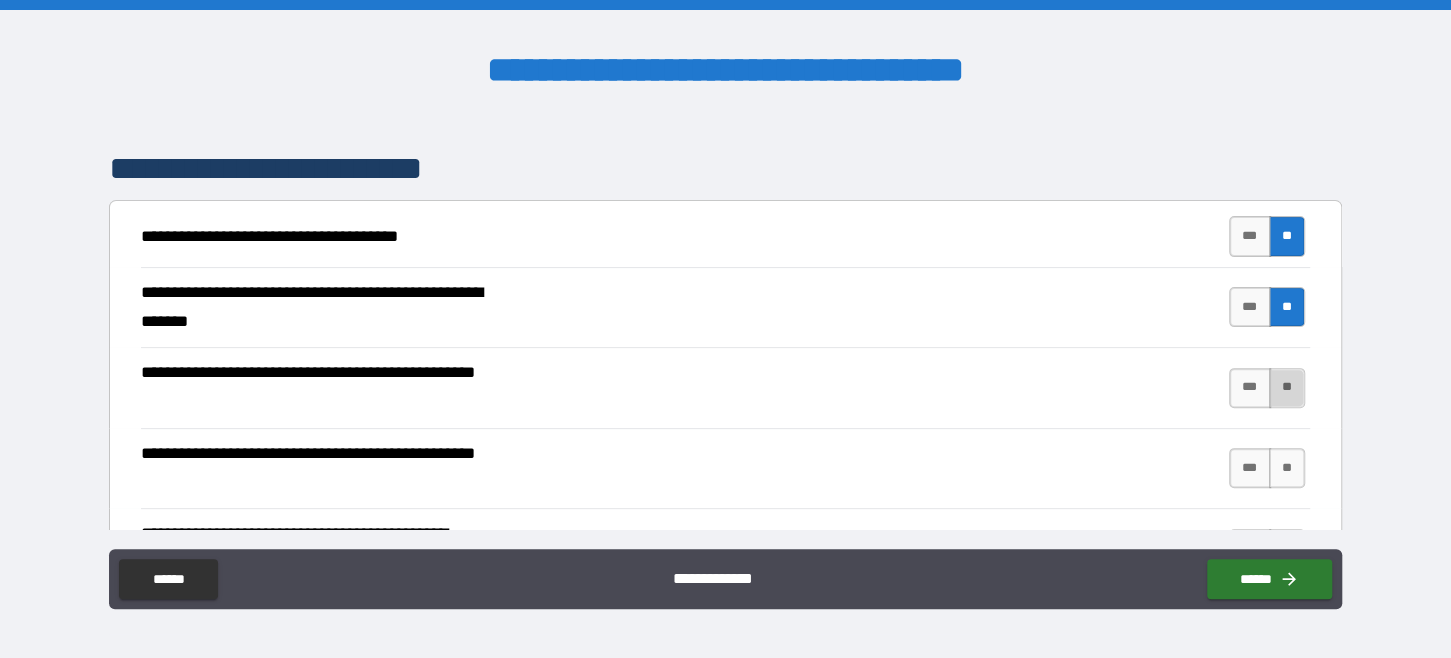click on "**" at bounding box center [1287, 388] 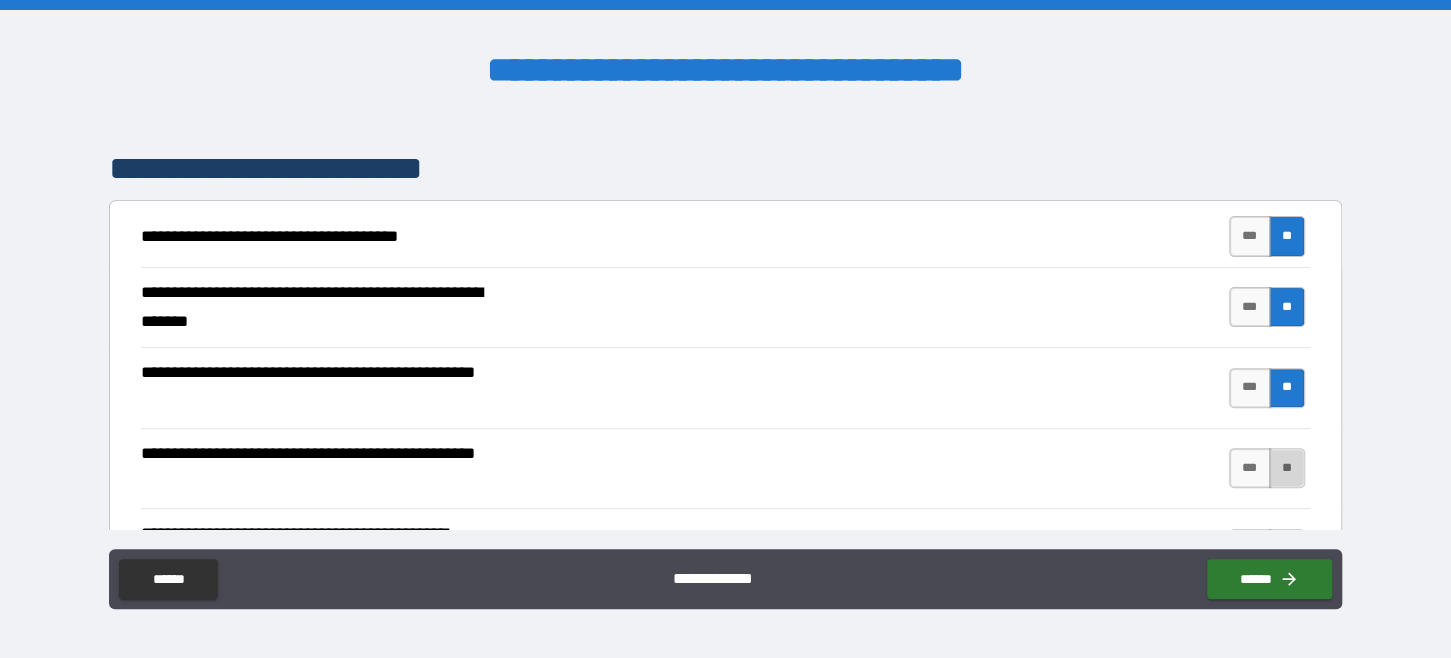 click on "**" at bounding box center [1287, 468] 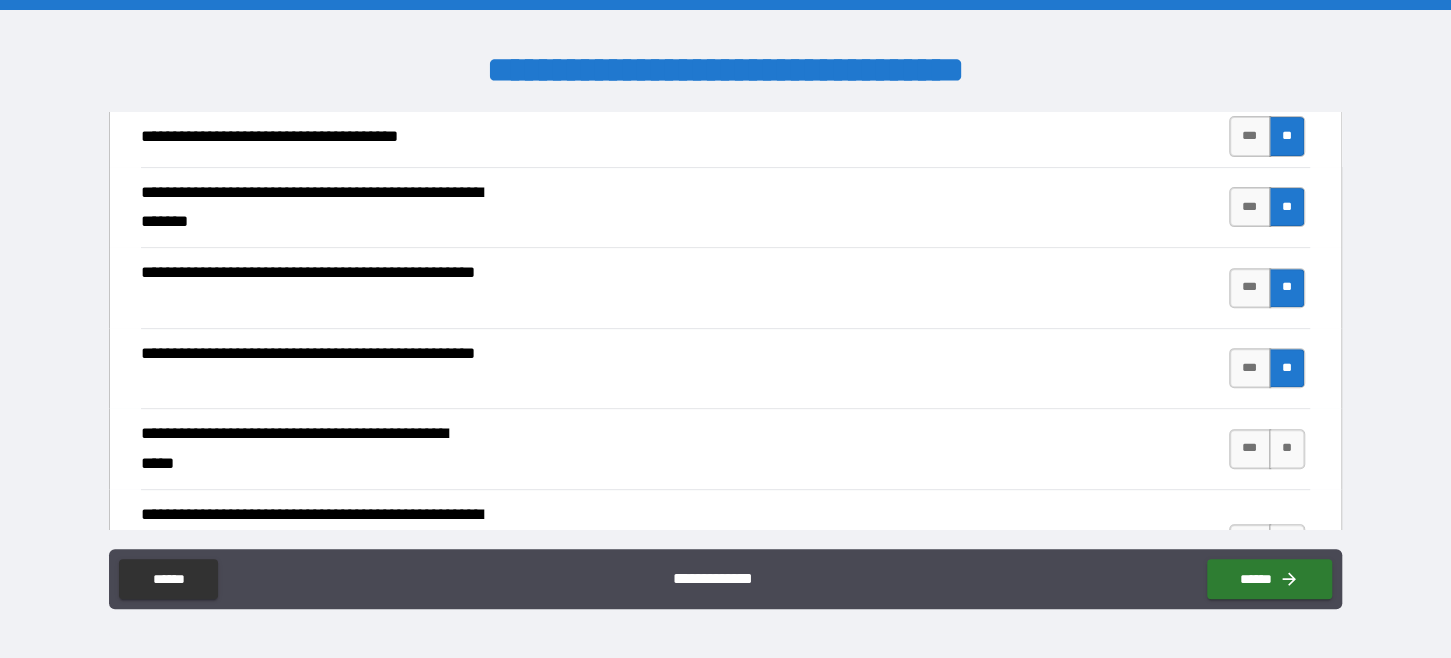 scroll, scrollTop: 499, scrollLeft: 0, axis: vertical 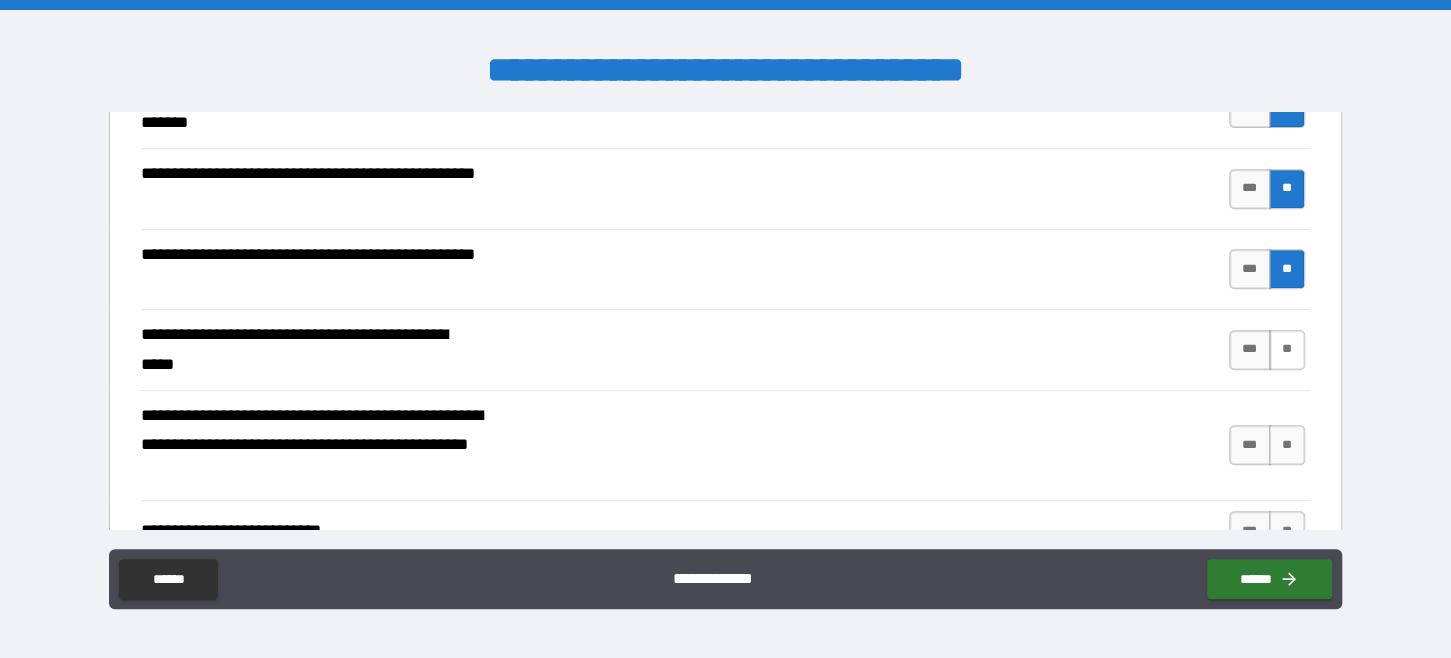 click on "**" at bounding box center [1287, 350] 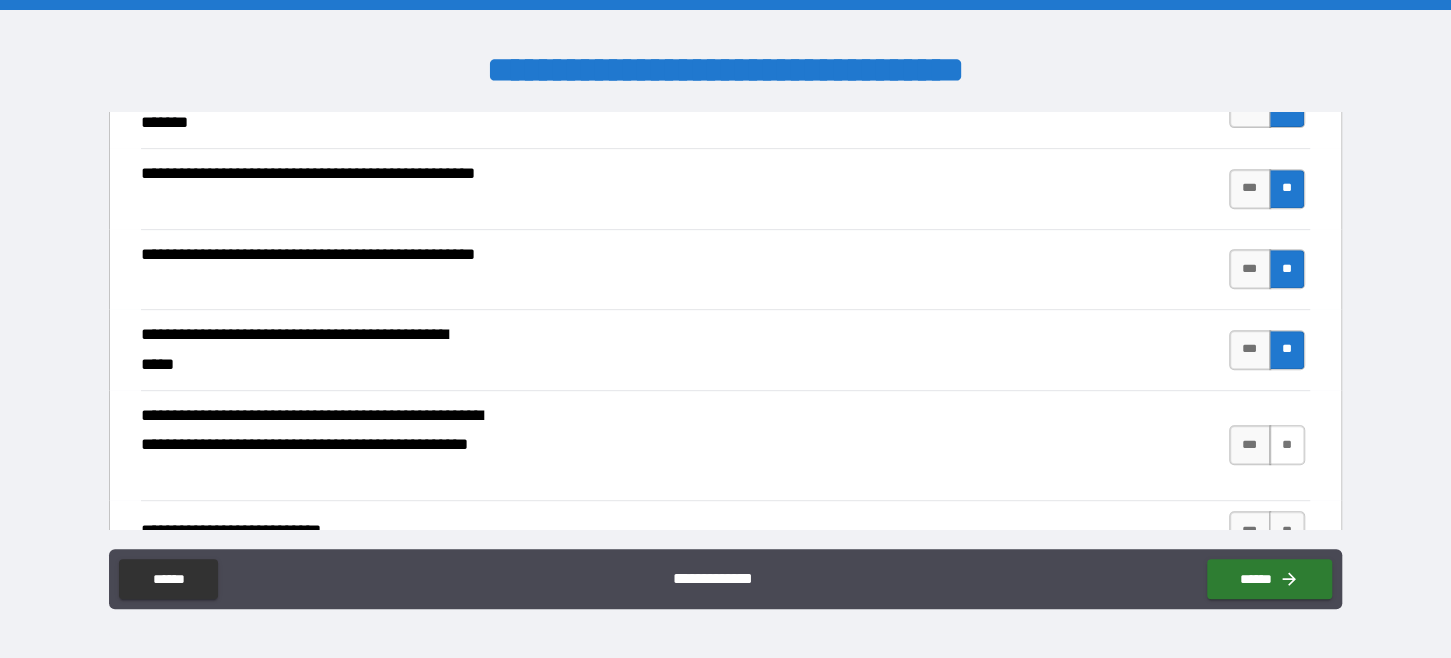 click on "**" at bounding box center [1287, 445] 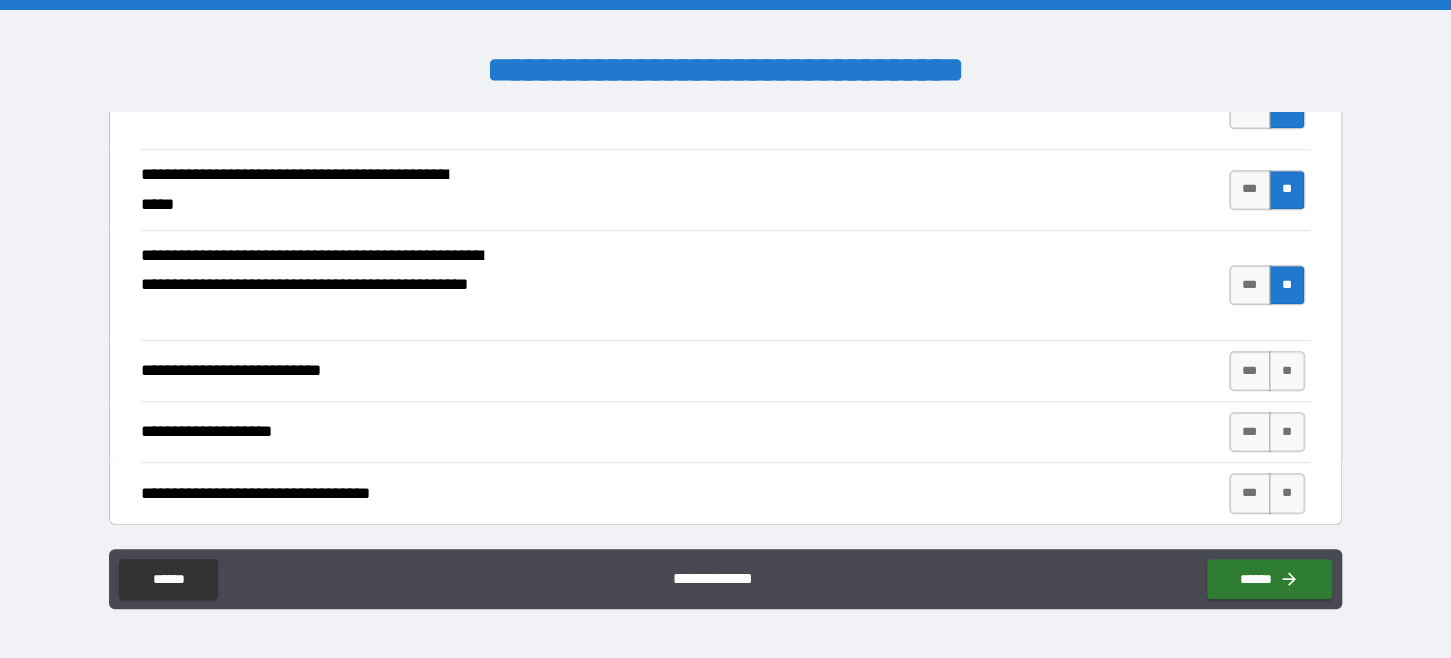 scroll, scrollTop: 700, scrollLeft: 0, axis: vertical 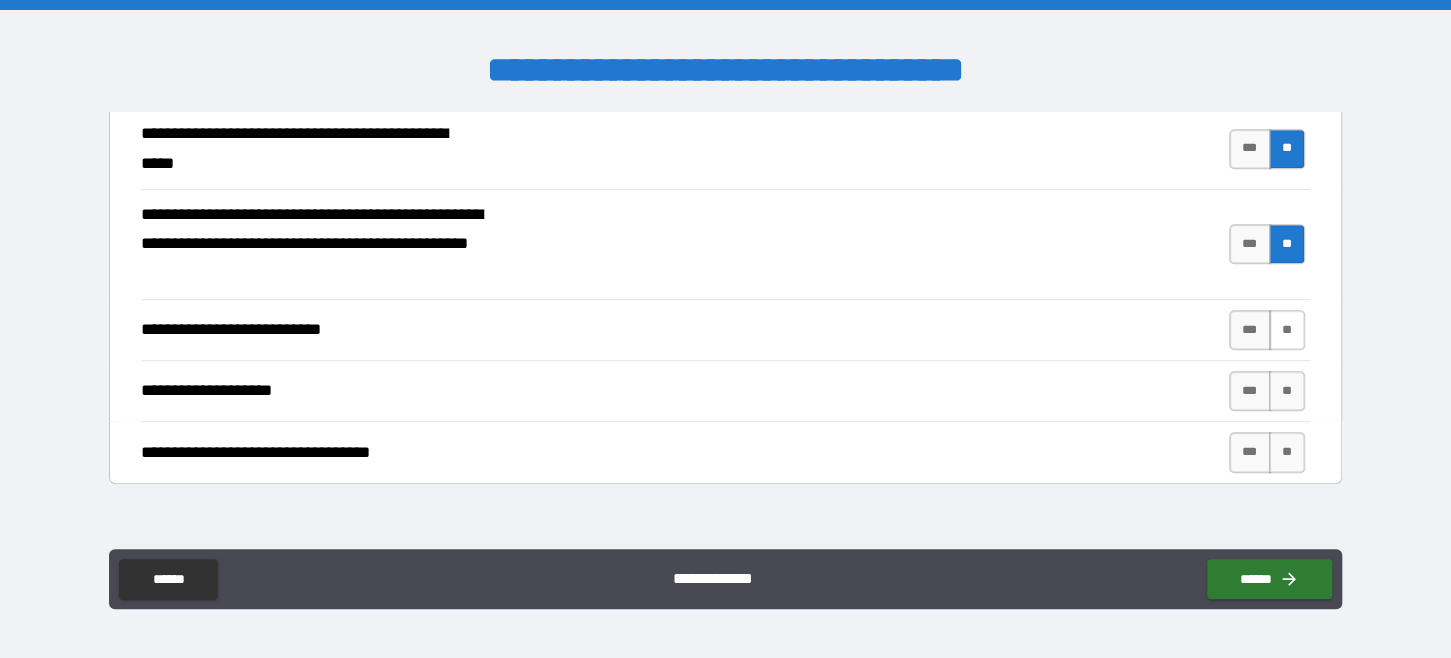 click on "**" at bounding box center [1287, 330] 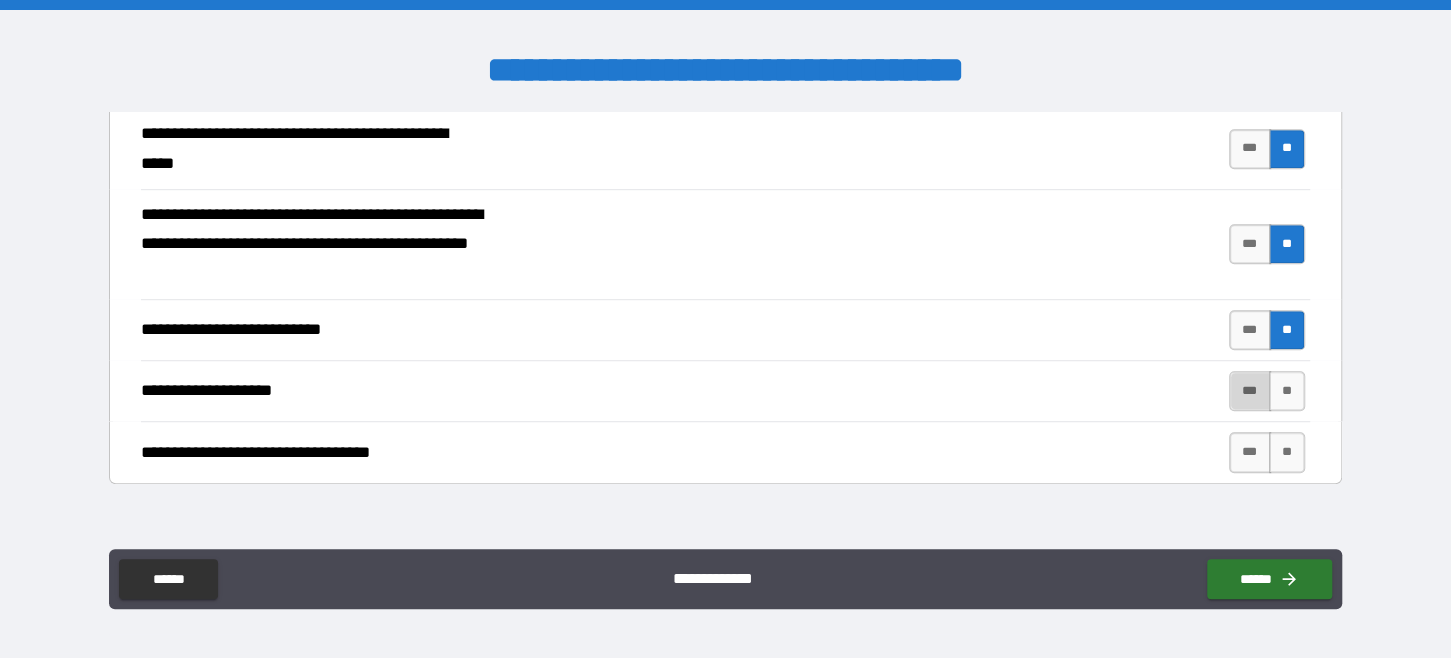 click on "***" at bounding box center (1250, 391) 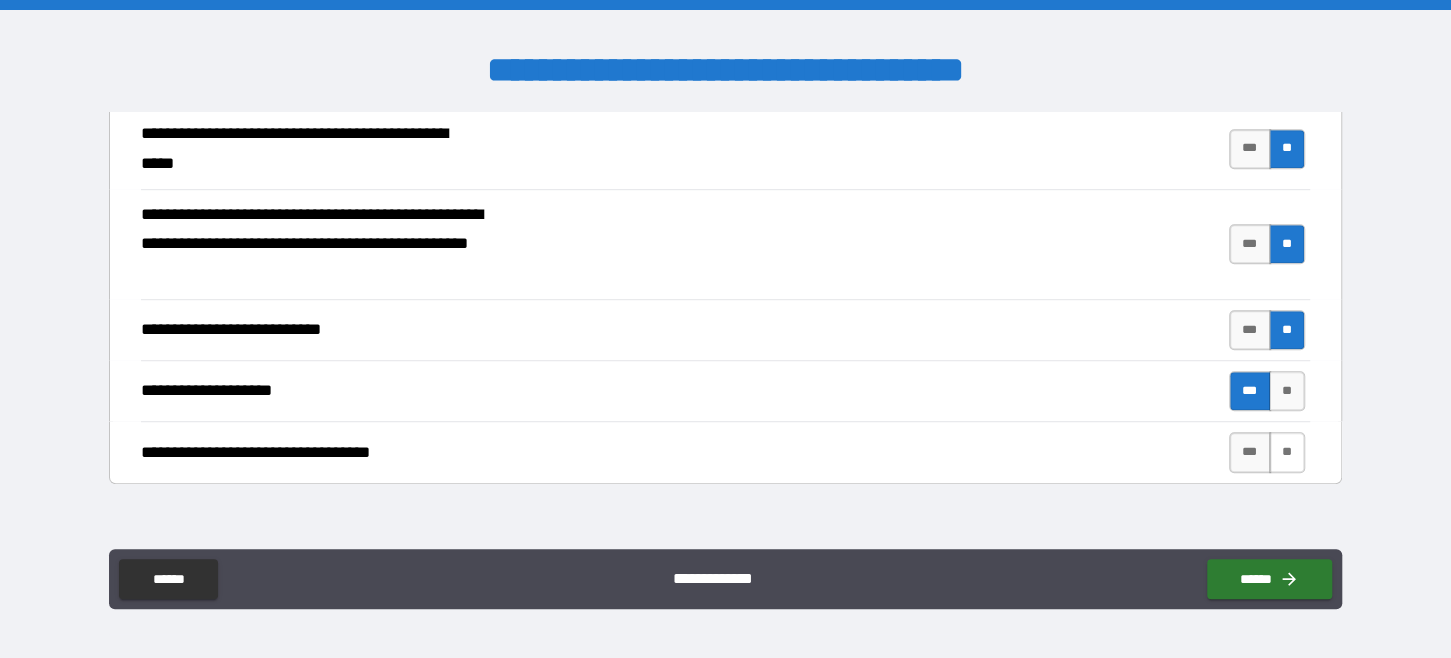 click on "**" at bounding box center [1287, 452] 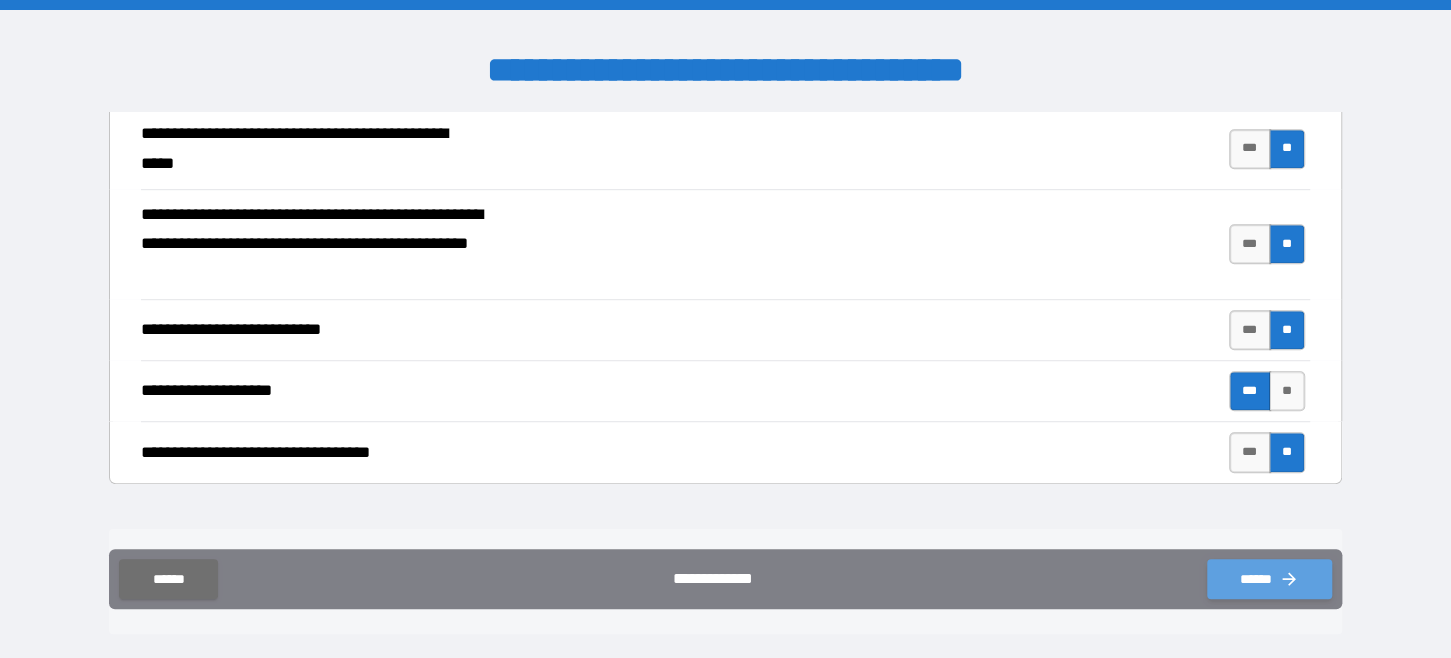 click 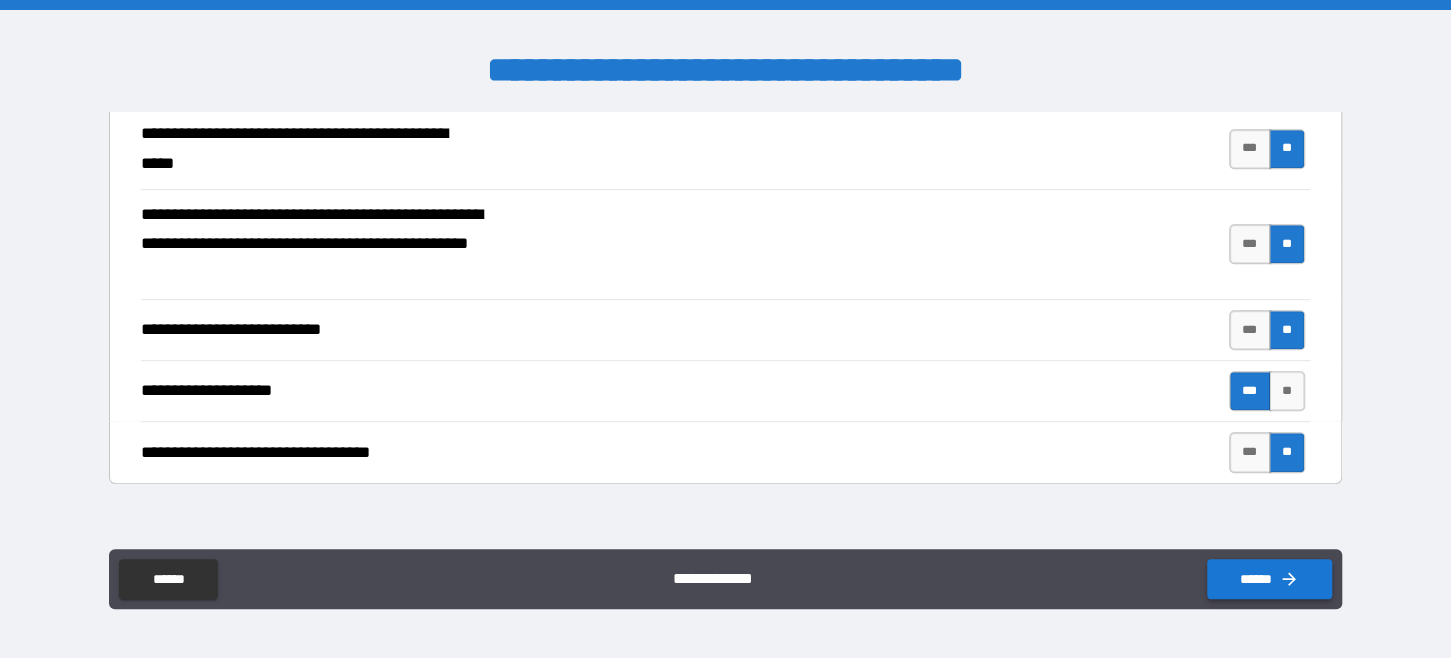 click 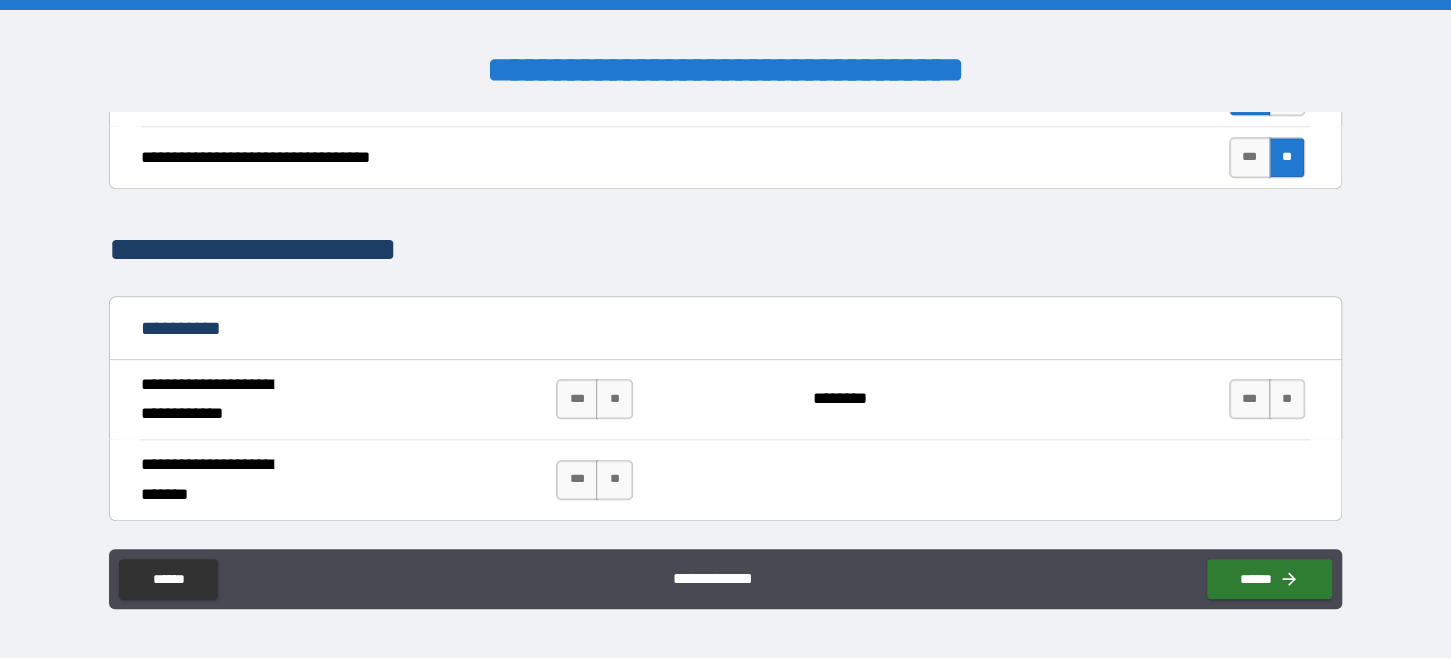 scroll, scrollTop: 1000, scrollLeft: 0, axis: vertical 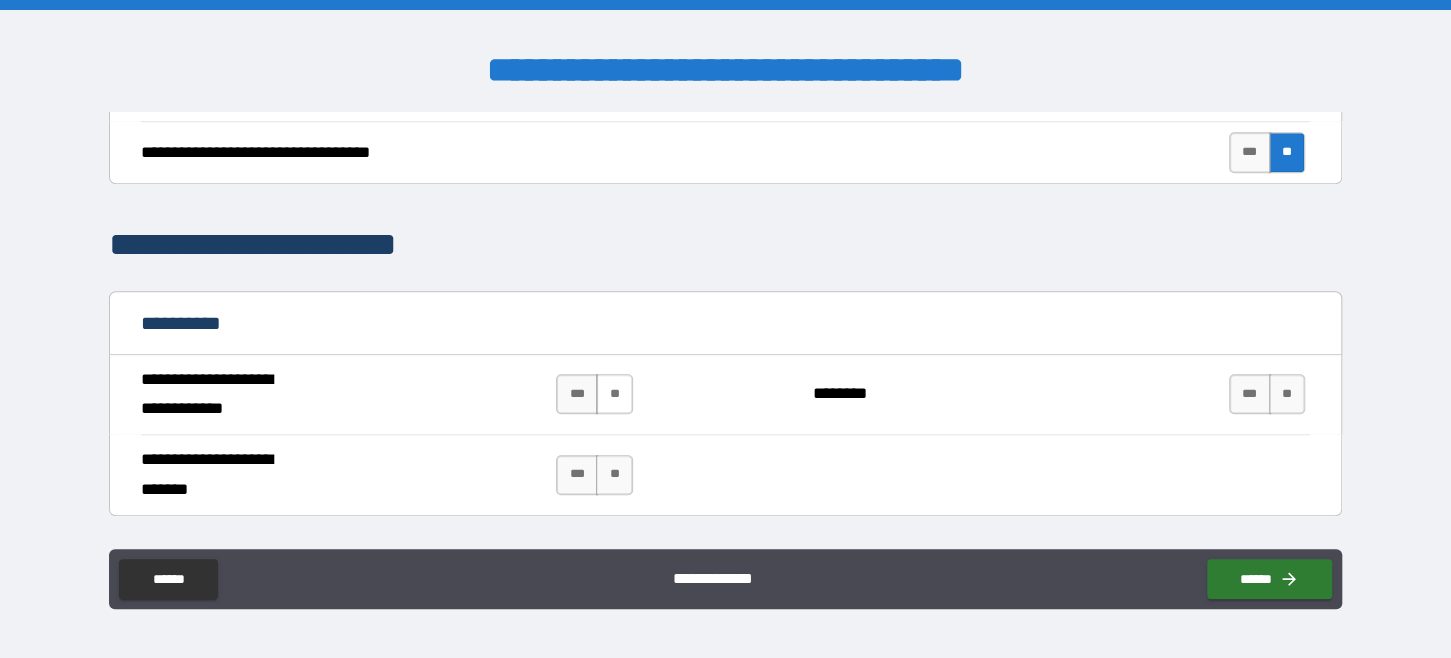click on "**" at bounding box center (614, 394) 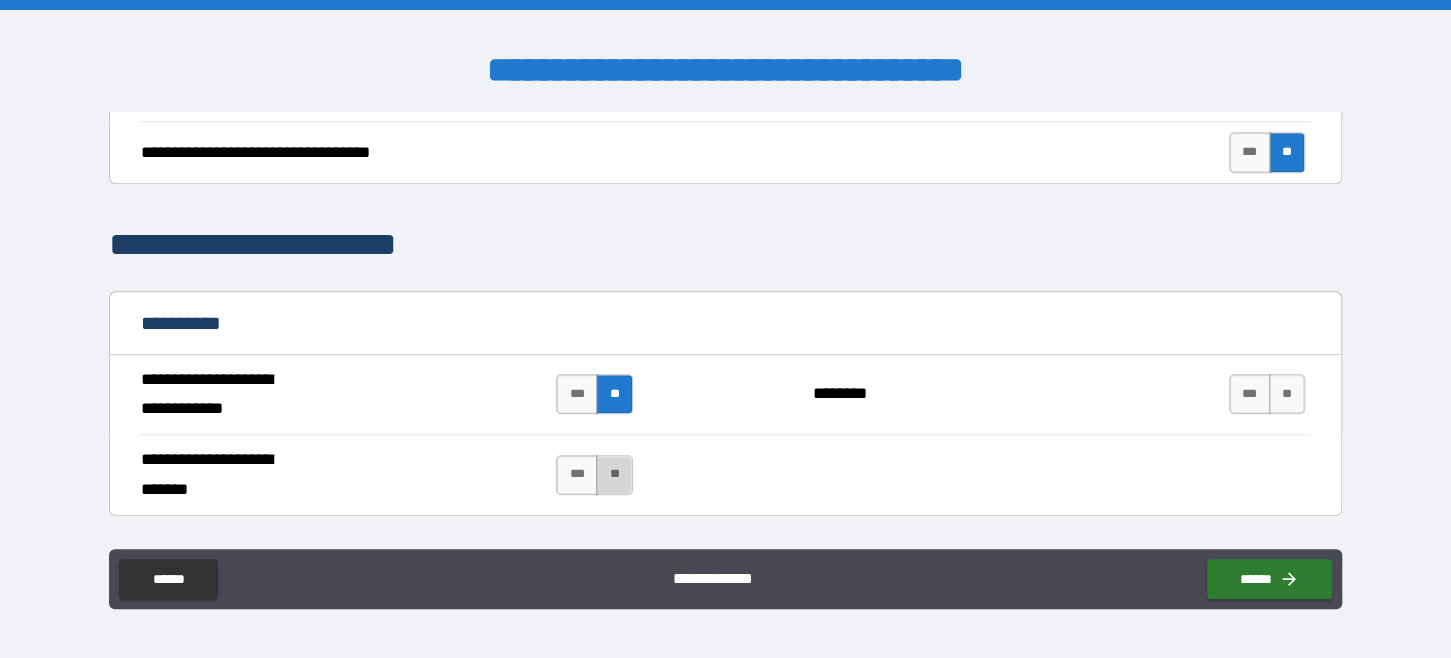 click on "**" at bounding box center (614, 475) 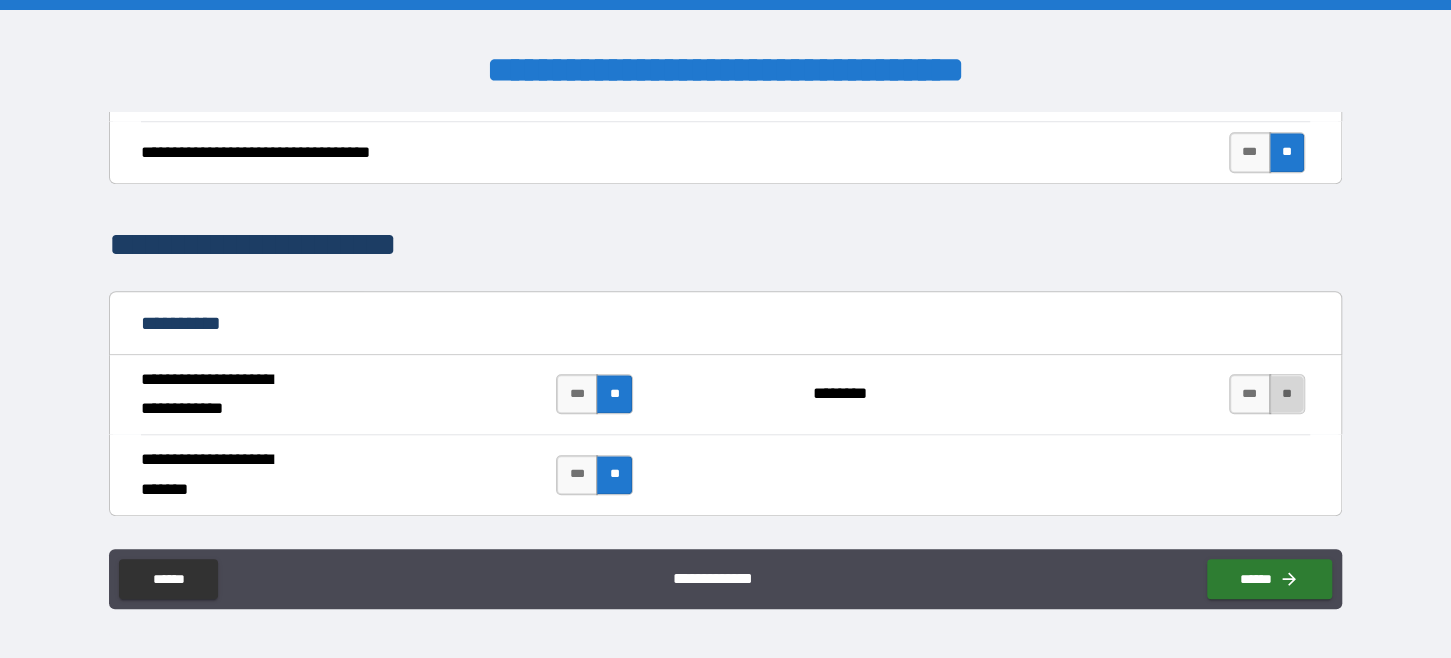 click on "**" at bounding box center (1287, 394) 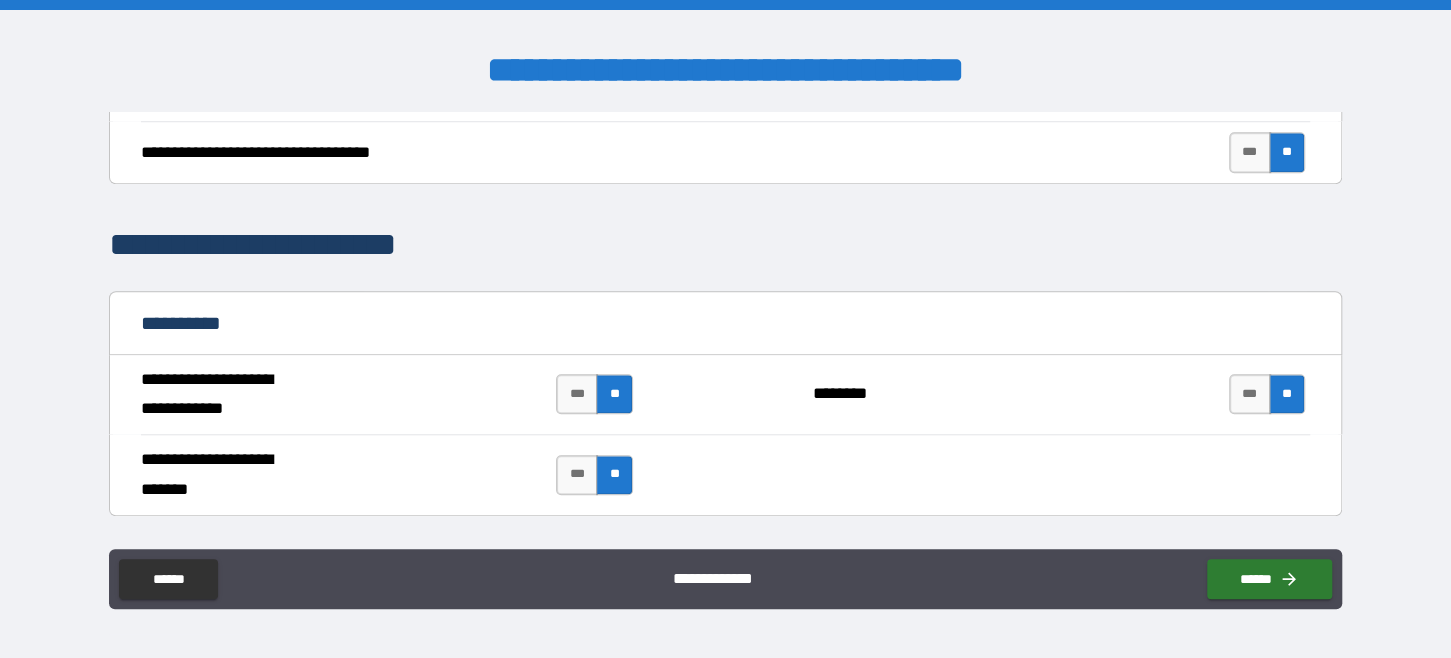 scroll, scrollTop: 1400, scrollLeft: 0, axis: vertical 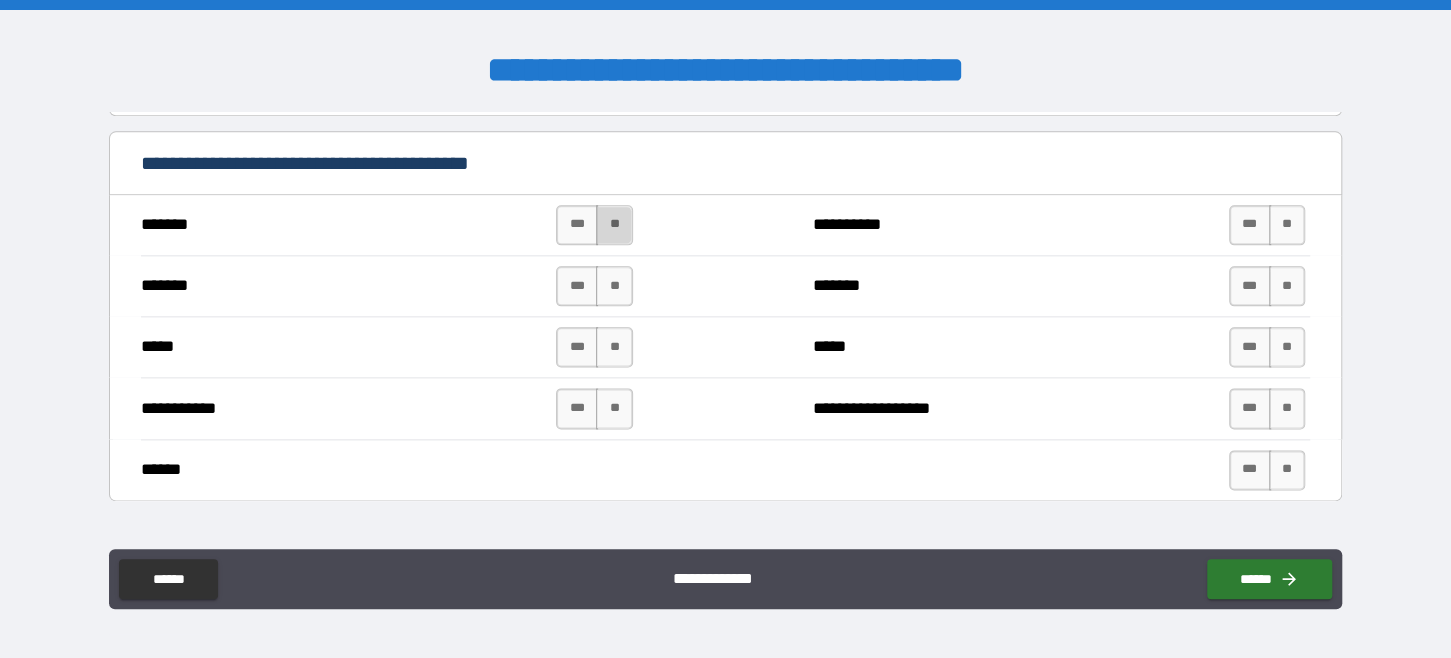 click on "**" at bounding box center [614, 225] 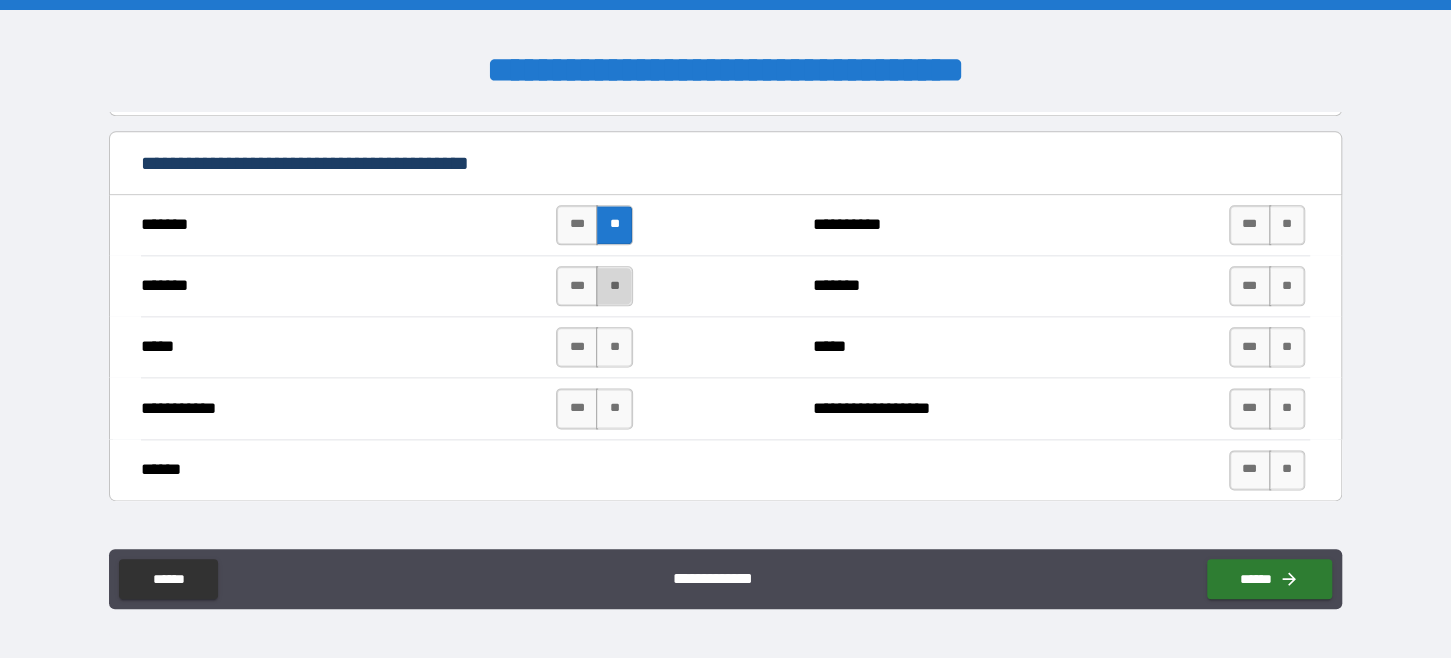 click on "**" at bounding box center (614, 286) 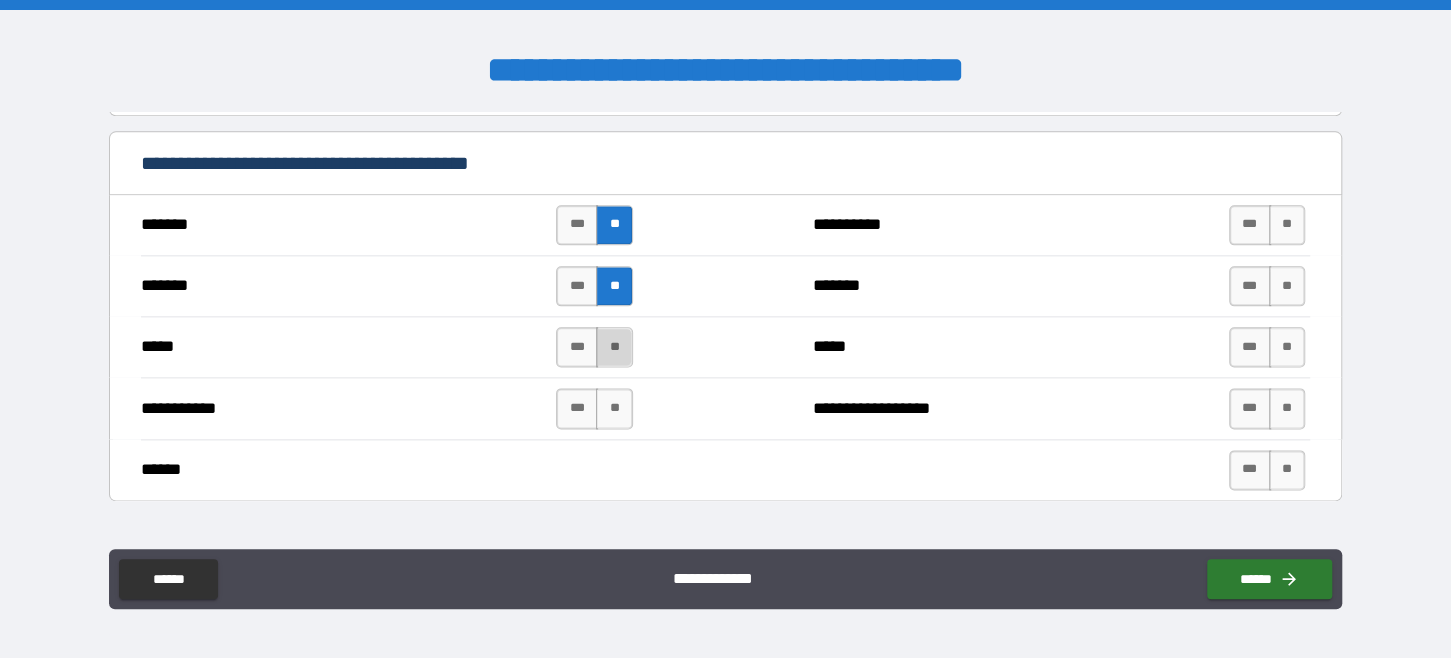 click on "**" at bounding box center [614, 347] 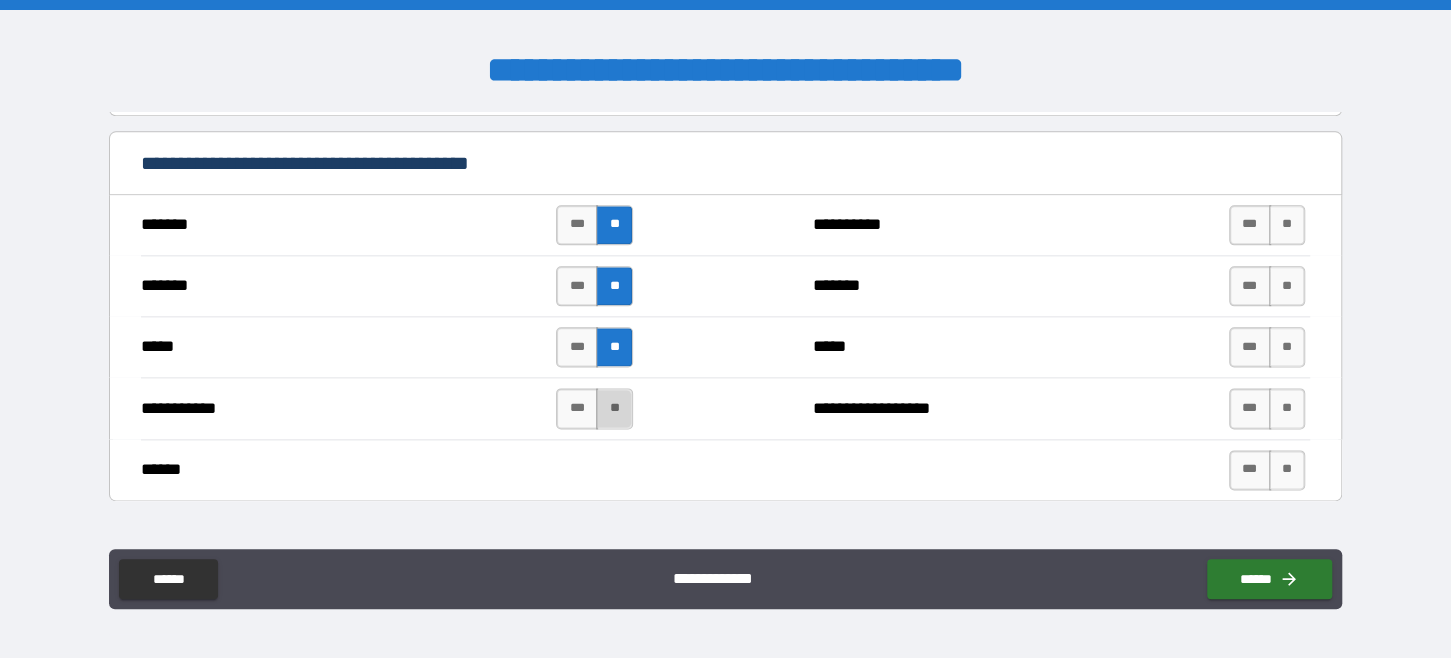 click on "**" at bounding box center (614, 408) 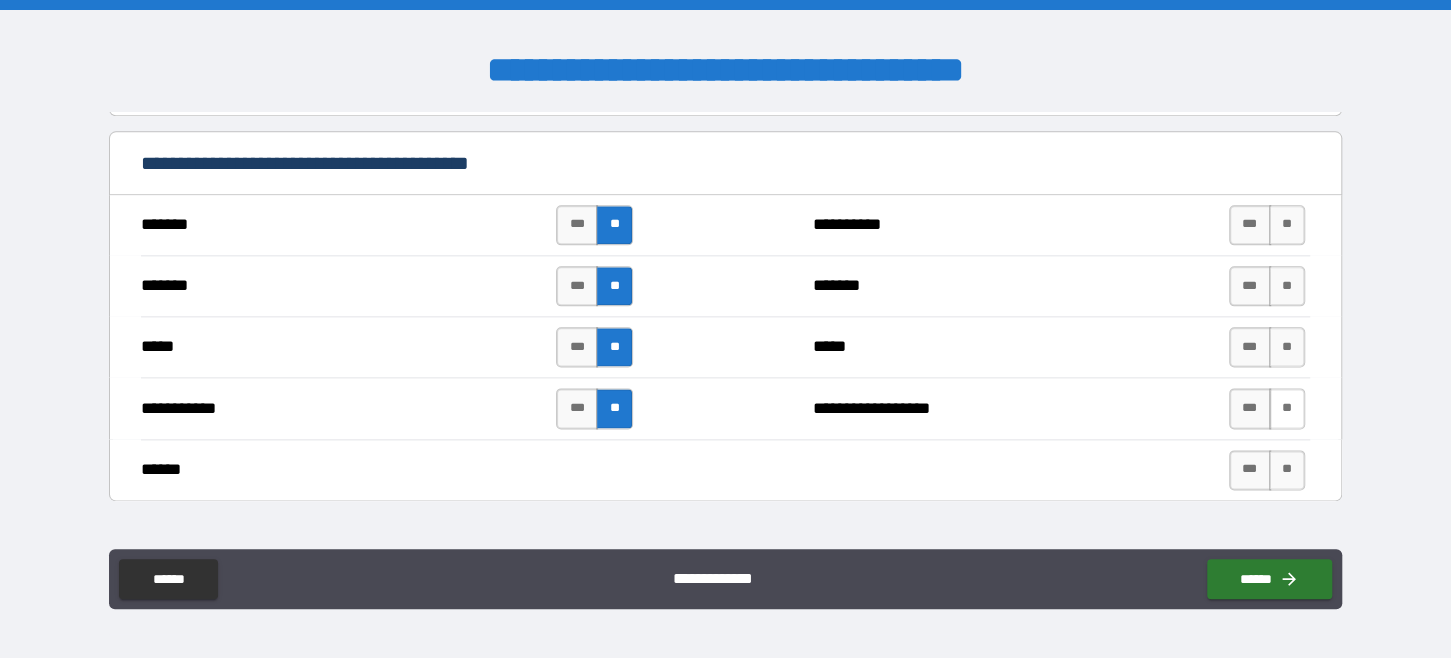 click on "**" at bounding box center [1287, 408] 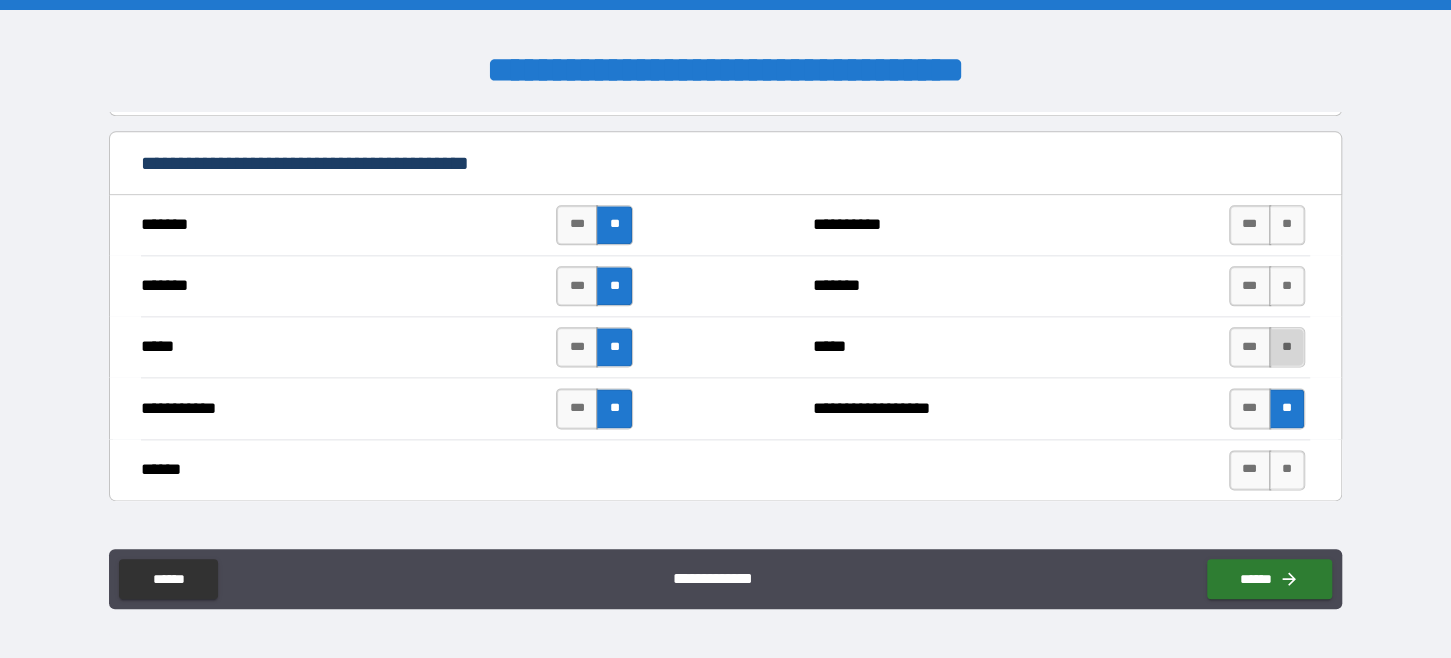 click on "**" at bounding box center (1287, 347) 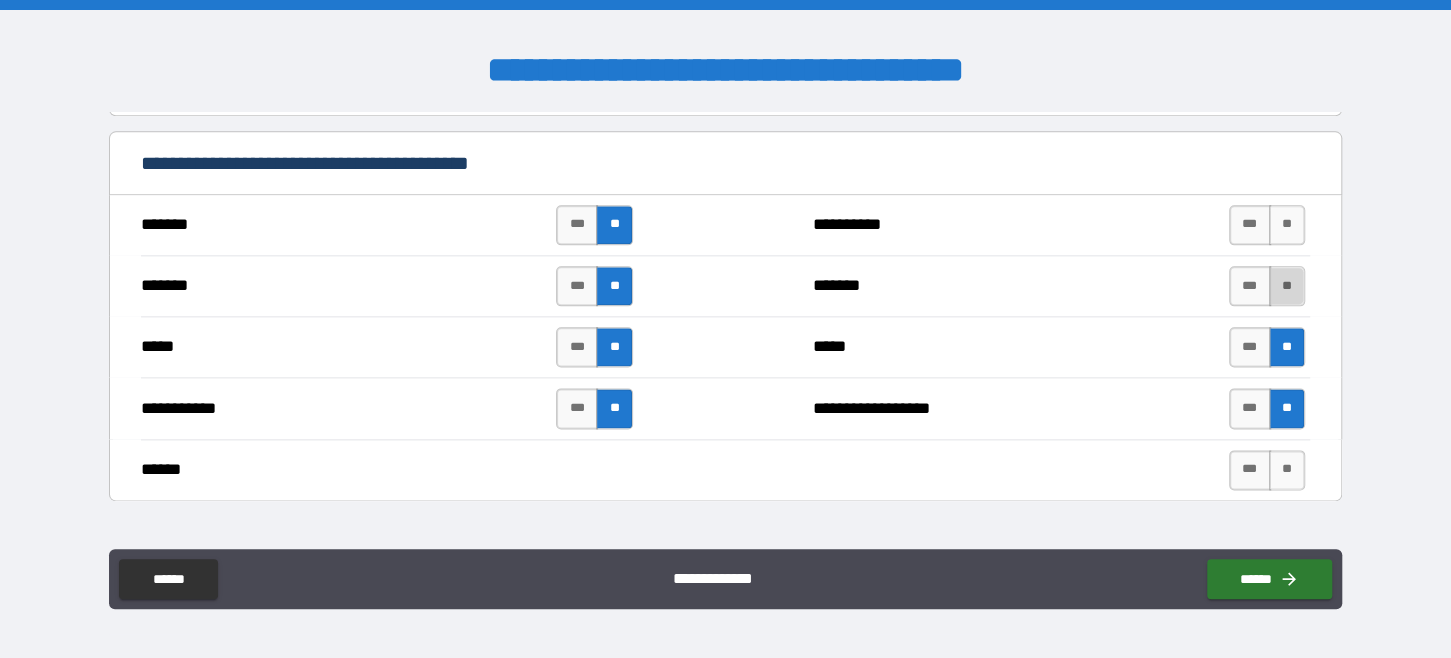 click on "**" at bounding box center [1287, 286] 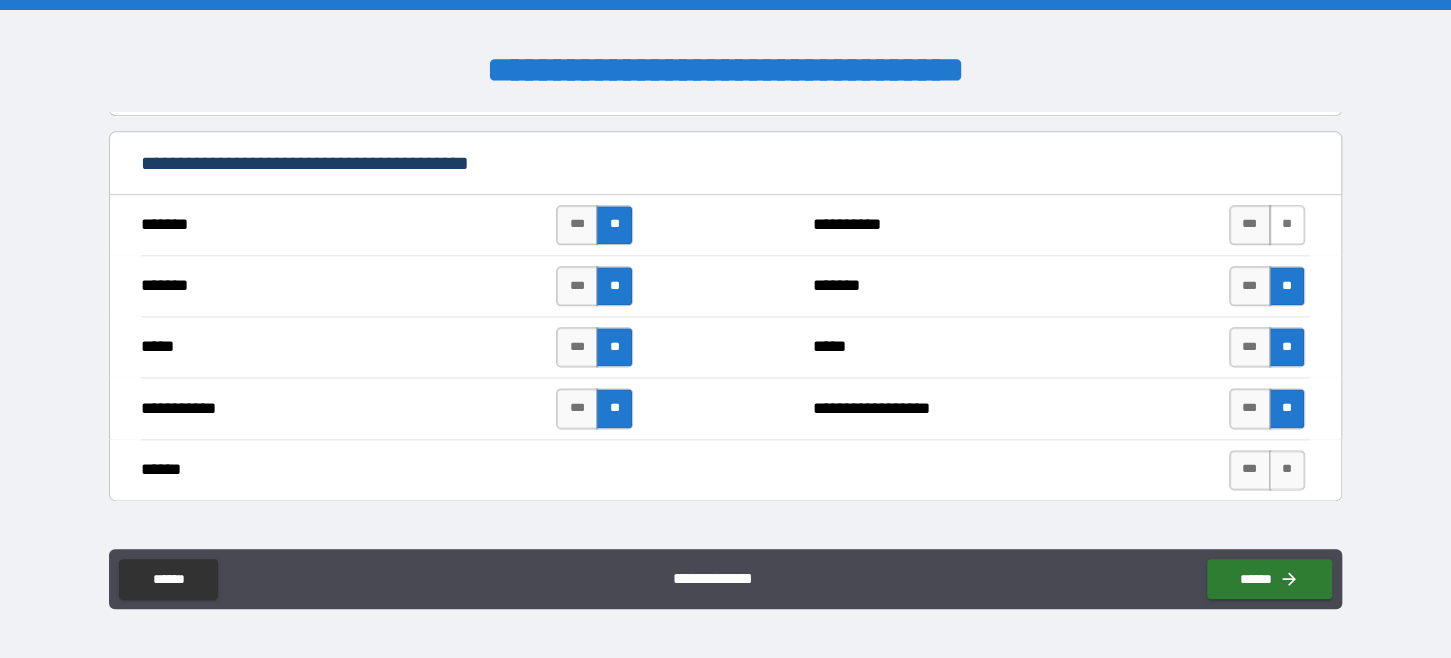 click on "**" at bounding box center [1287, 225] 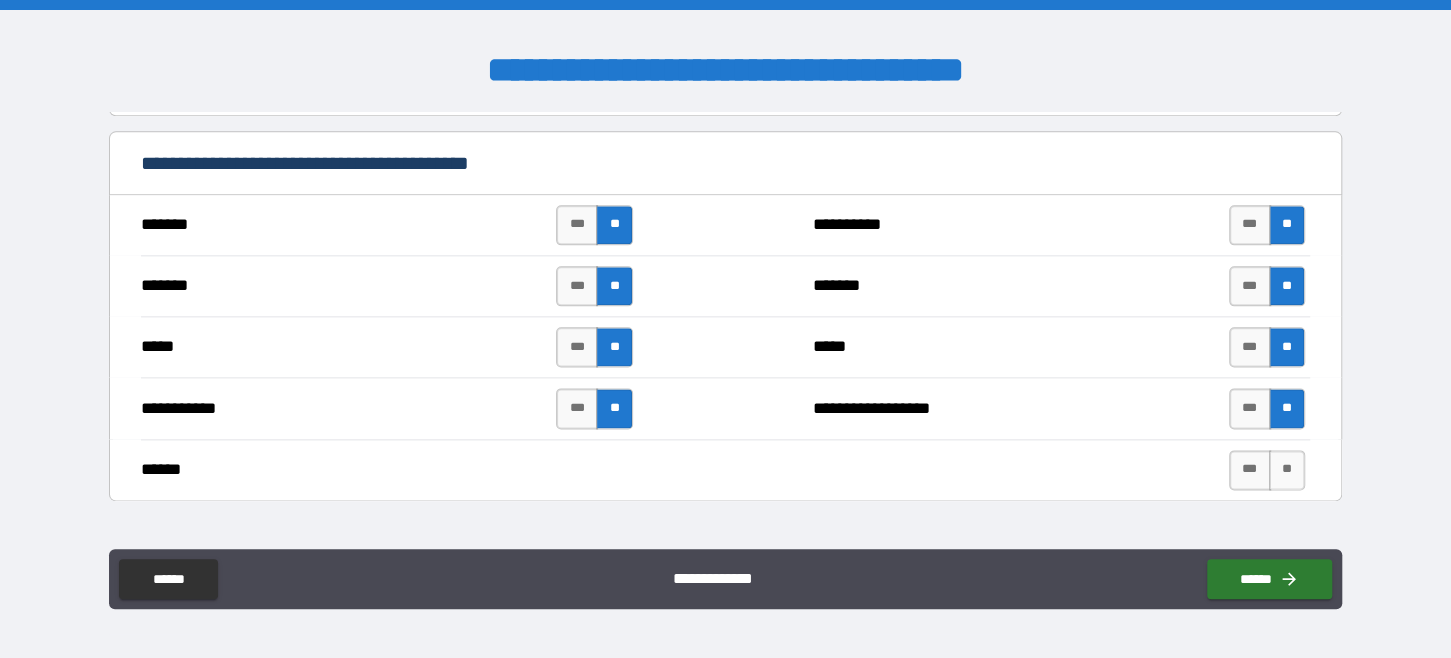 scroll, scrollTop: 1500, scrollLeft: 0, axis: vertical 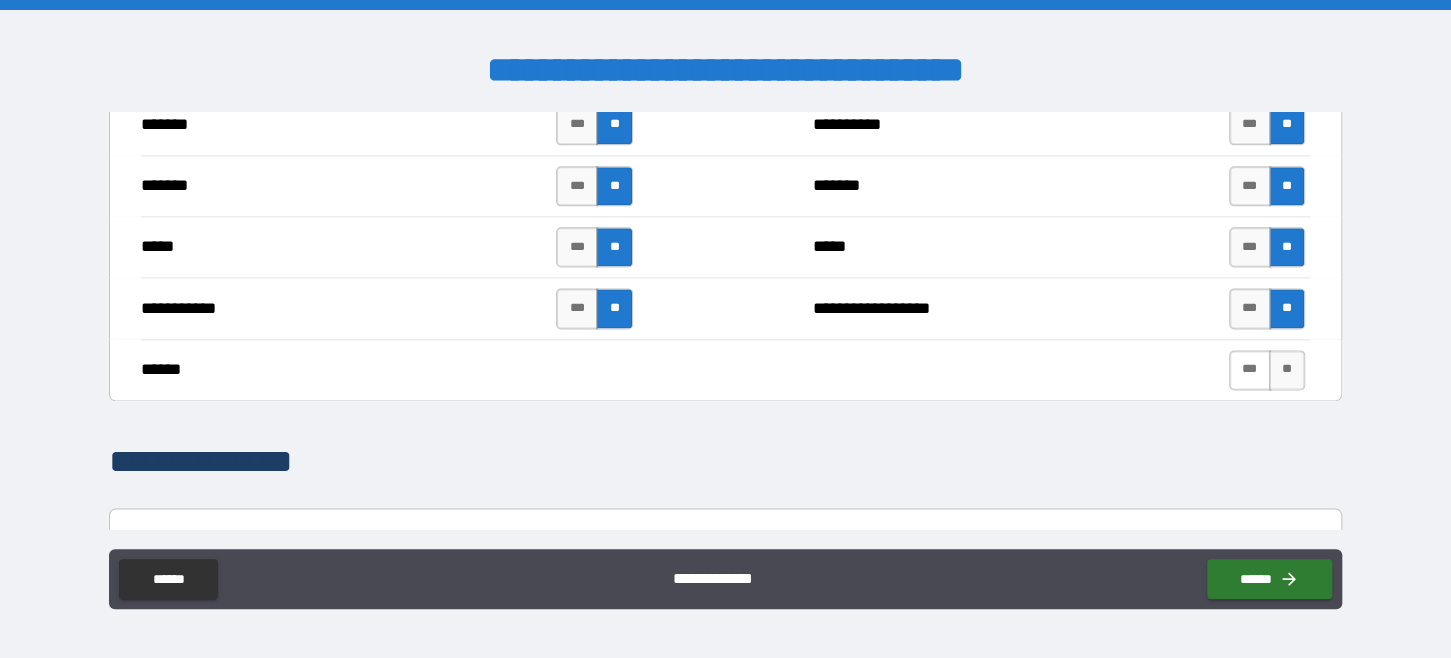 click on "***" at bounding box center (1250, 370) 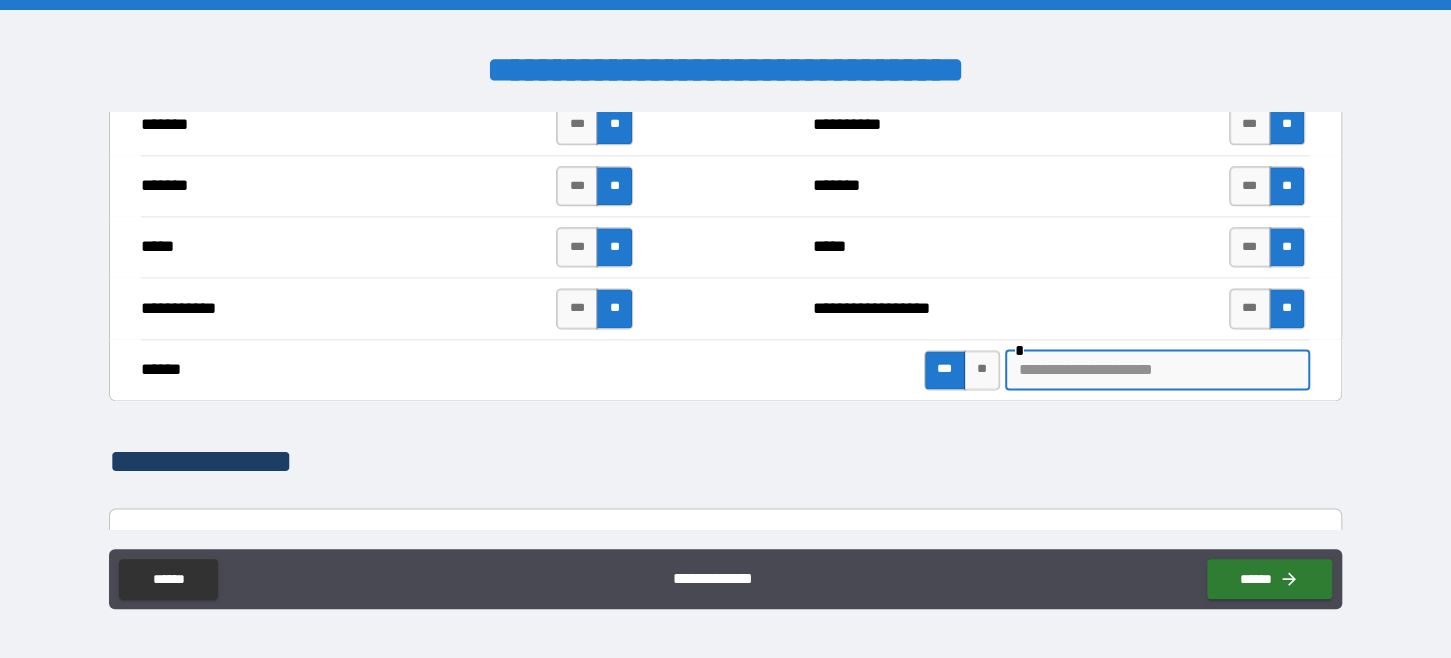 click at bounding box center [1157, 370] 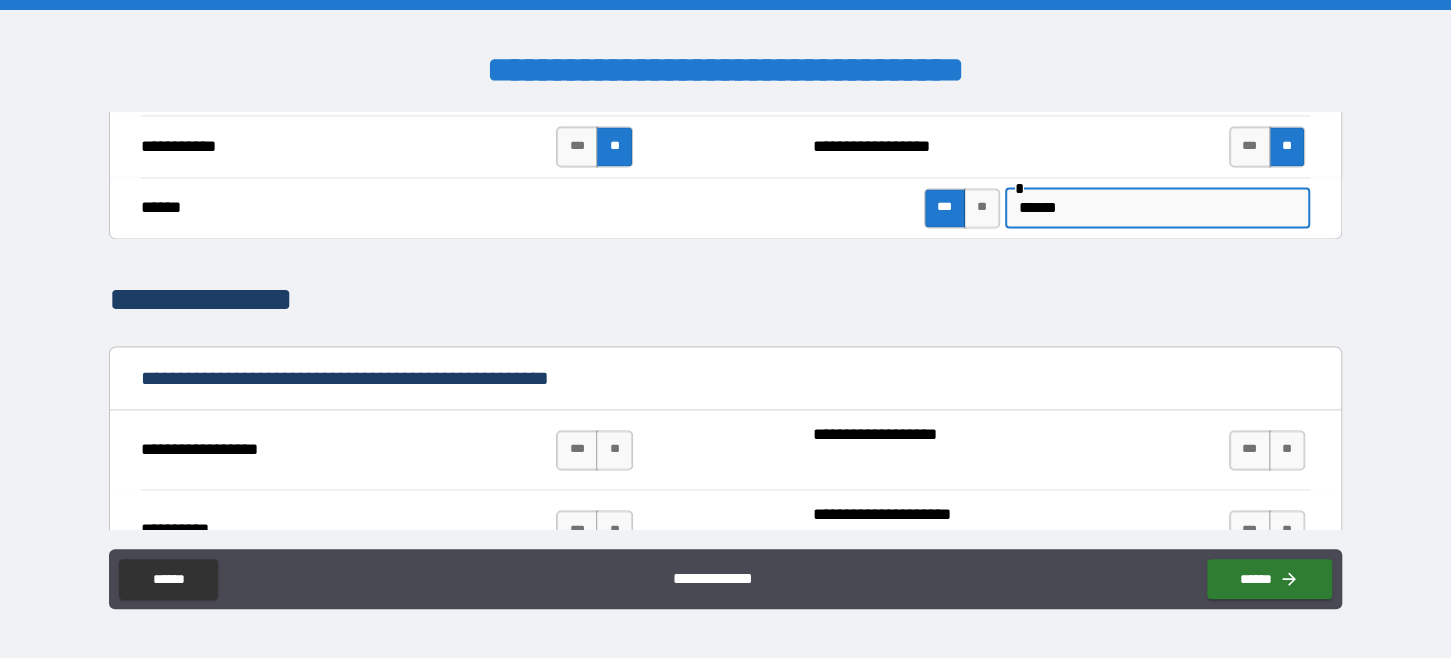 scroll, scrollTop: 1800, scrollLeft: 0, axis: vertical 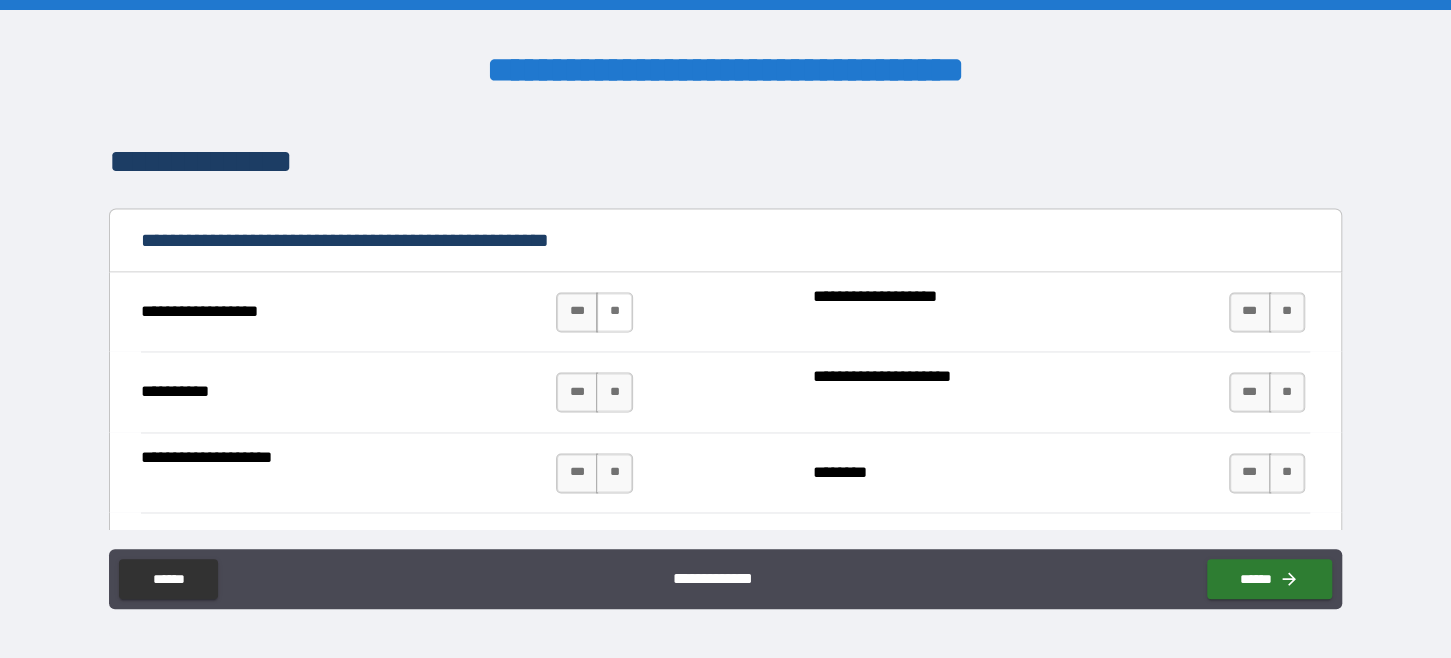 type on "******" 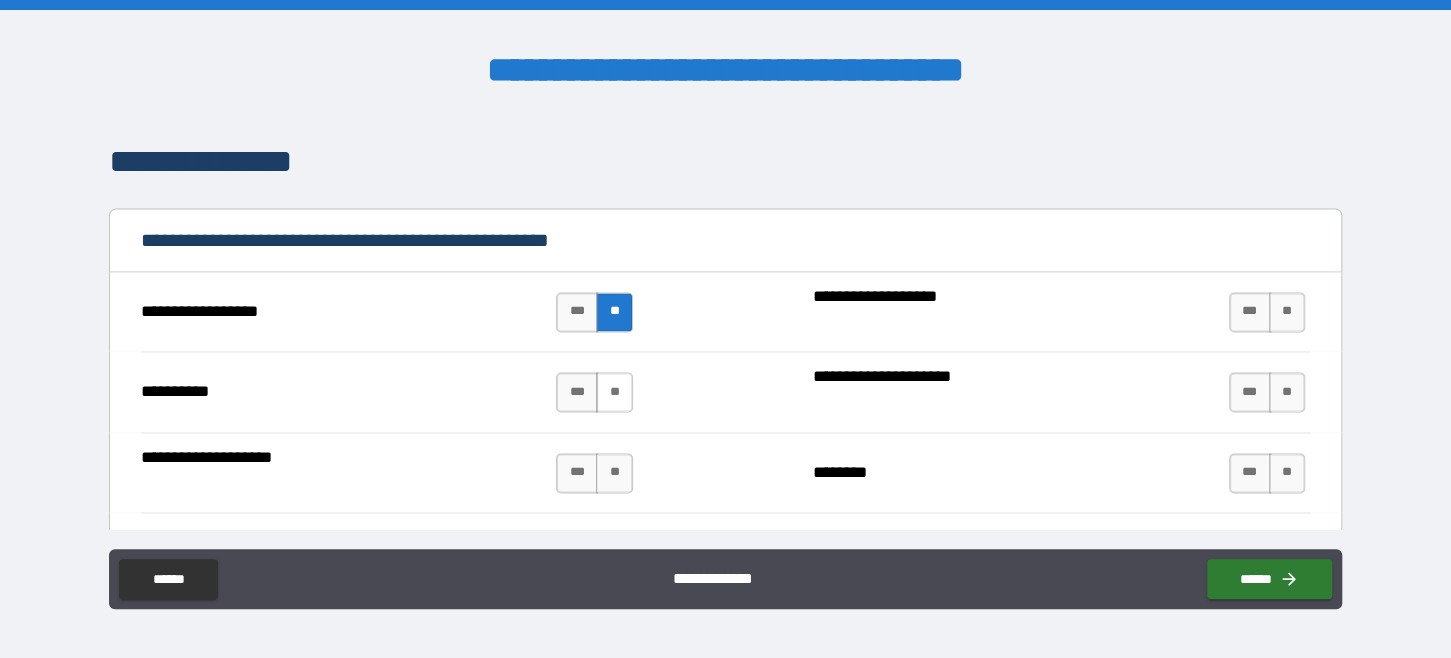click on "**" at bounding box center (614, 392) 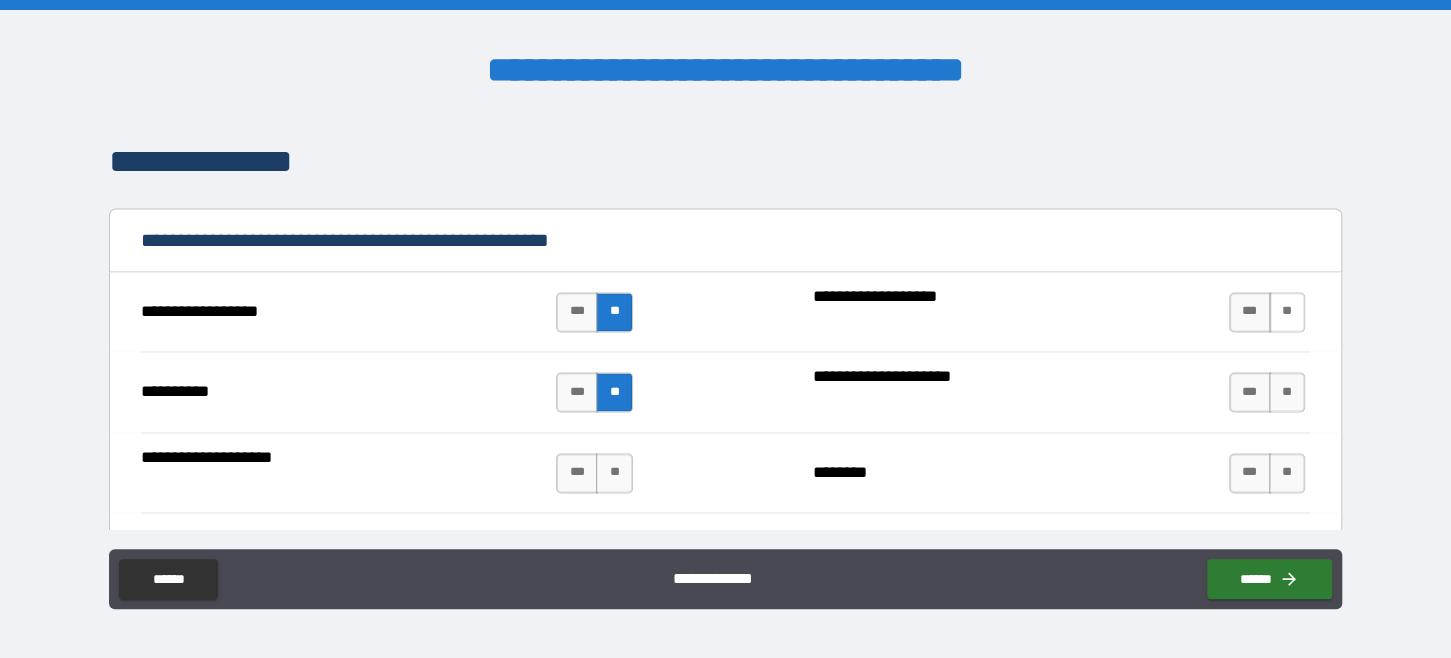 click on "**" at bounding box center (1287, 312) 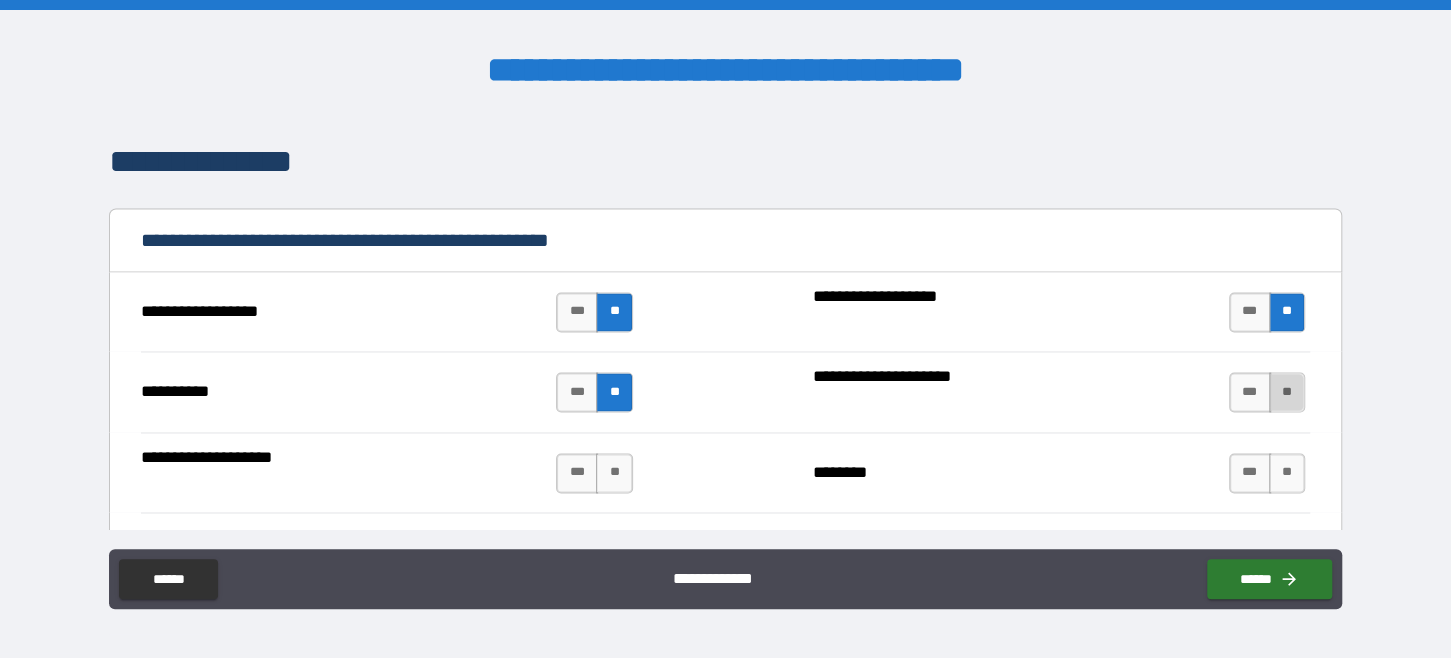 click on "**" at bounding box center [1287, 392] 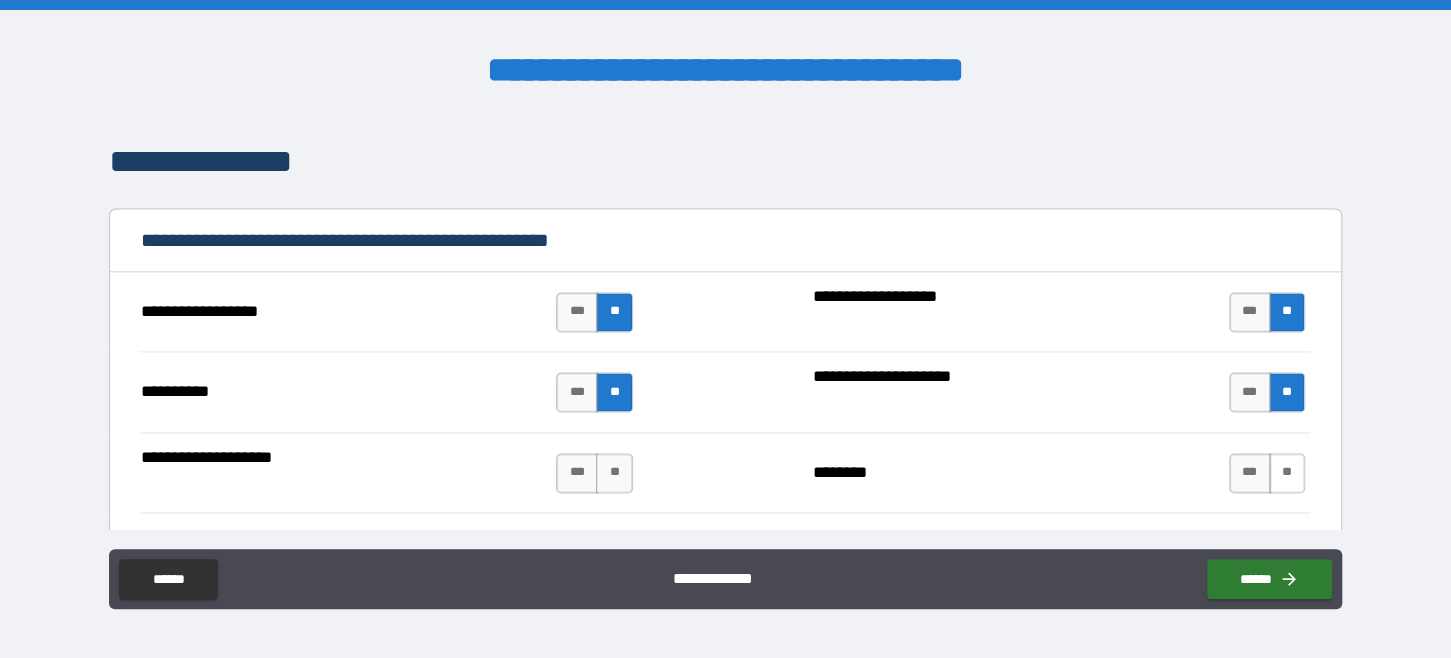 click on "**" at bounding box center [1287, 473] 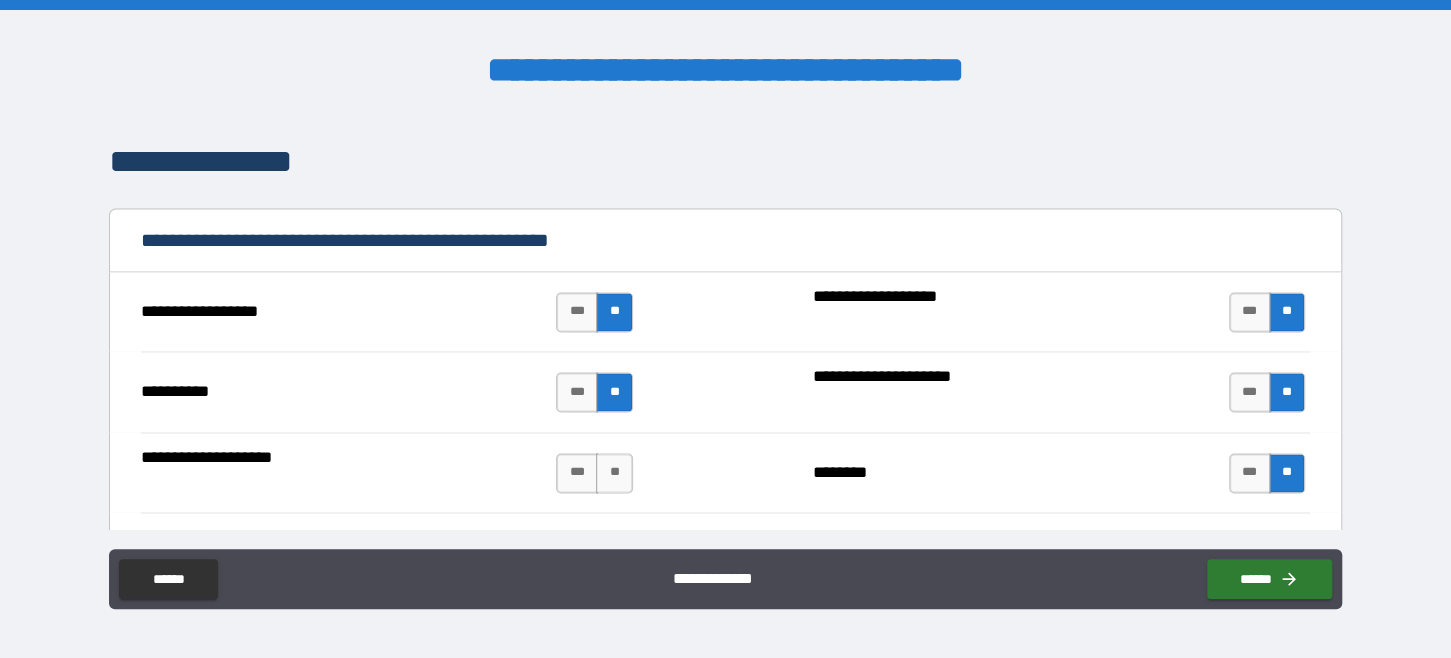 scroll, scrollTop: 1900, scrollLeft: 0, axis: vertical 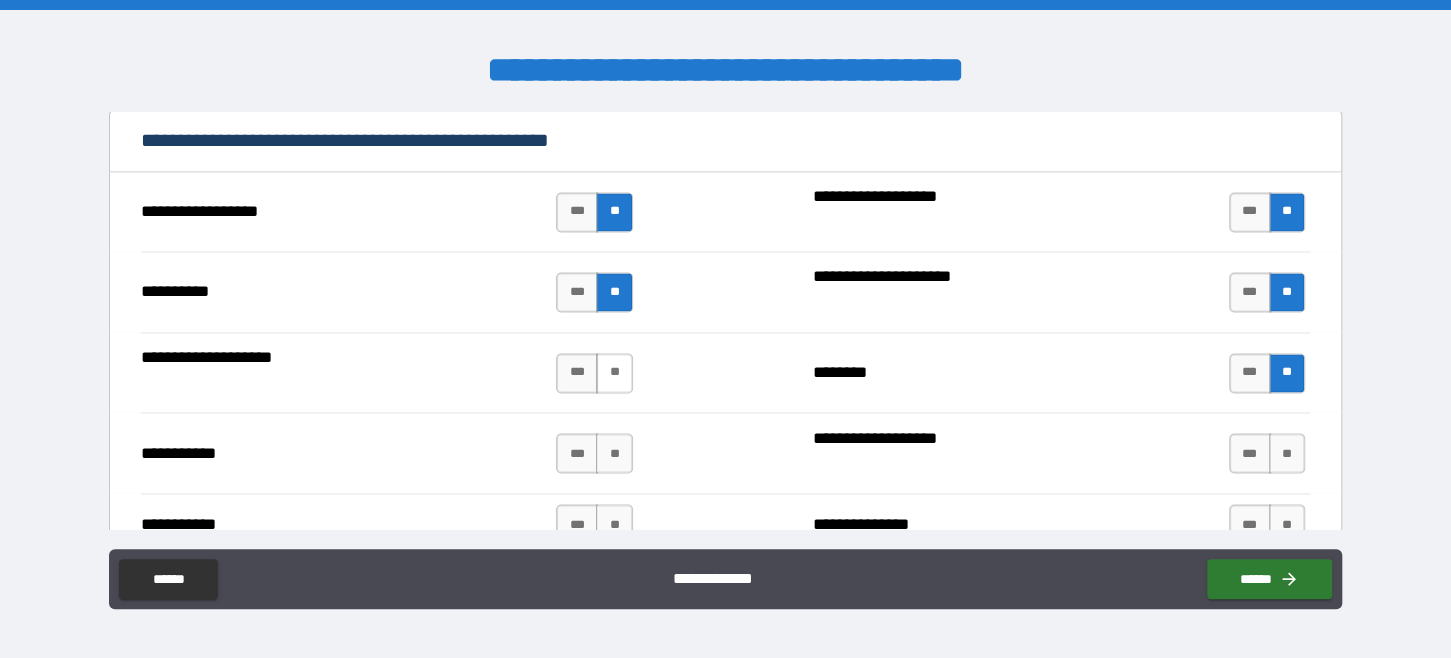 click on "**" at bounding box center [614, 373] 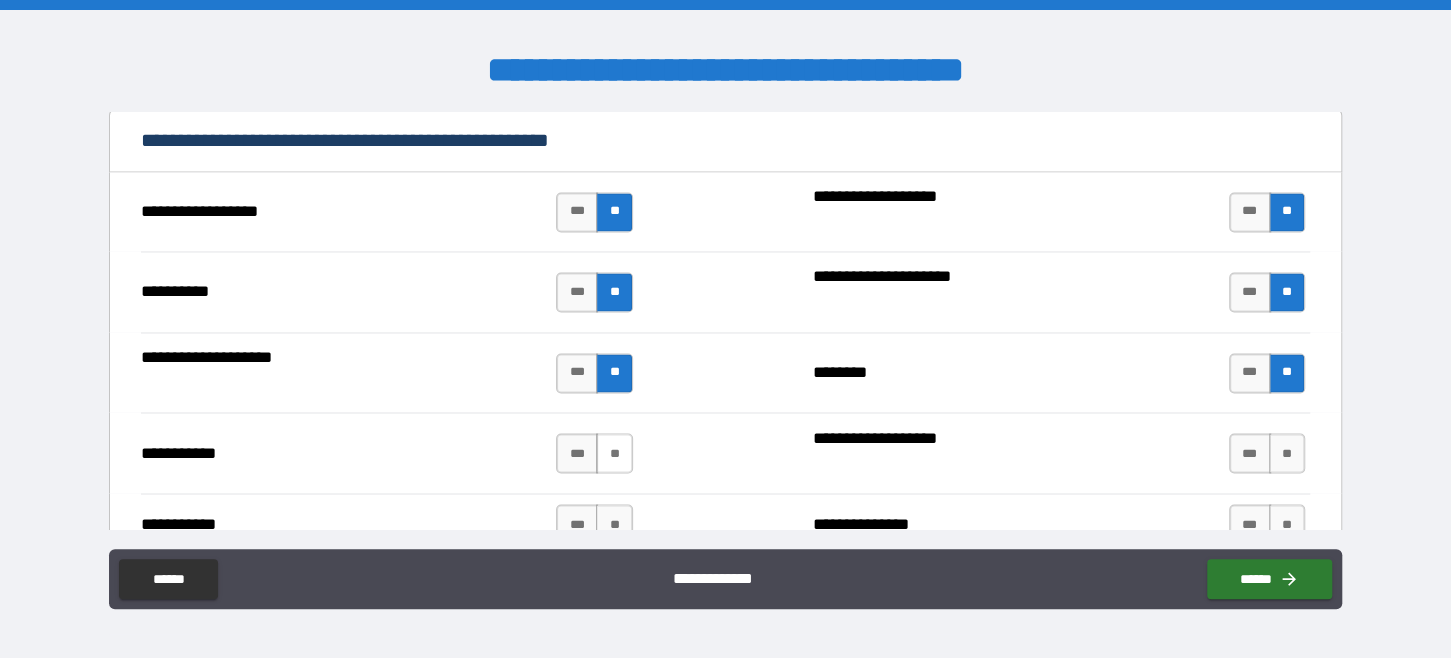click on "**" at bounding box center [614, 453] 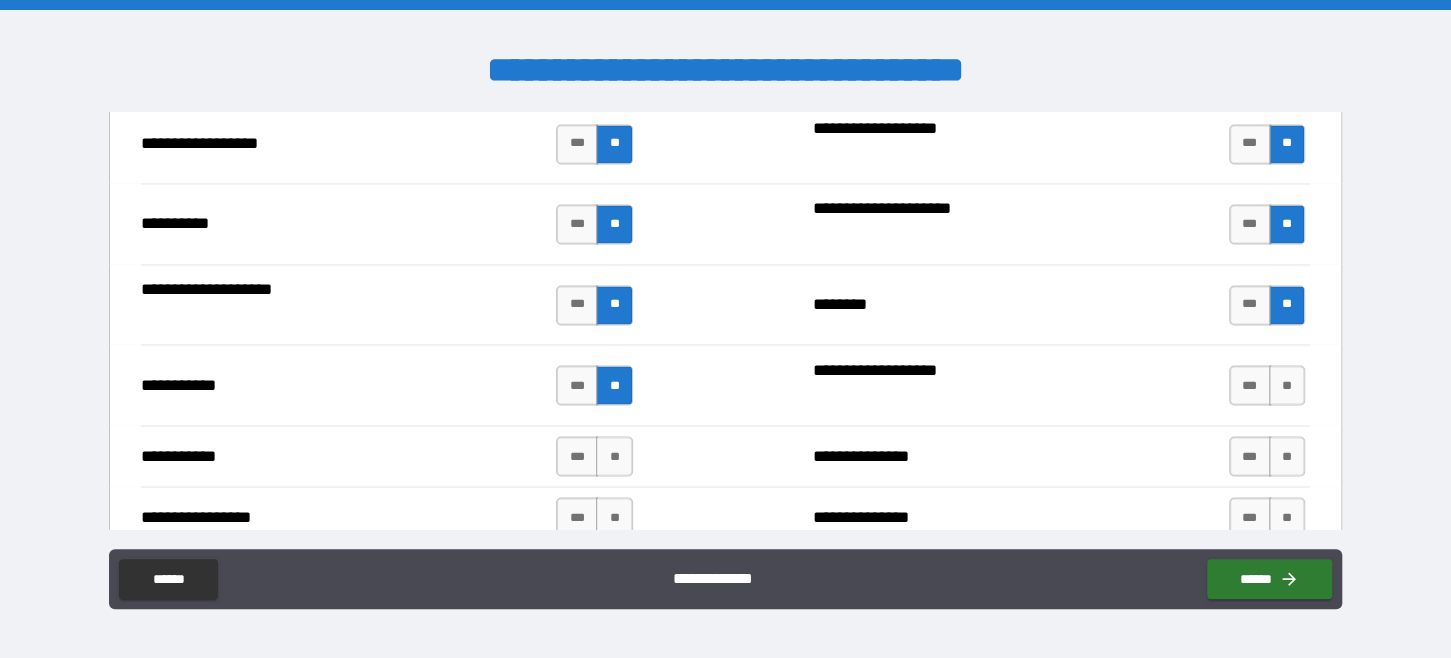 scroll, scrollTop: 2000, scrollLeft: 0, axis: vertical 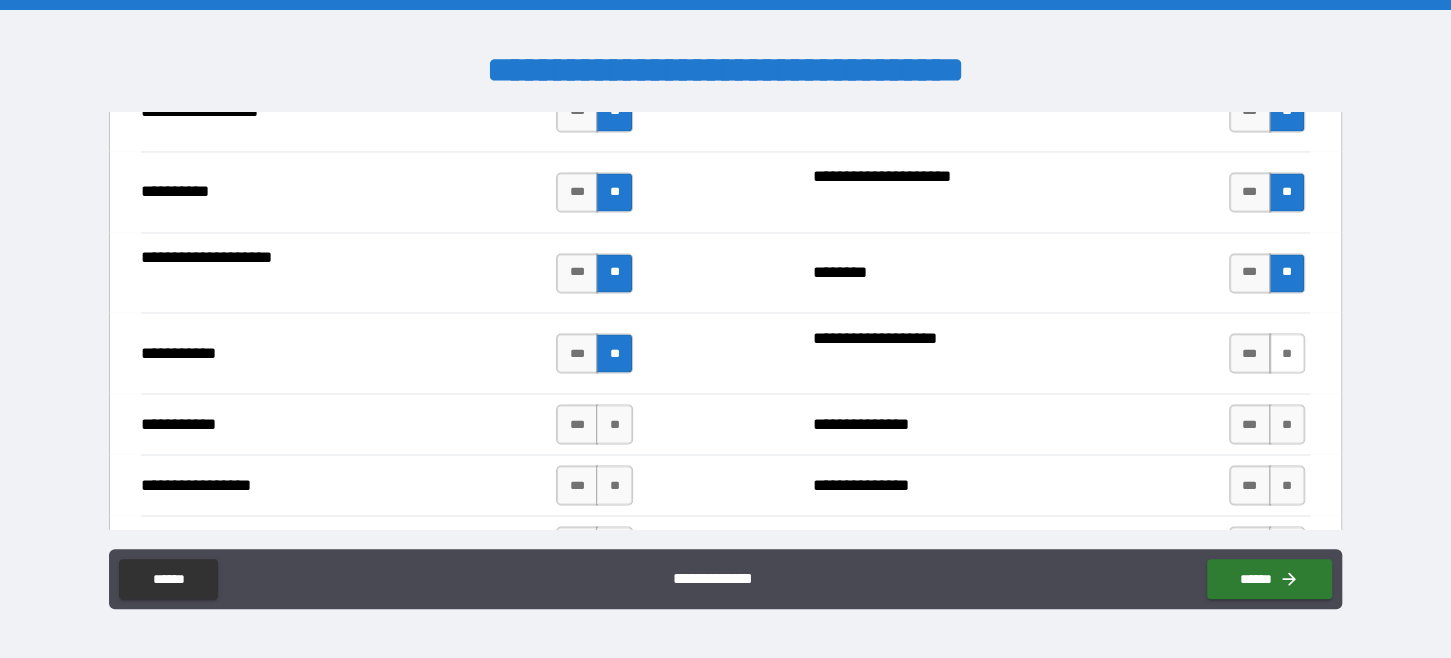 click on "**" at bounding box center (1287, 353) 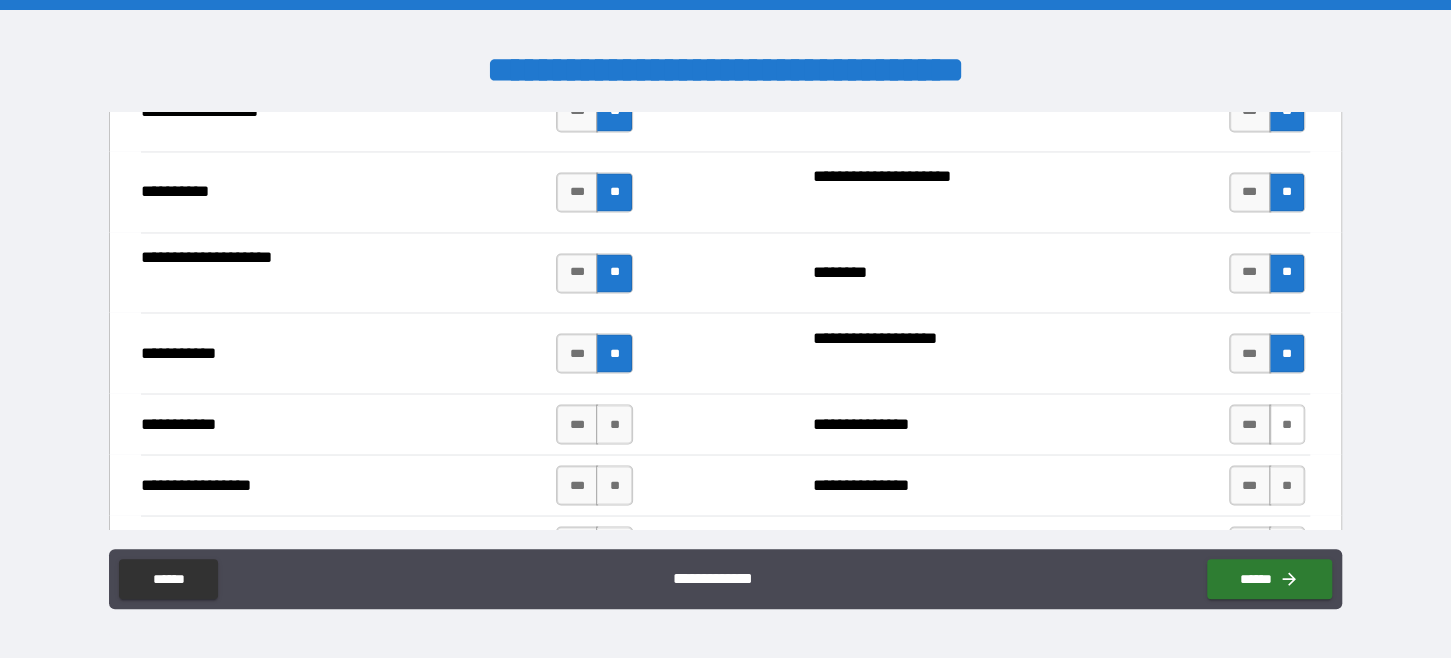 click on "**" at bounding box center [1287, 424] 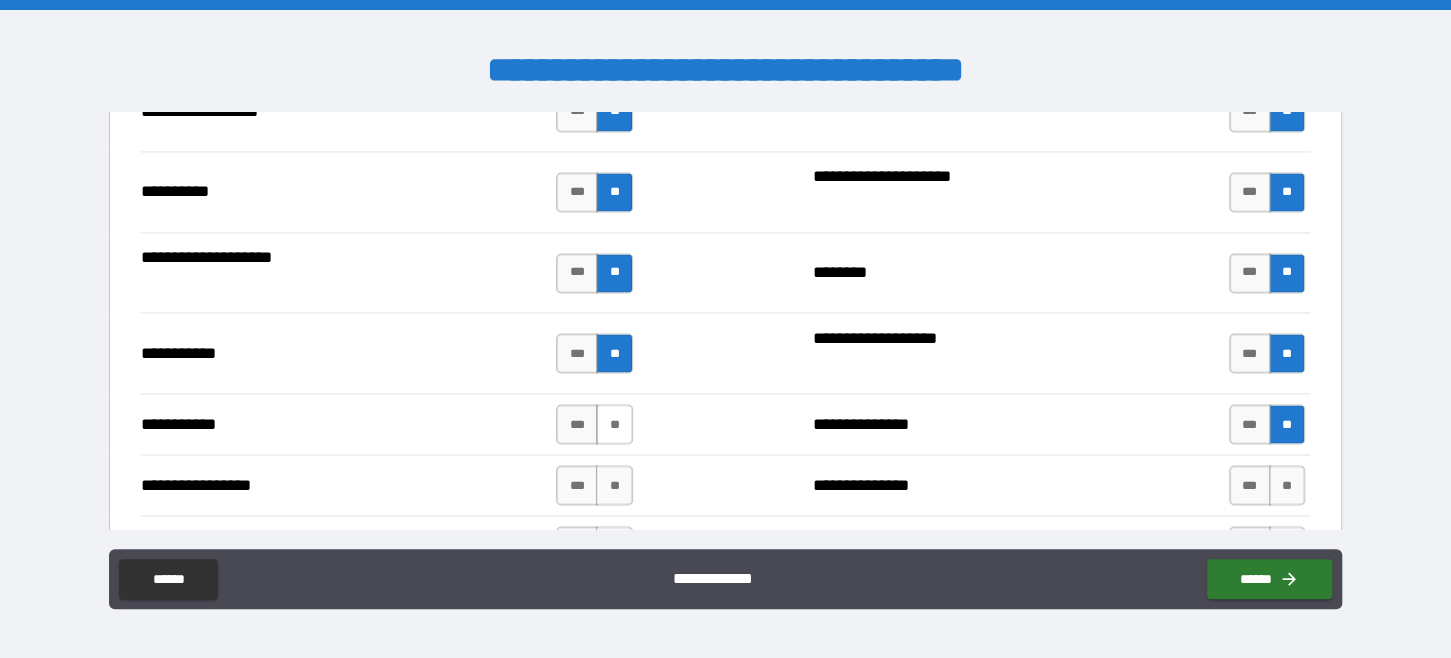 drag, startPoint x: 613, startPoint y: 413, endPoint x: 611, endPoint y: 429, distance: 16.124516 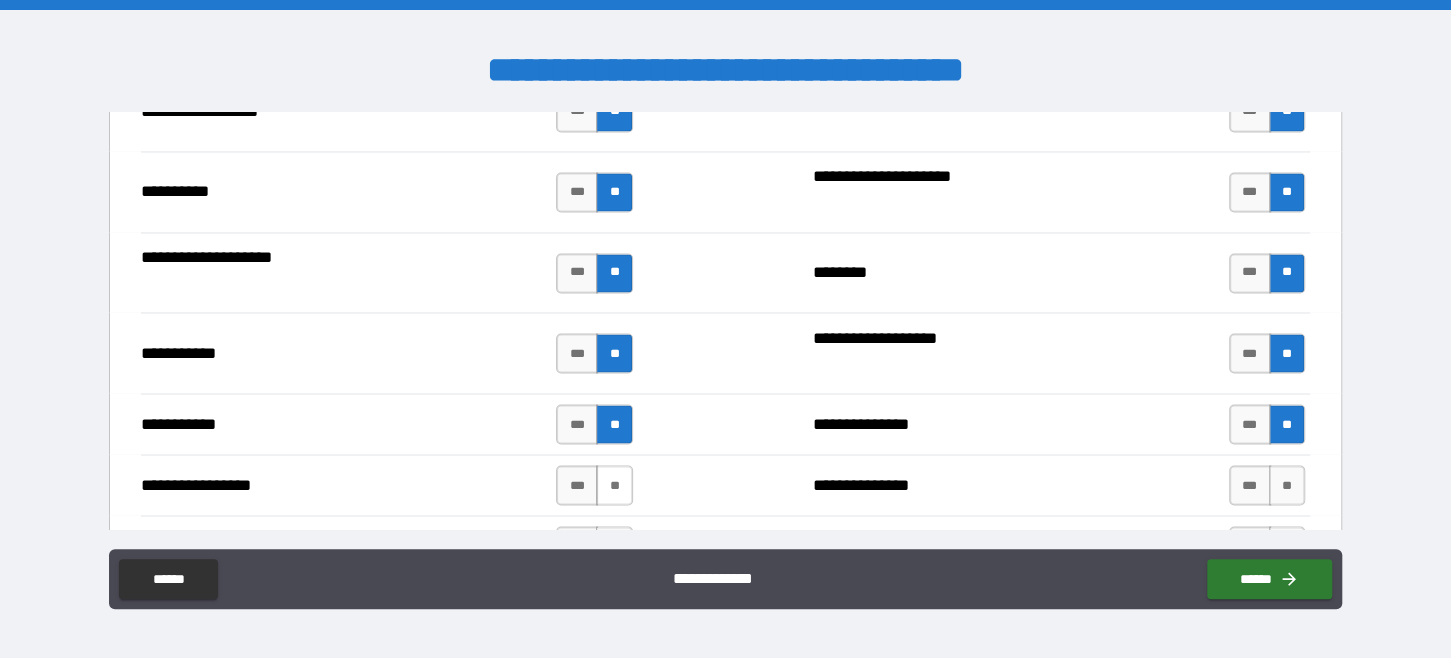 click on "**" at bounding box center (614, 485) 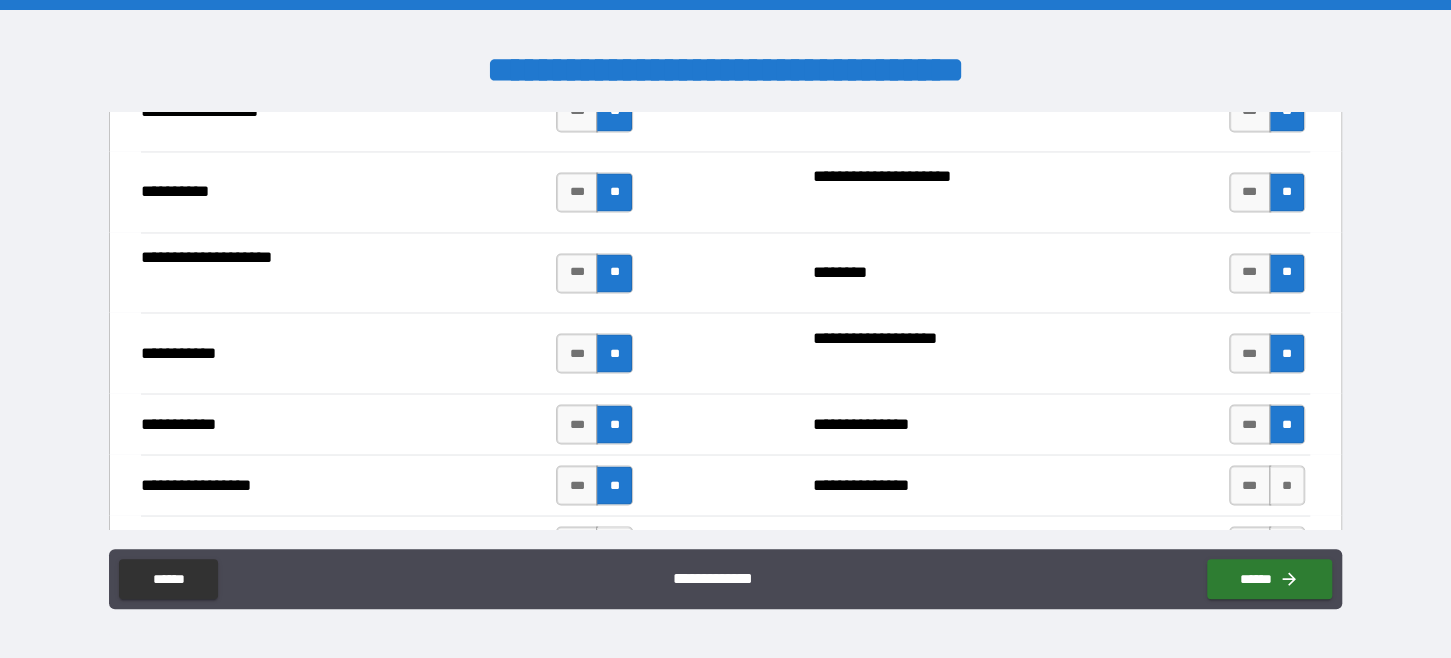 scroll, scrollTop: 2099, scrollLeft: 0, axis: vertical 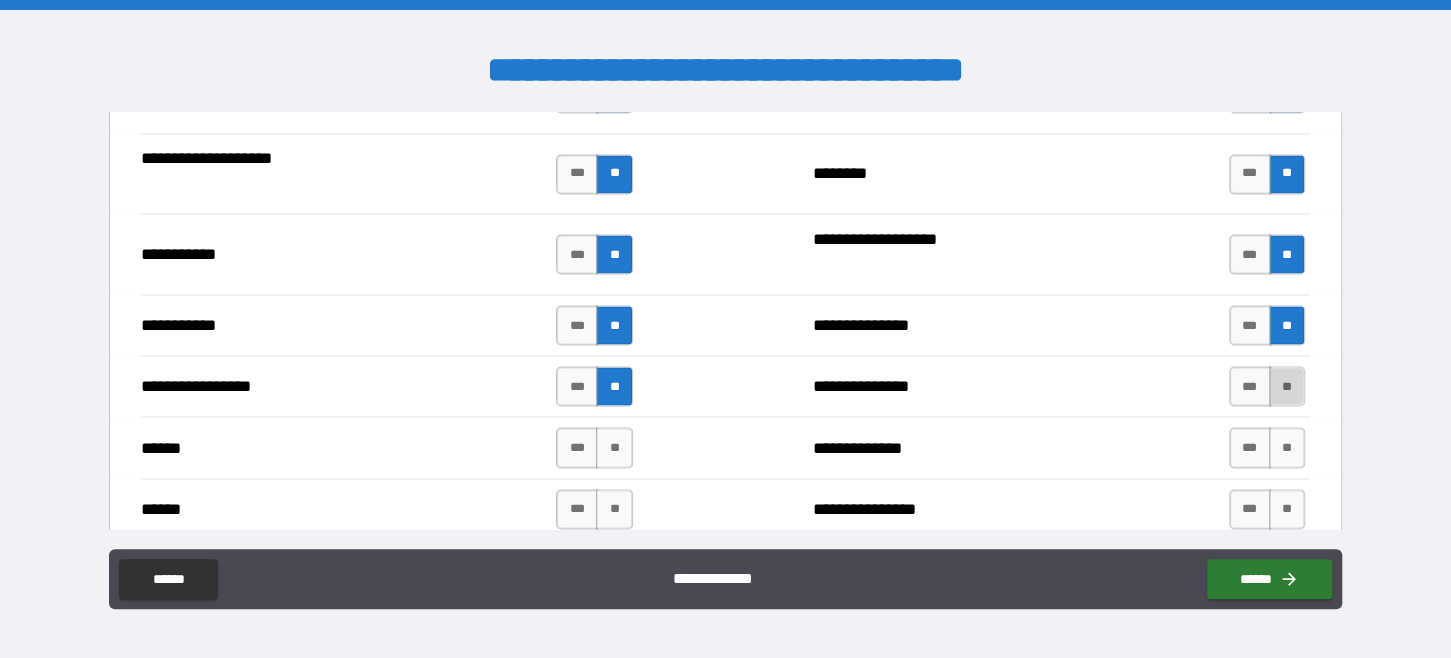 click on "**" at bounding box center [1287, 386] 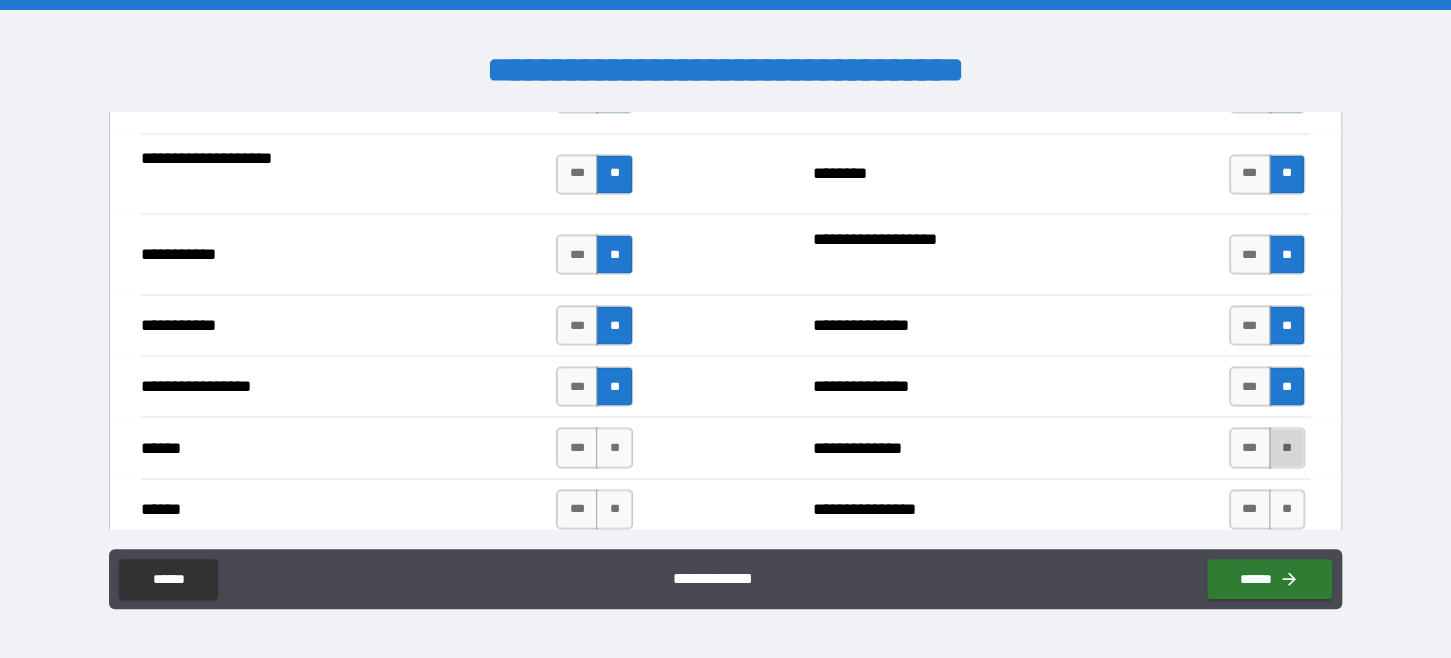 click on "**" at bounding box center [1287, 447] 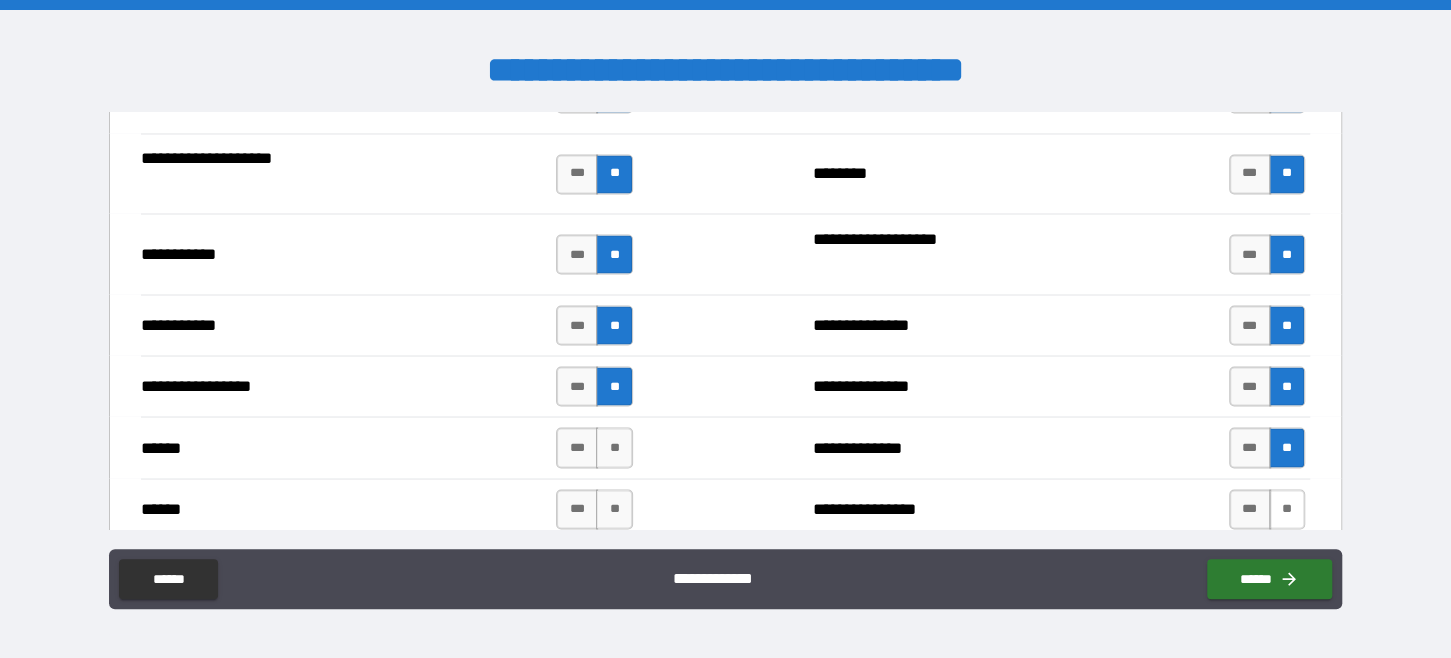 click on "**" at bounding box center (1287, 509) 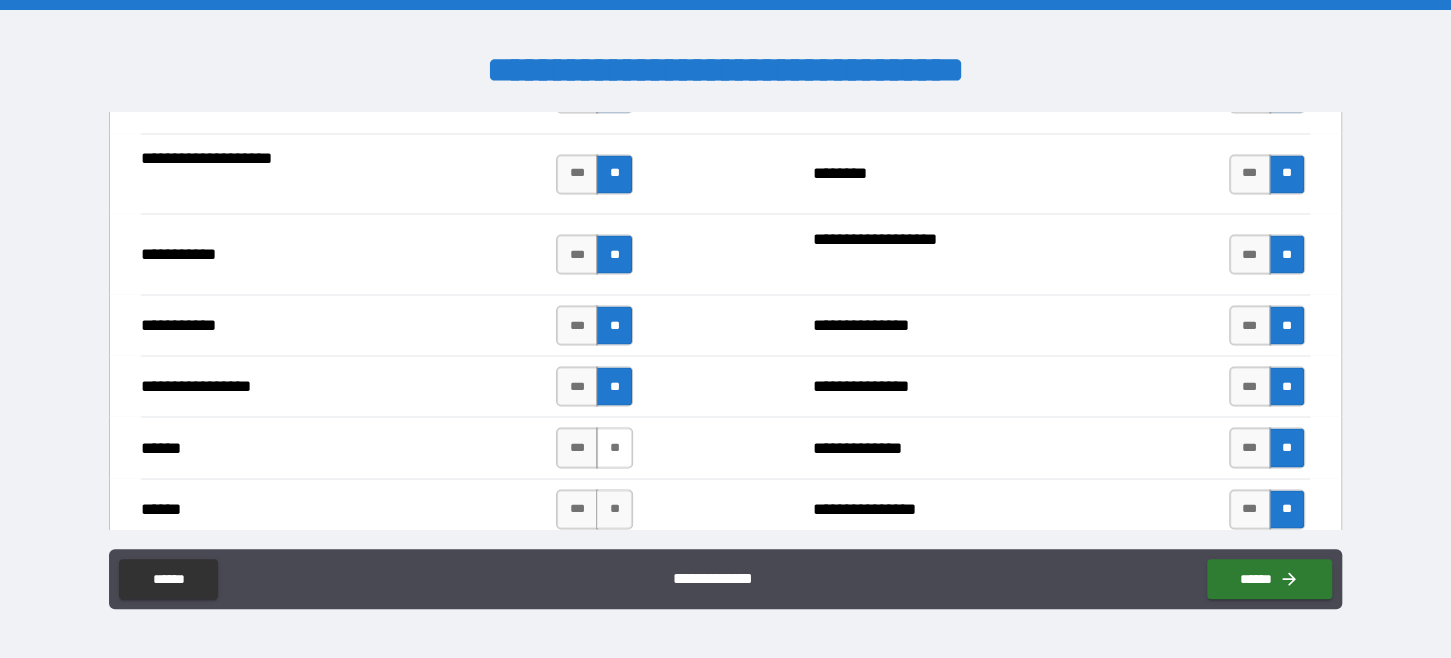 click on "**" at bounding box center (614, 447) 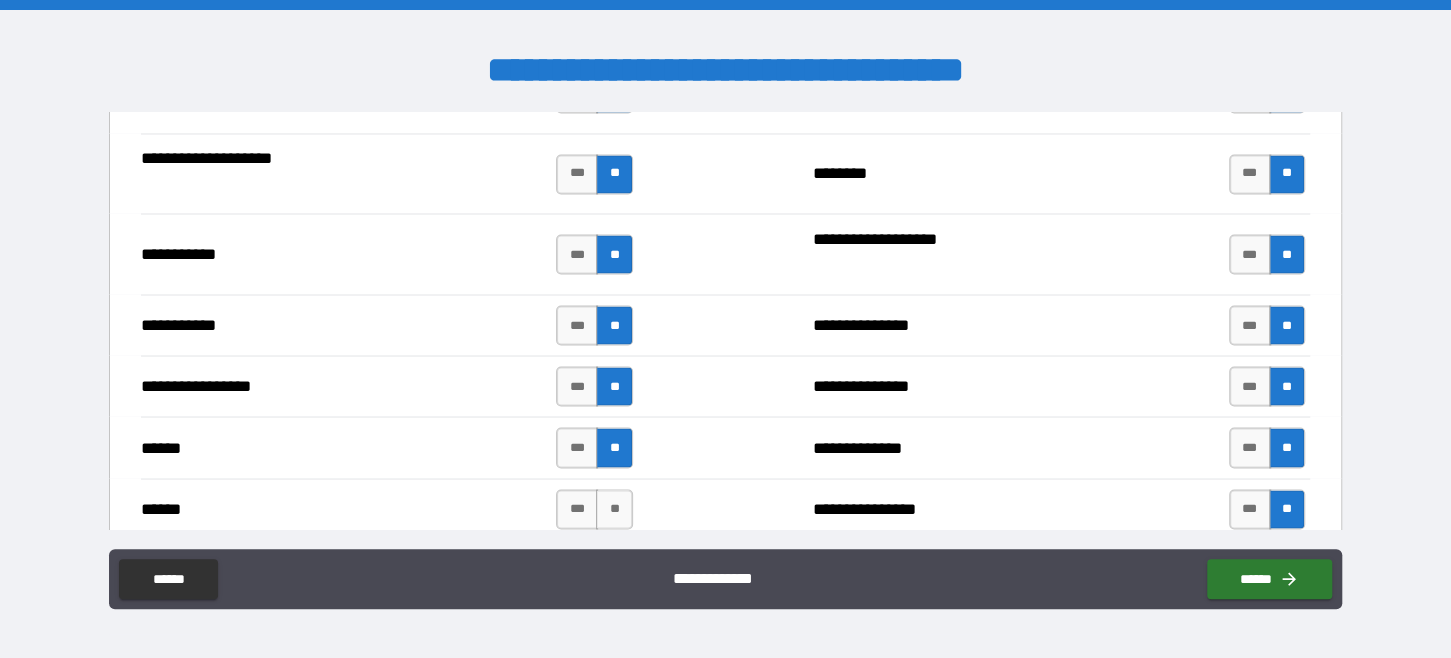 scroll, scrollTop: 2200, scrollLeft: 0, axis: vertical 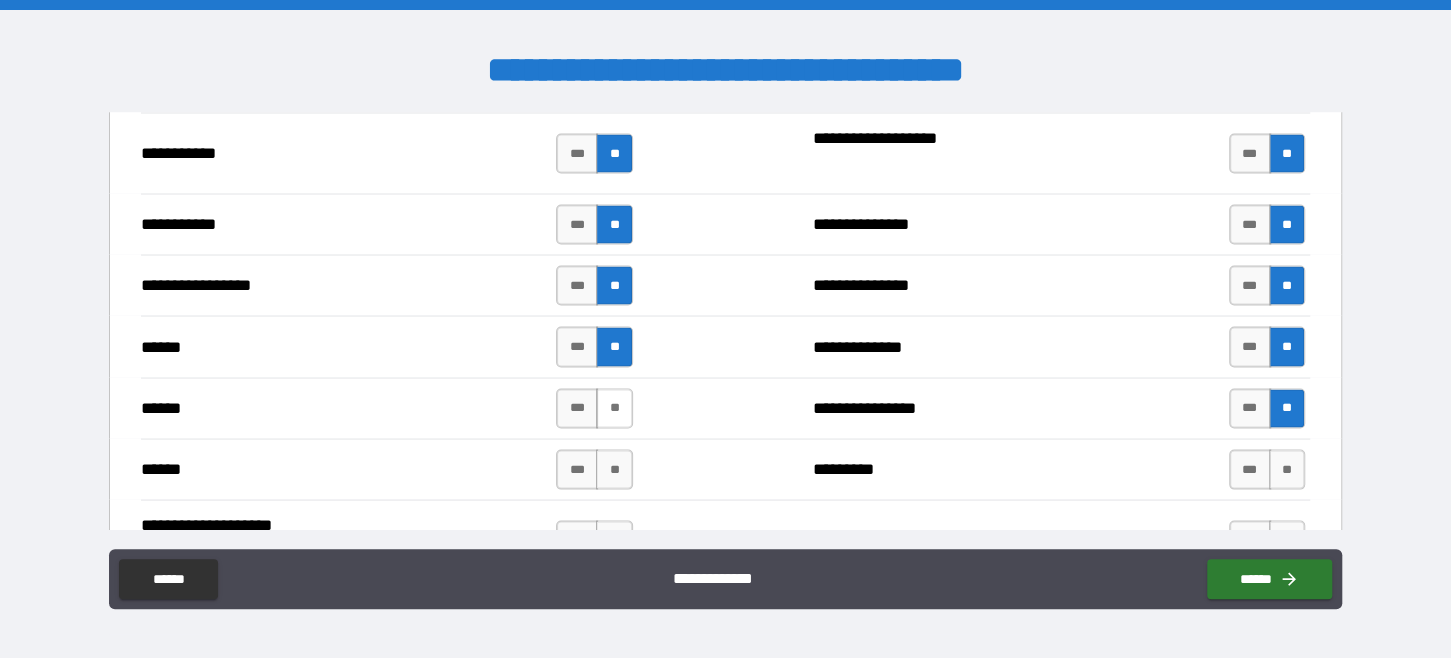 click on "**" at bounding box center (614, 408) 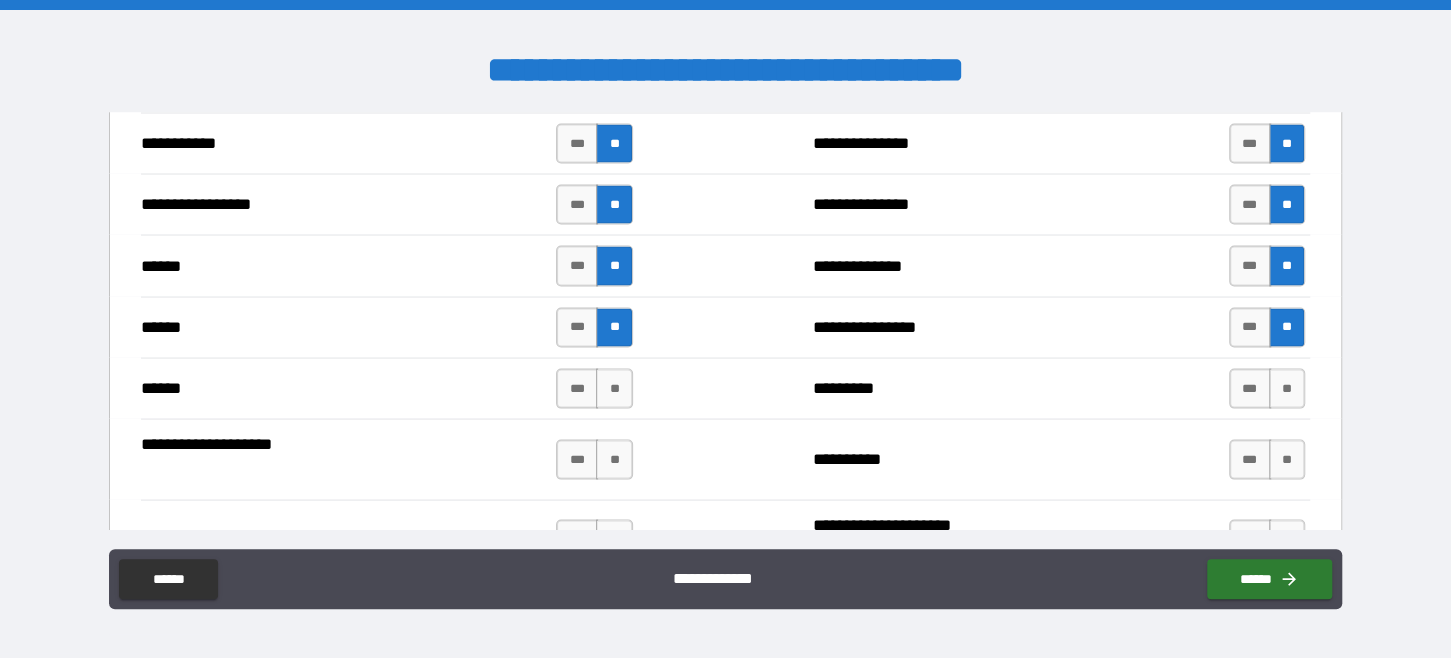 scroll, scrollTop: 2400, scrollLeft: 0, axis: vertical 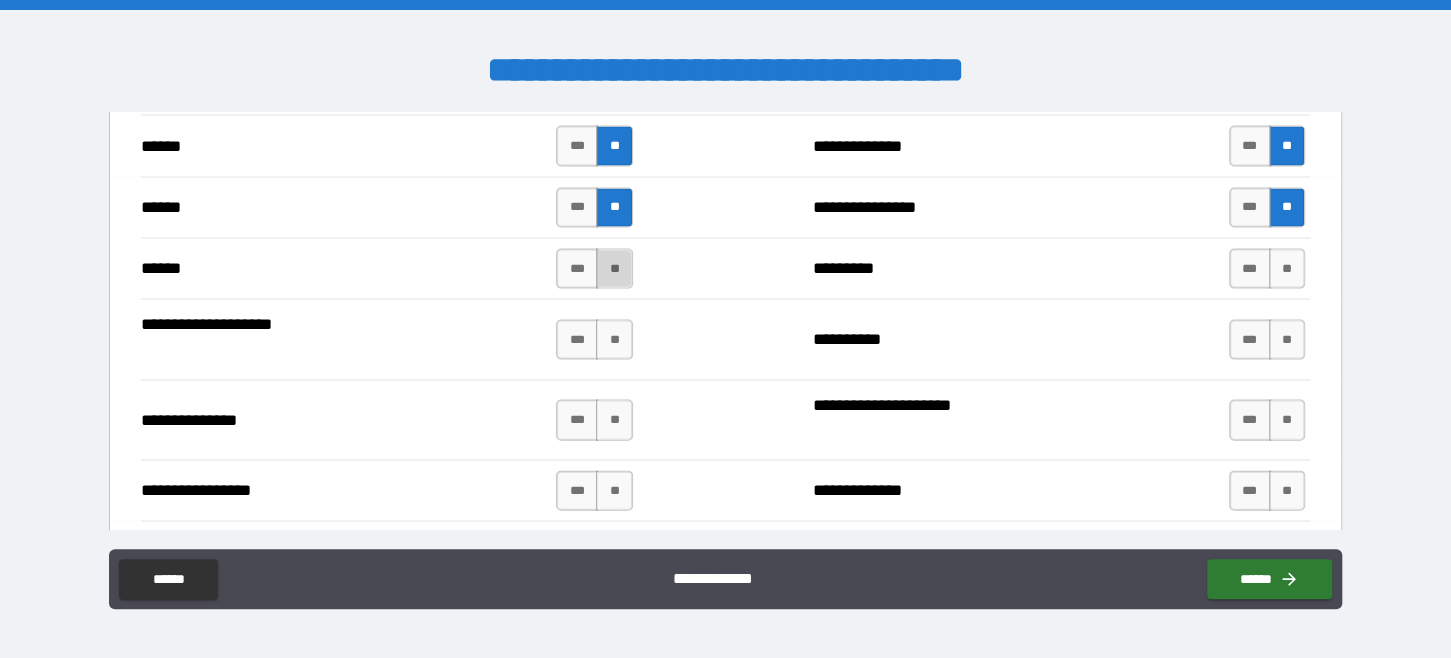 click on "**" at bounding box center [614, 269] 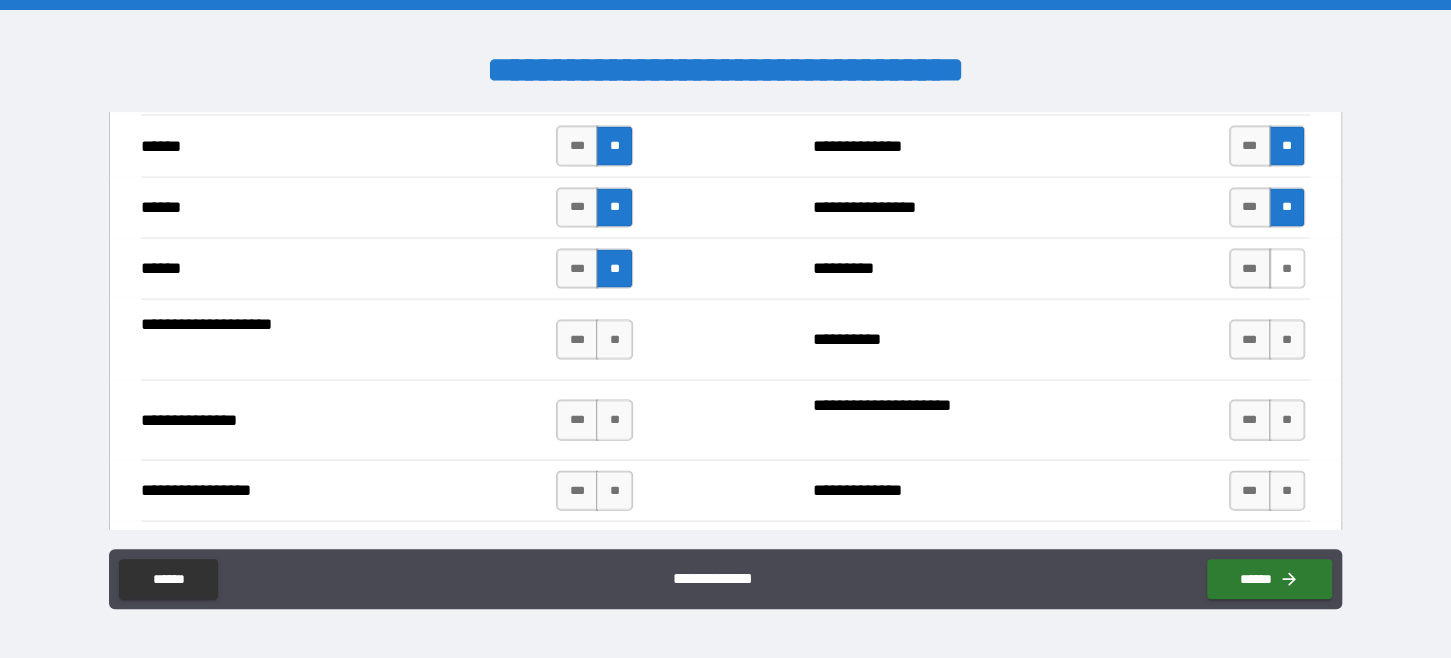 click on "**" at bounding box center (1287, 269) 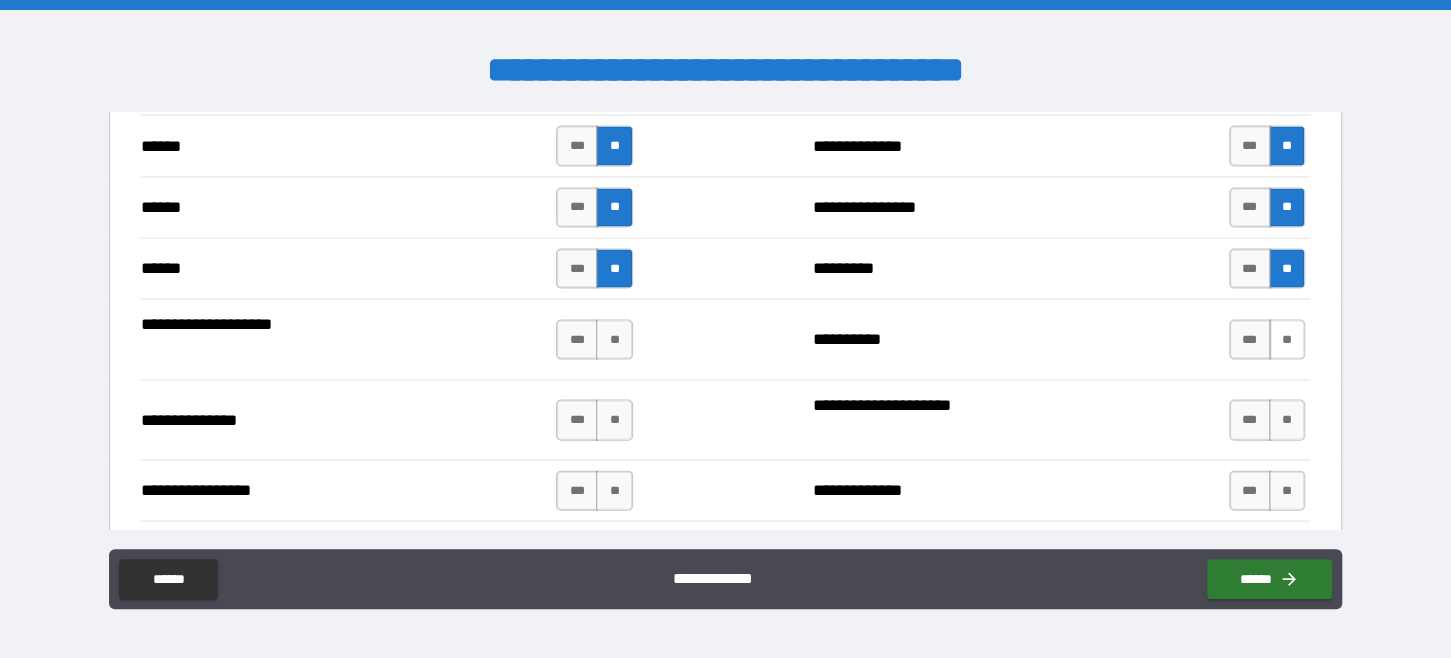 click on "**" at bounding box center [1287, 340] 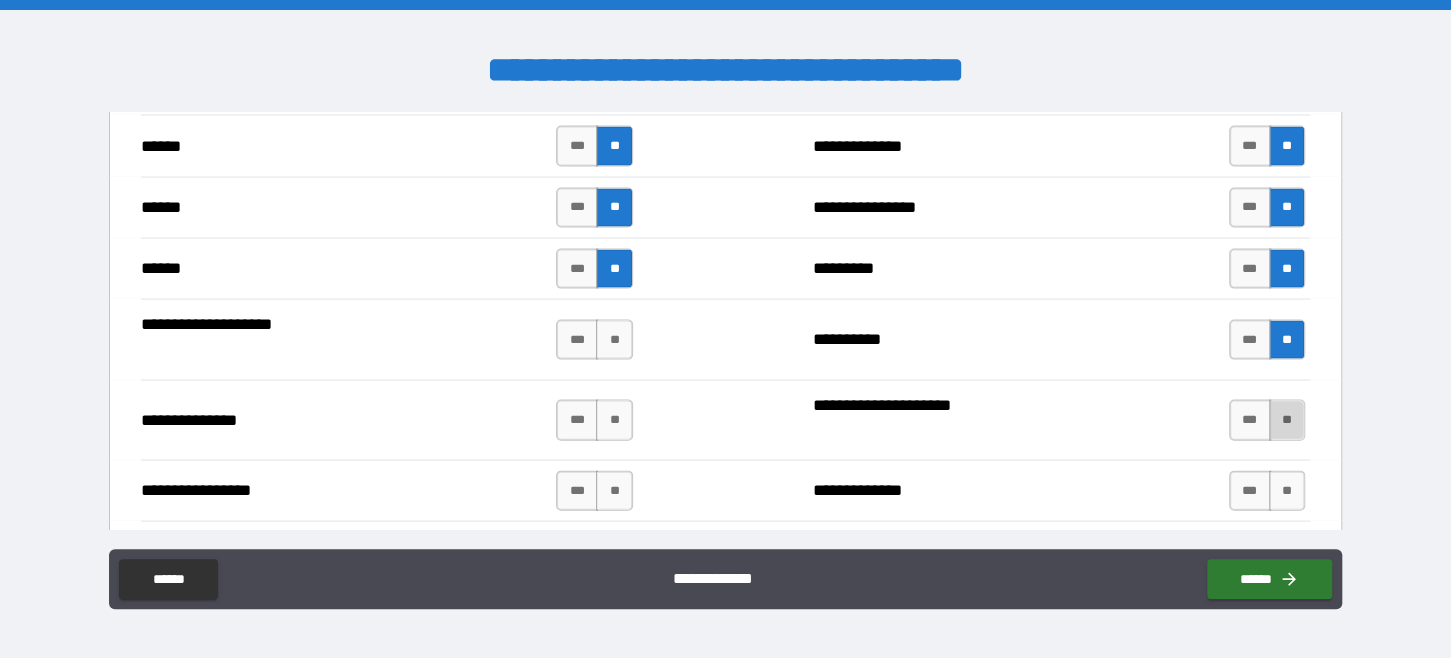 click on "**" at bounding box center (1287, 420) 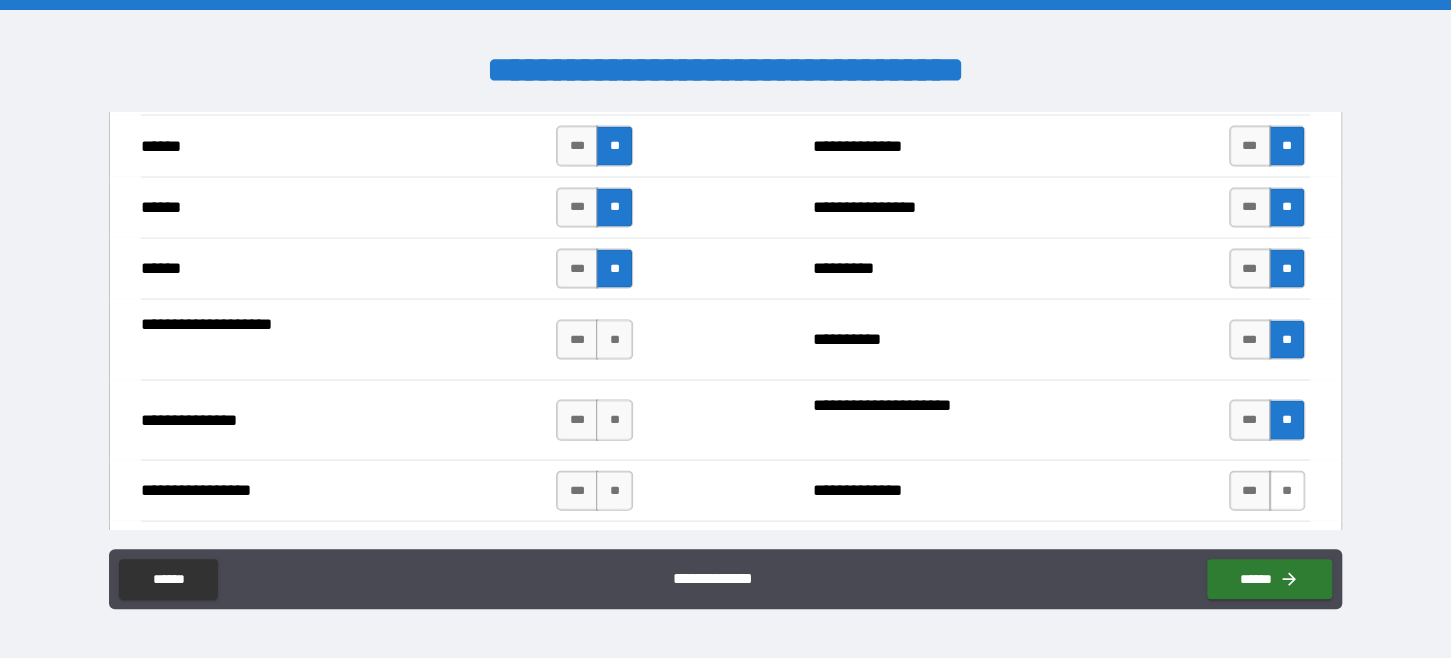 click on "**" at bounding box center (1287, 491) 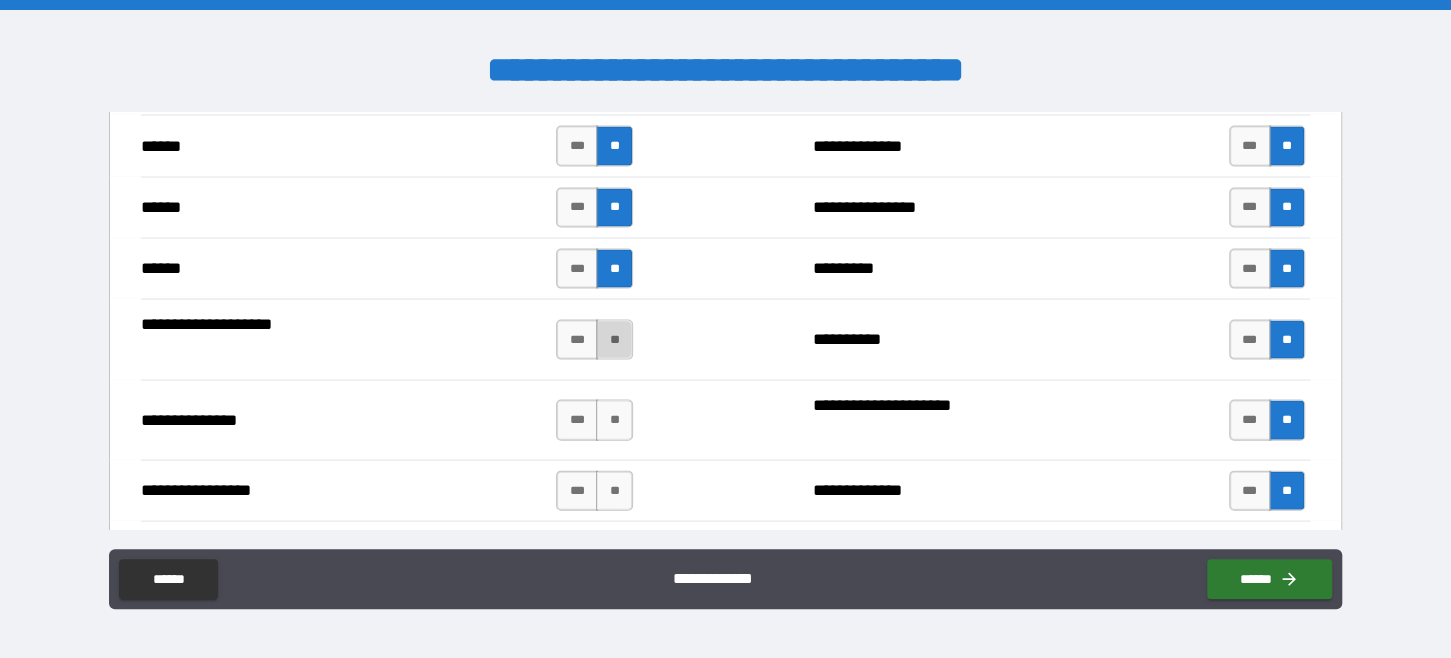 click on "**" at bounding box center [614, 340] 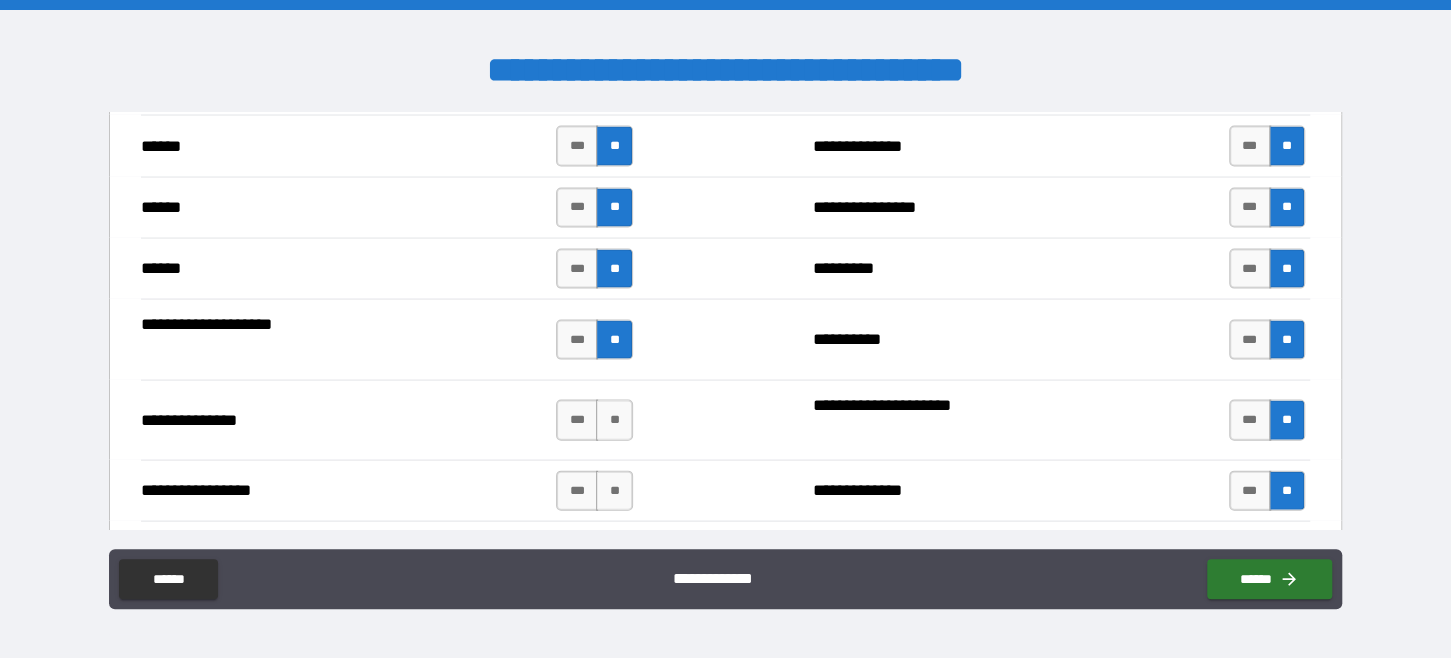 drag, startPoint x: 619, startPoint y: 406, endPoint x: 612, endPoint y: 433, distance: 27.89265 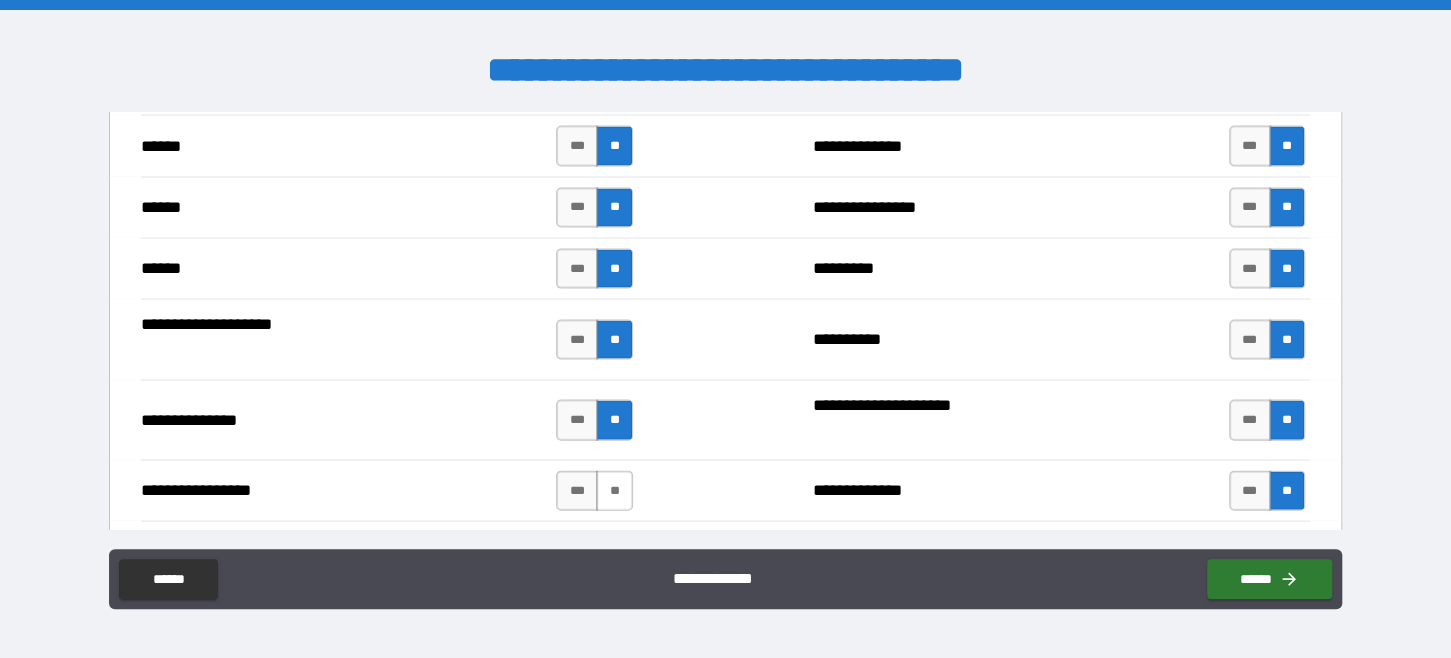 click on "**" at bounding box center (614, 491) 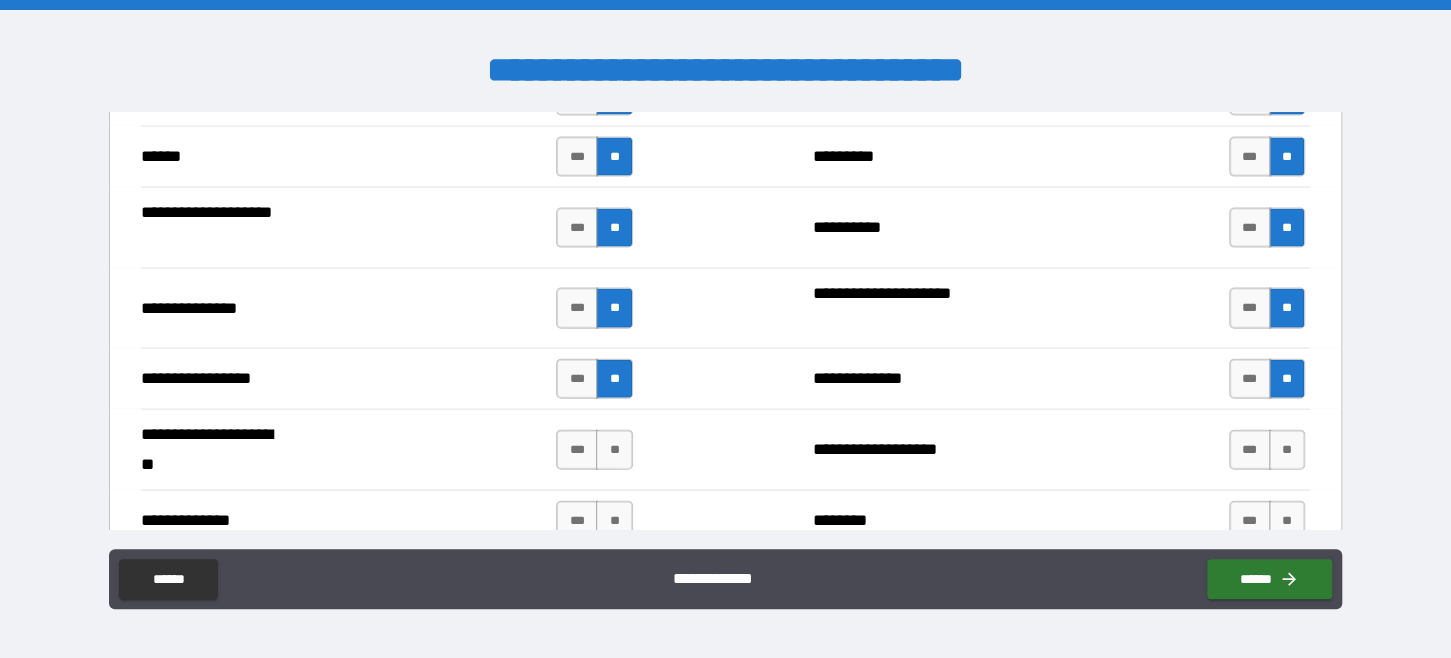scroll, scrollTop: 2600, scrollLeft: 0, axis: vertical 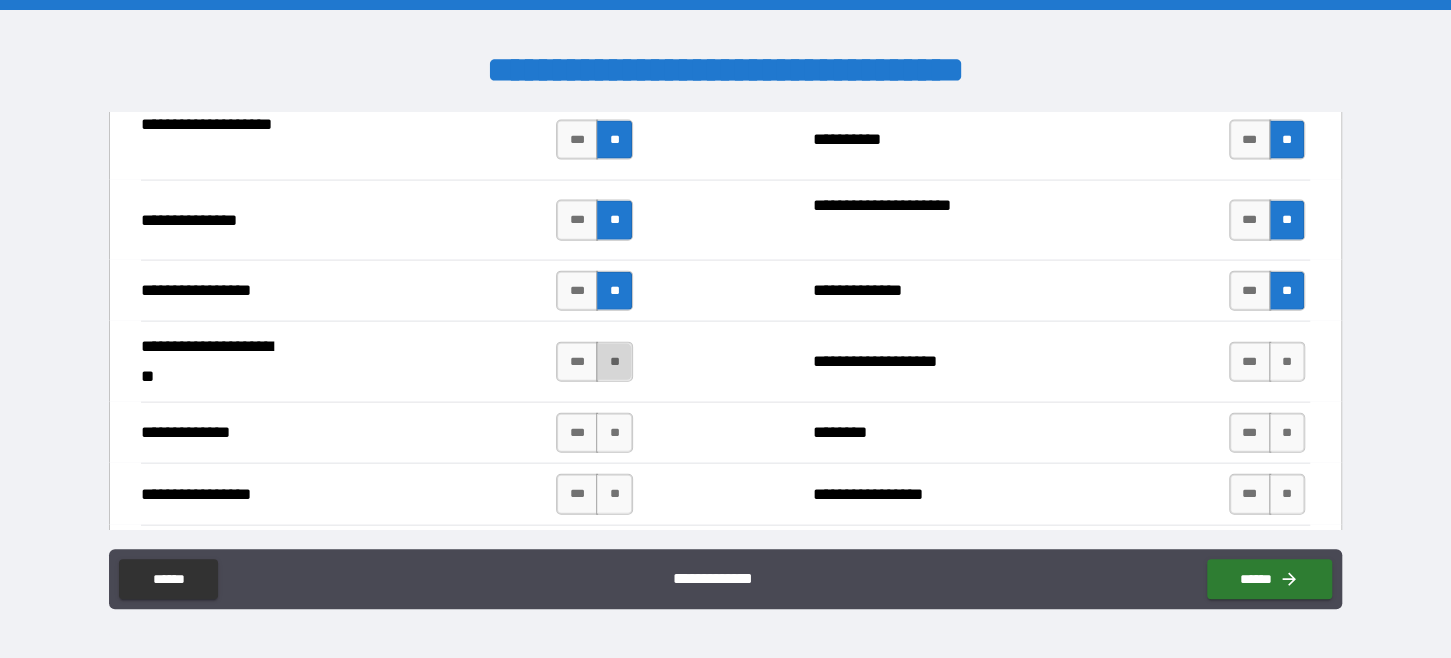 click on "**" at bounding box center [614, 362] 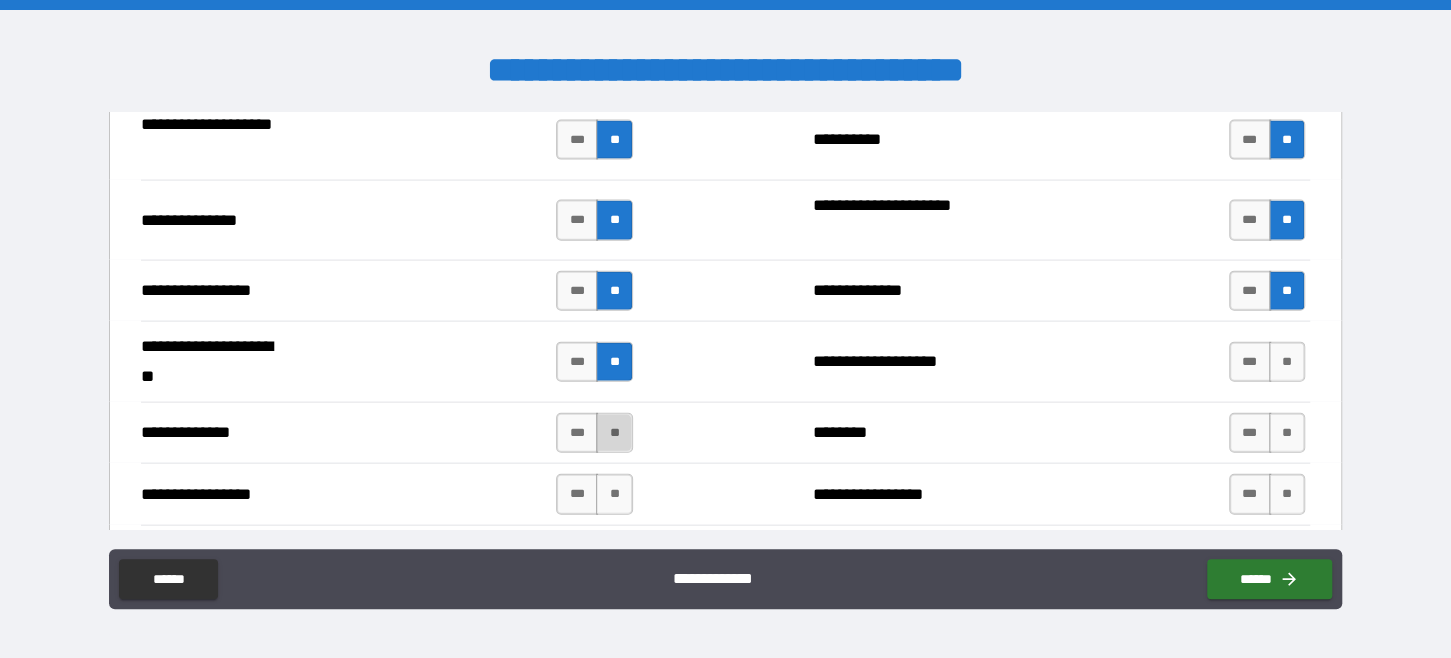 click on "**" at bounding box center [614, 433] 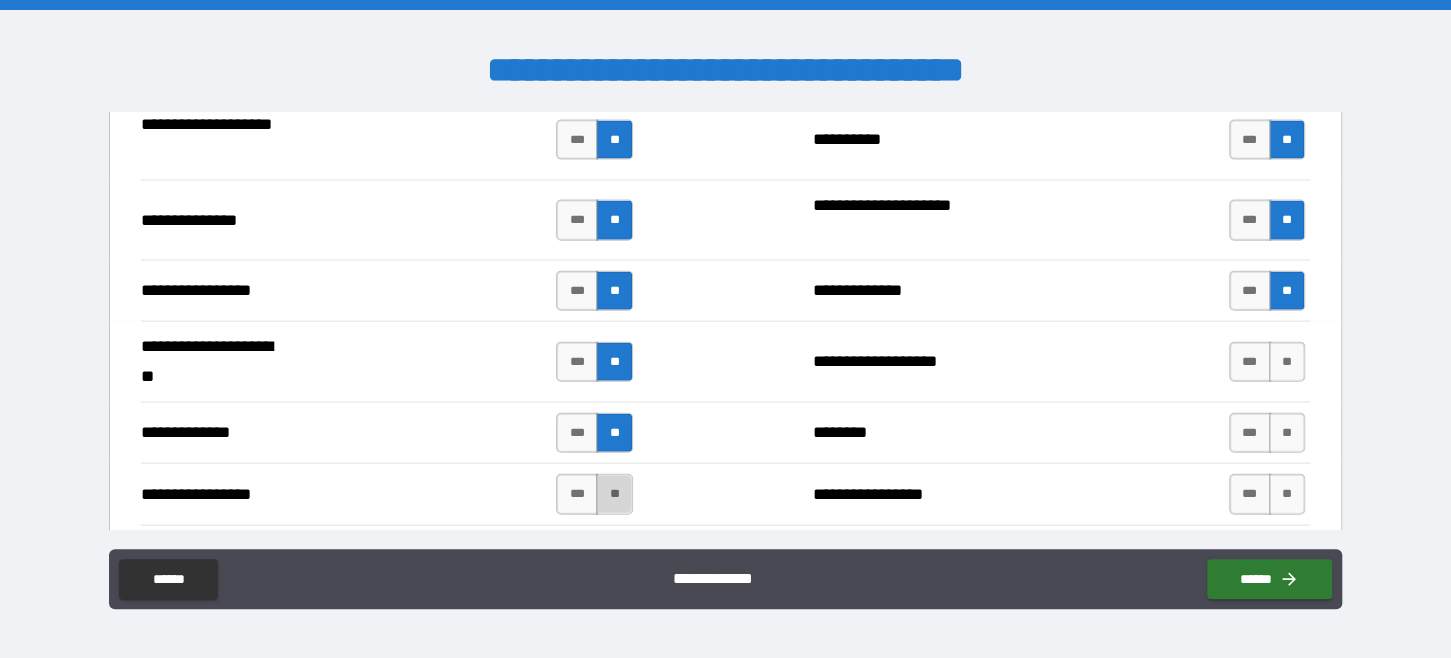 click on "**" at bounding box center [614, 494] 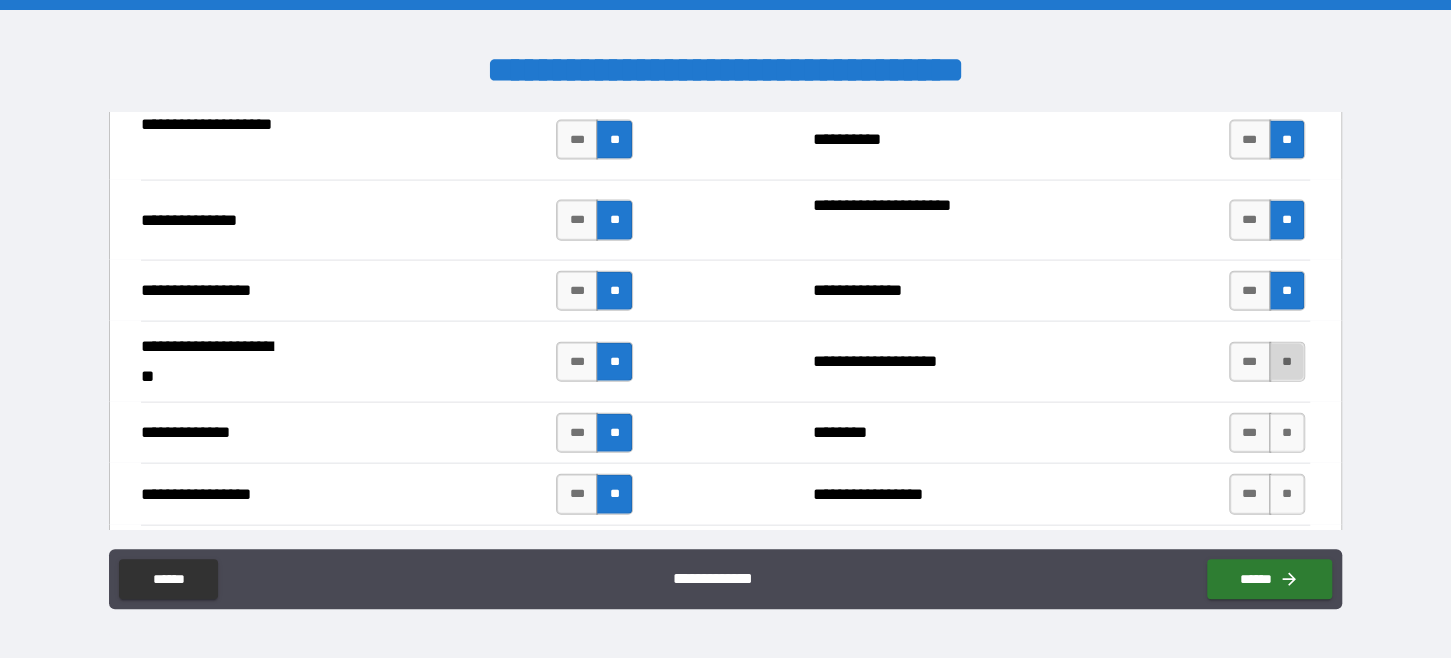 click on "**" at bounding box center (1287, 362) 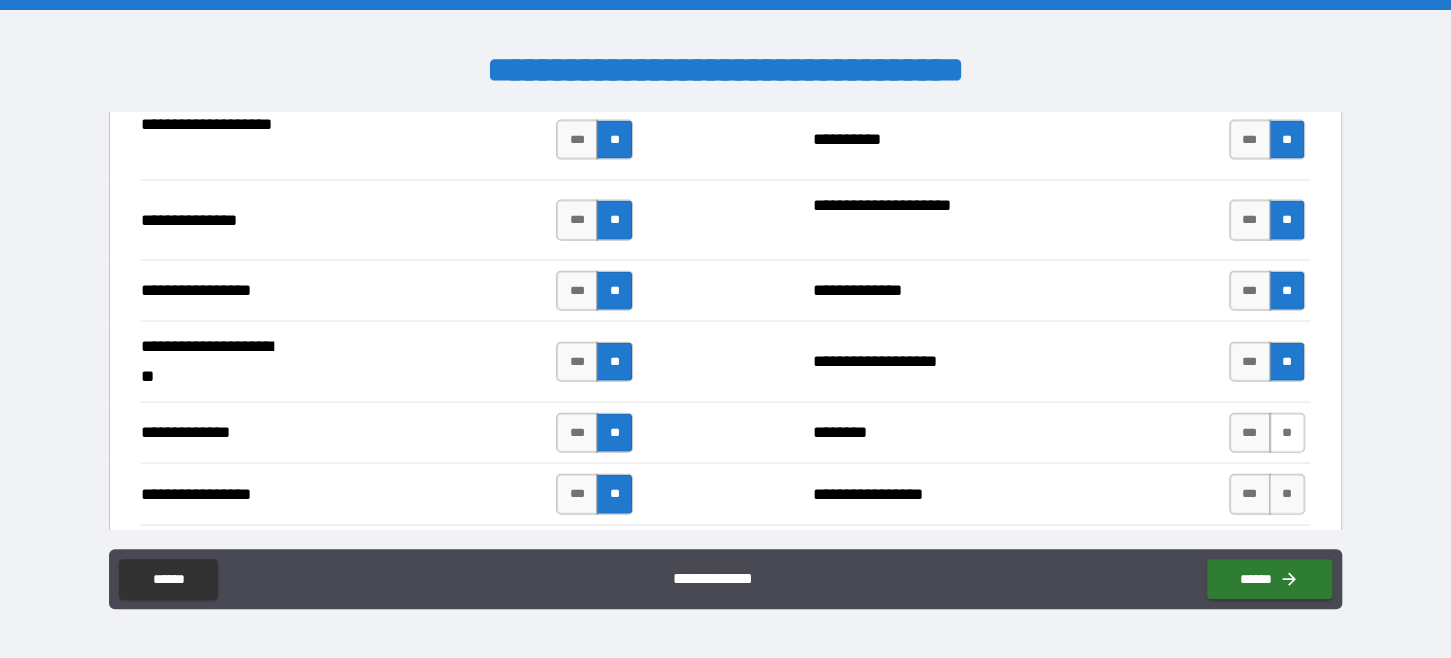 click on "**" at bounding box center [1287, 433] 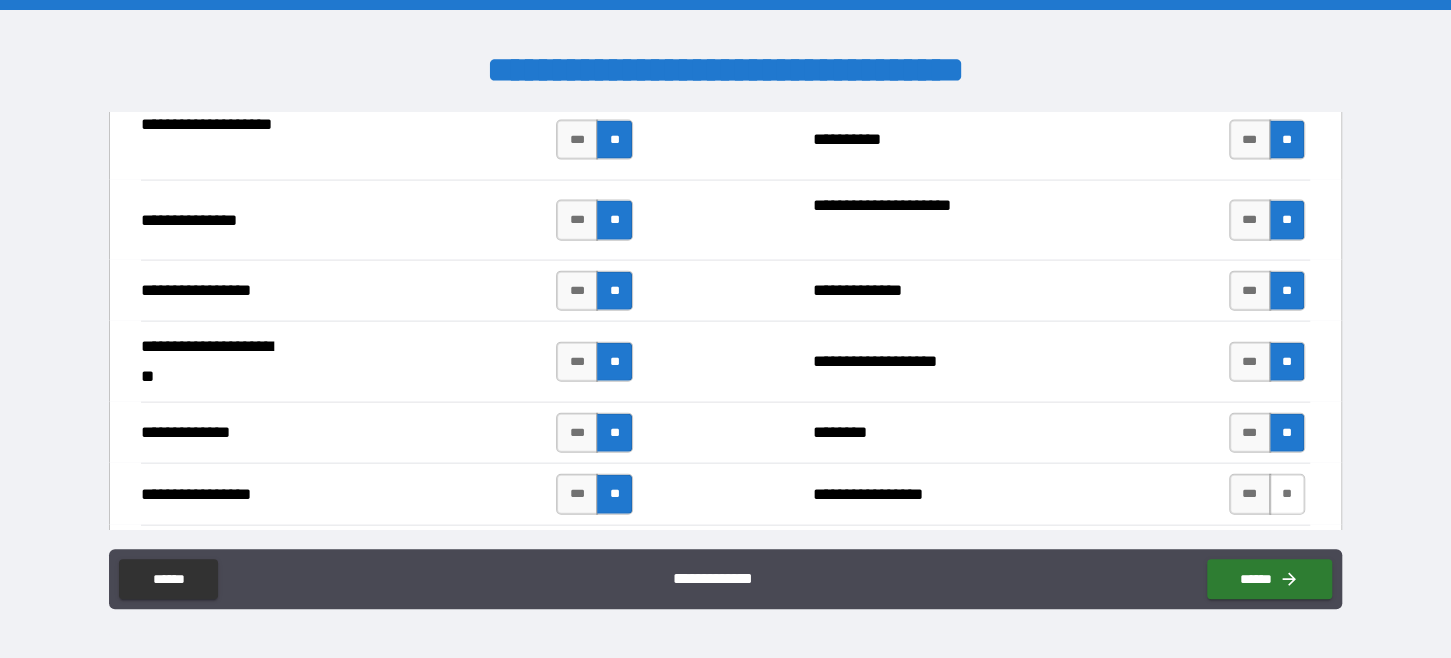 click on "**" at bounding box center [1287, 494] 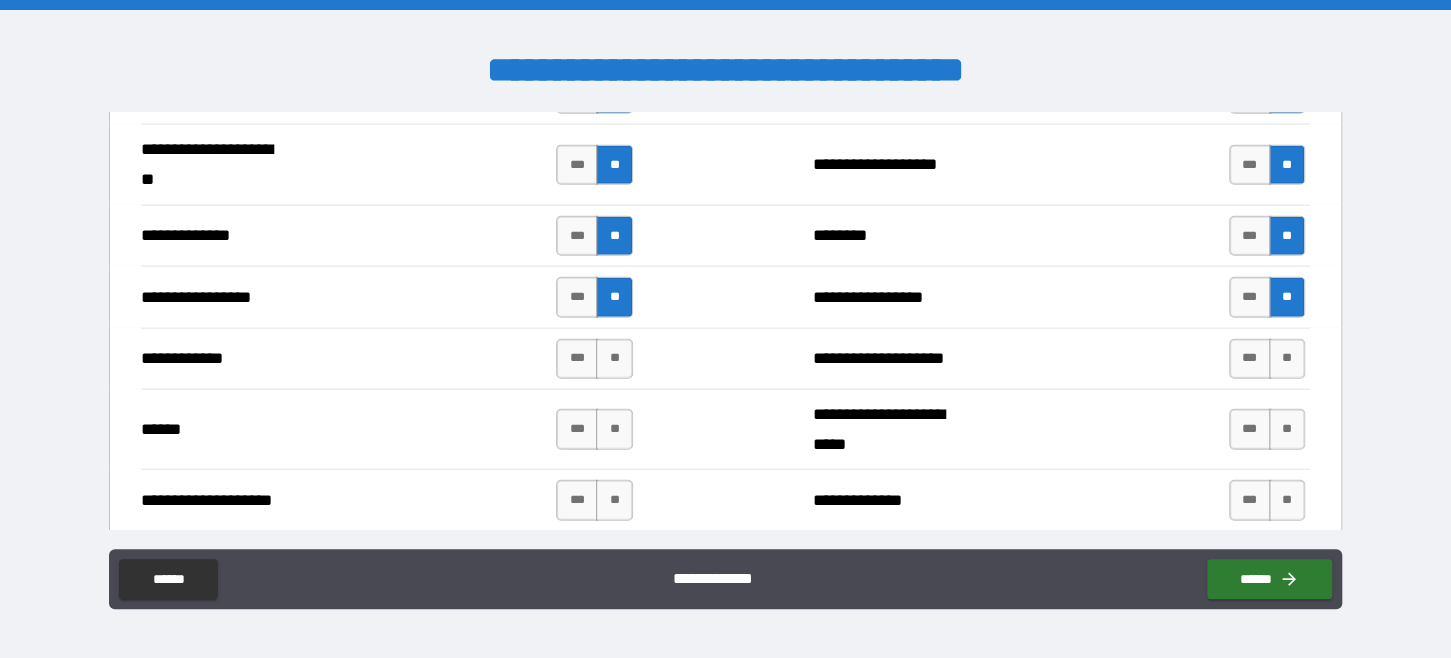 scroll, scrollTop: 2800, scrollLeft: 0, axis: vertical 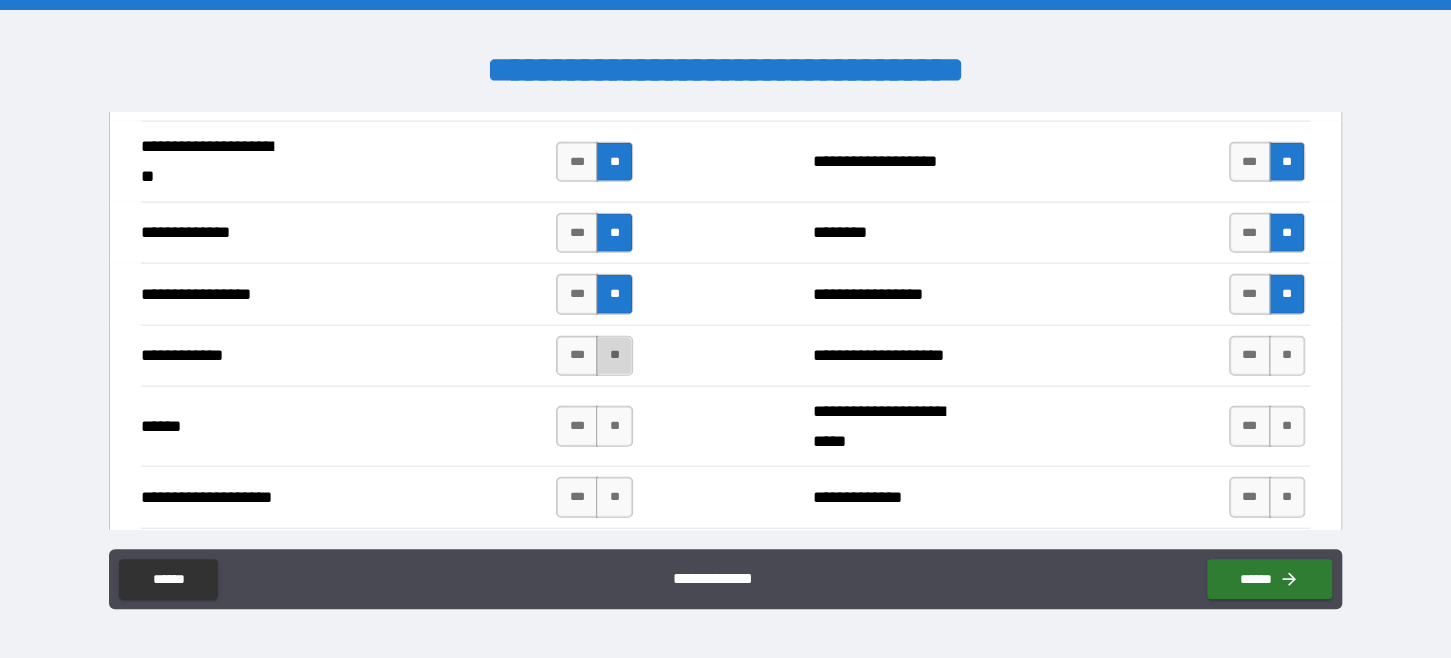 click on "**" at bounding box center (614, 356) 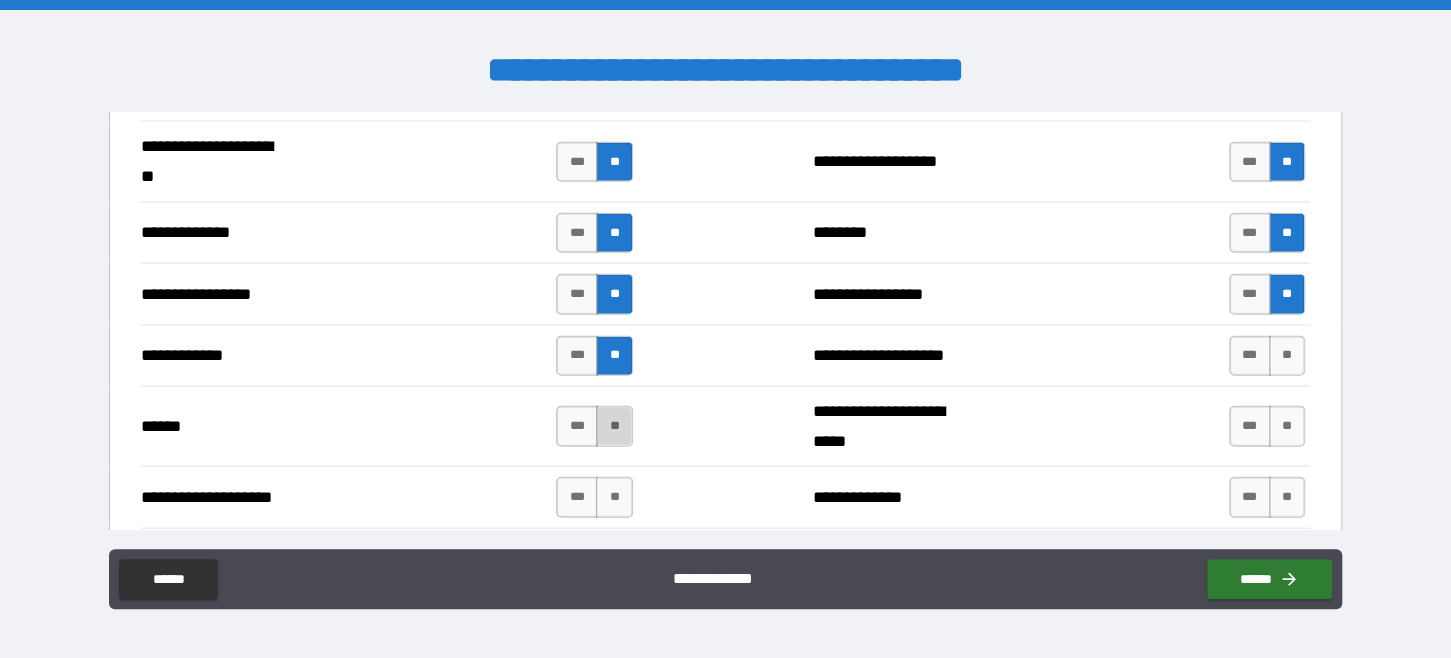 click on "**" at bounding box center (614, 426) 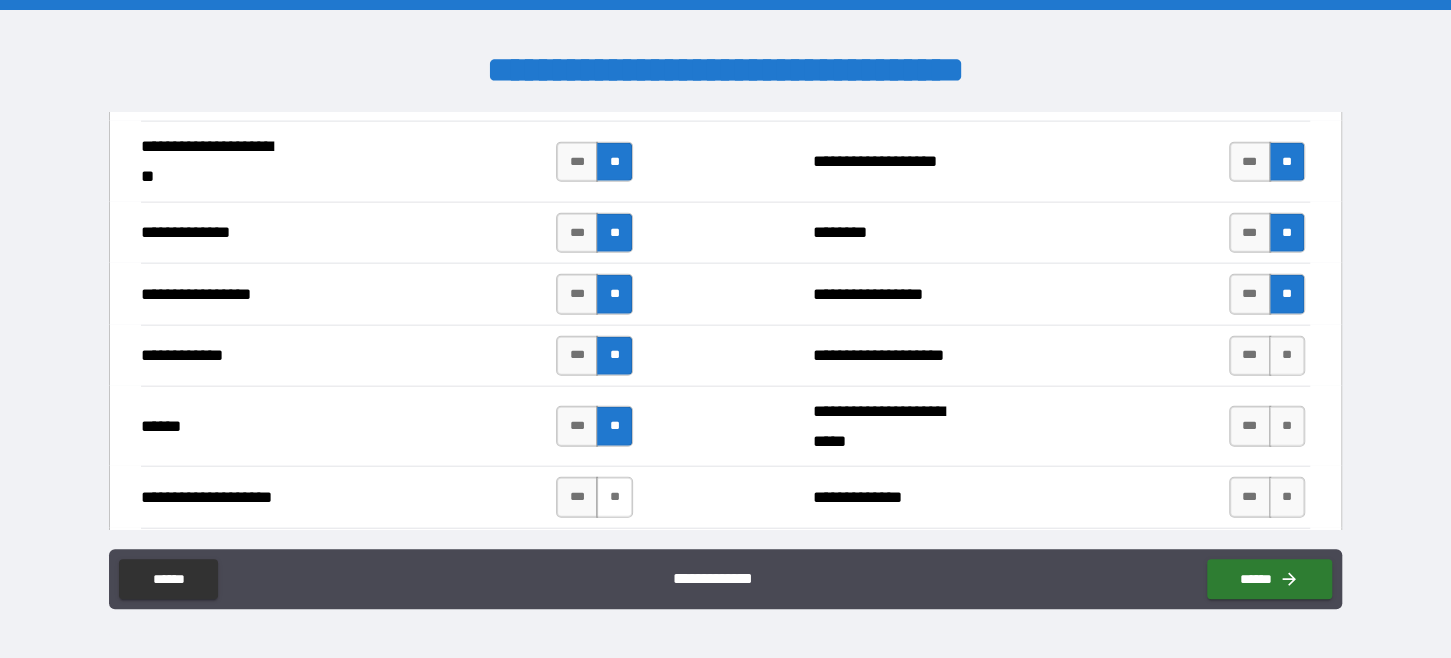 click on "**" at bounding box center [614, 497] 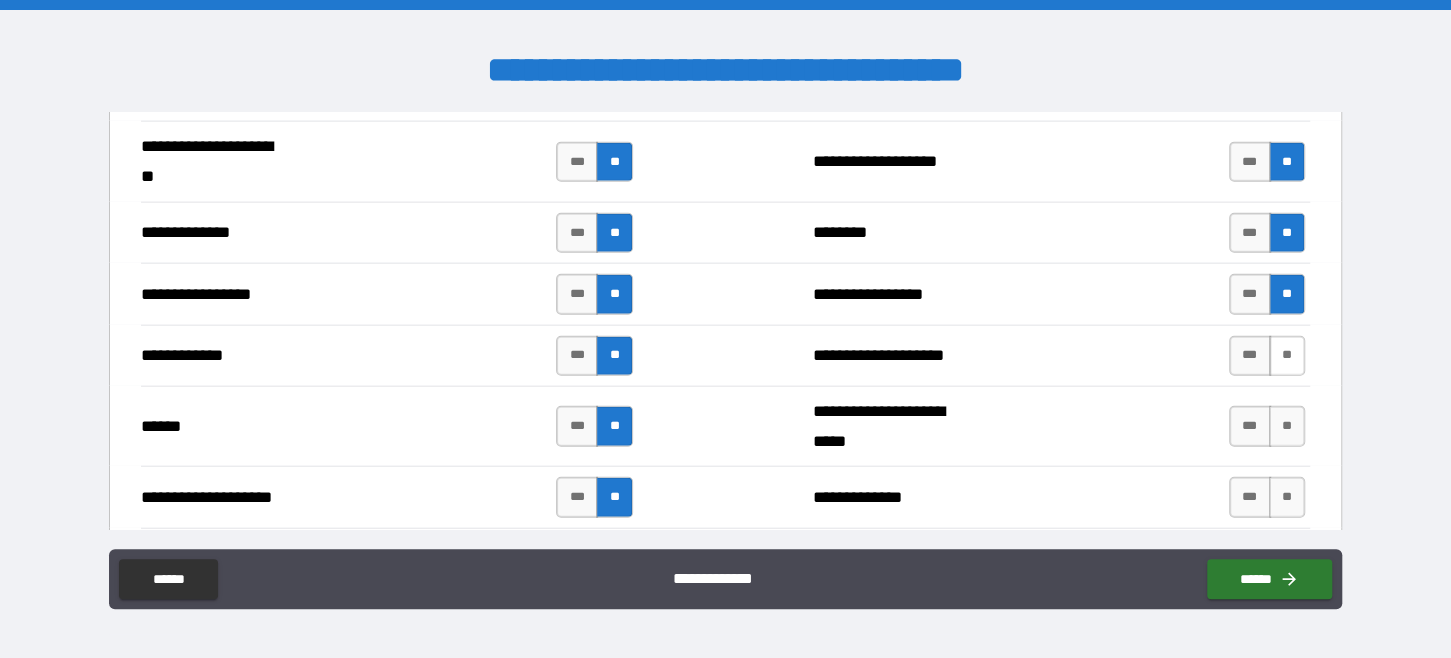 click on "**" at bounding box center (1287, 356) 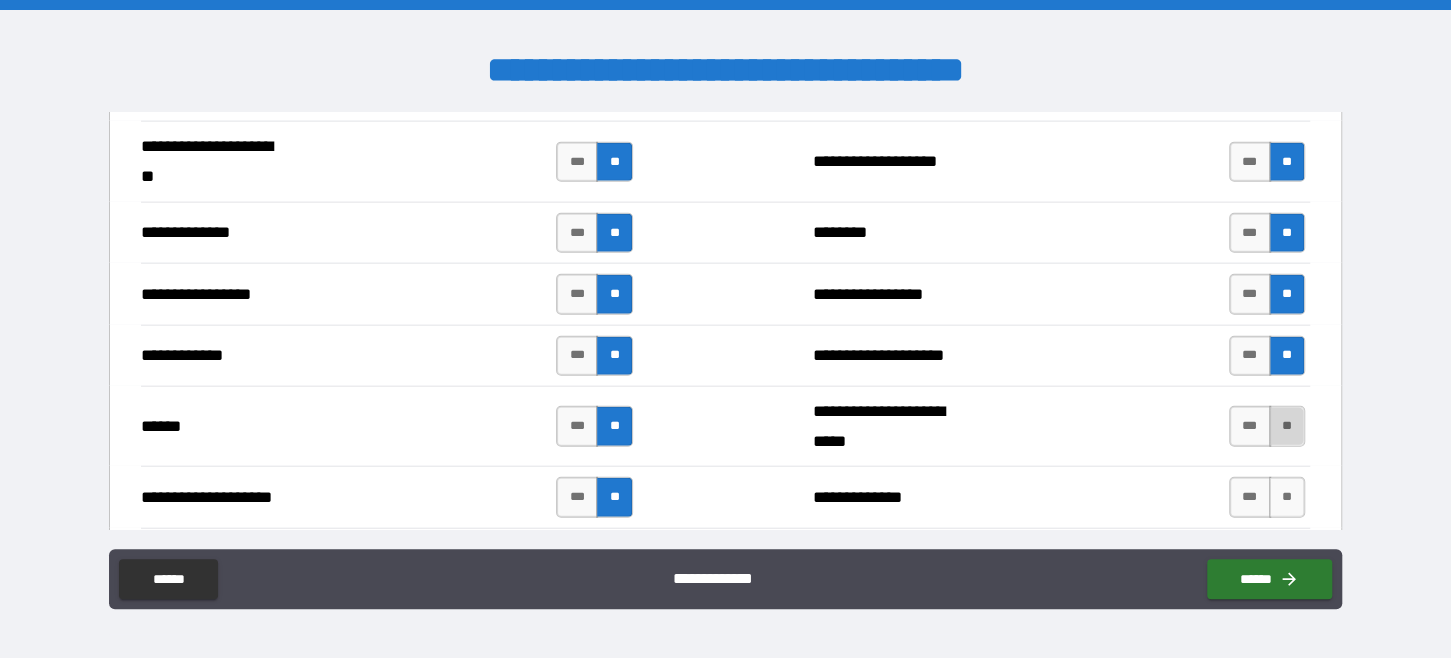 click on "**" at bounding box center [1287, 426] 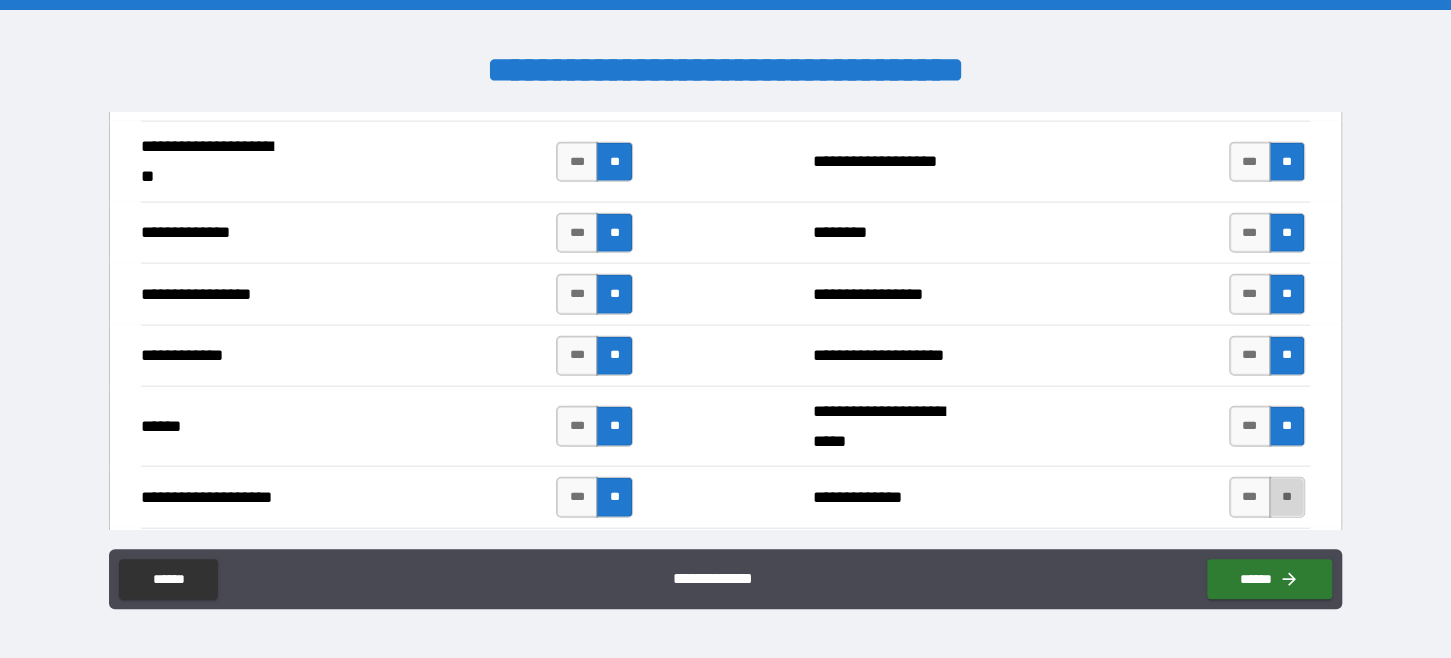 click on "**" at bounding box center (1287, 497) 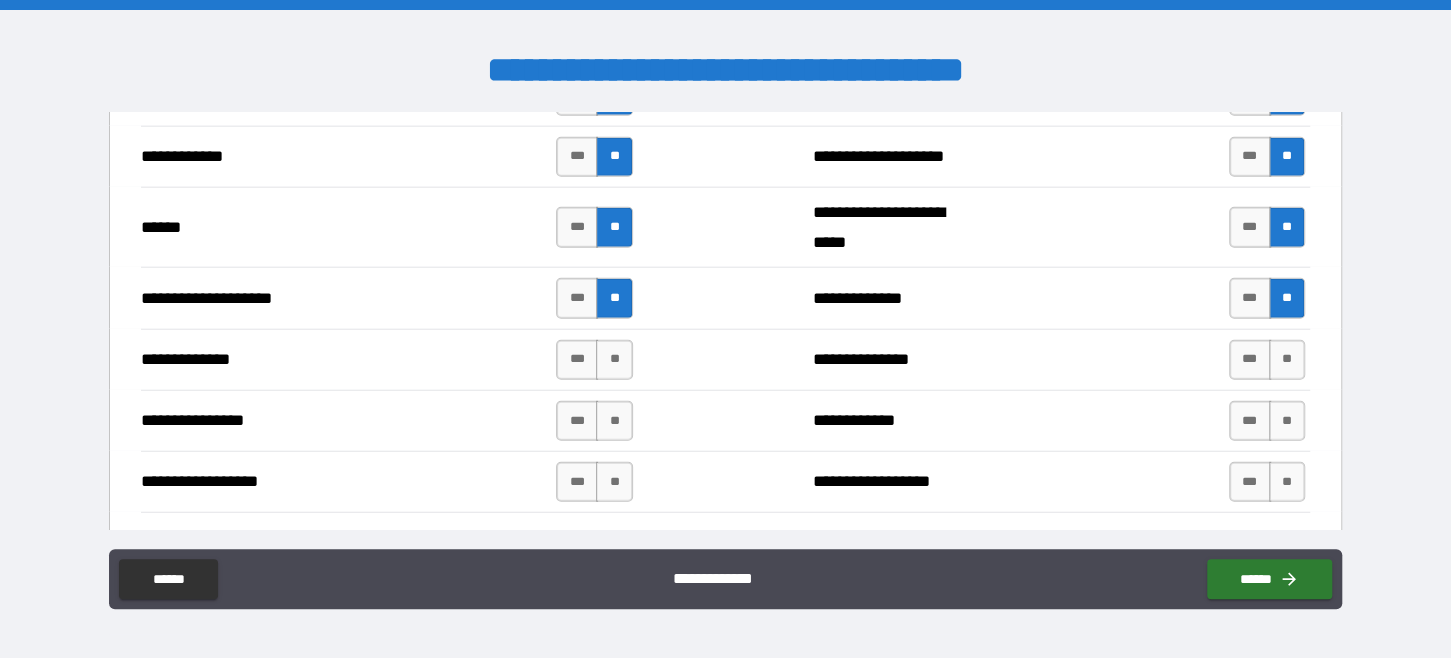 scroll, scrollTop: 3000, scrollLeft: 0, axis: vertical 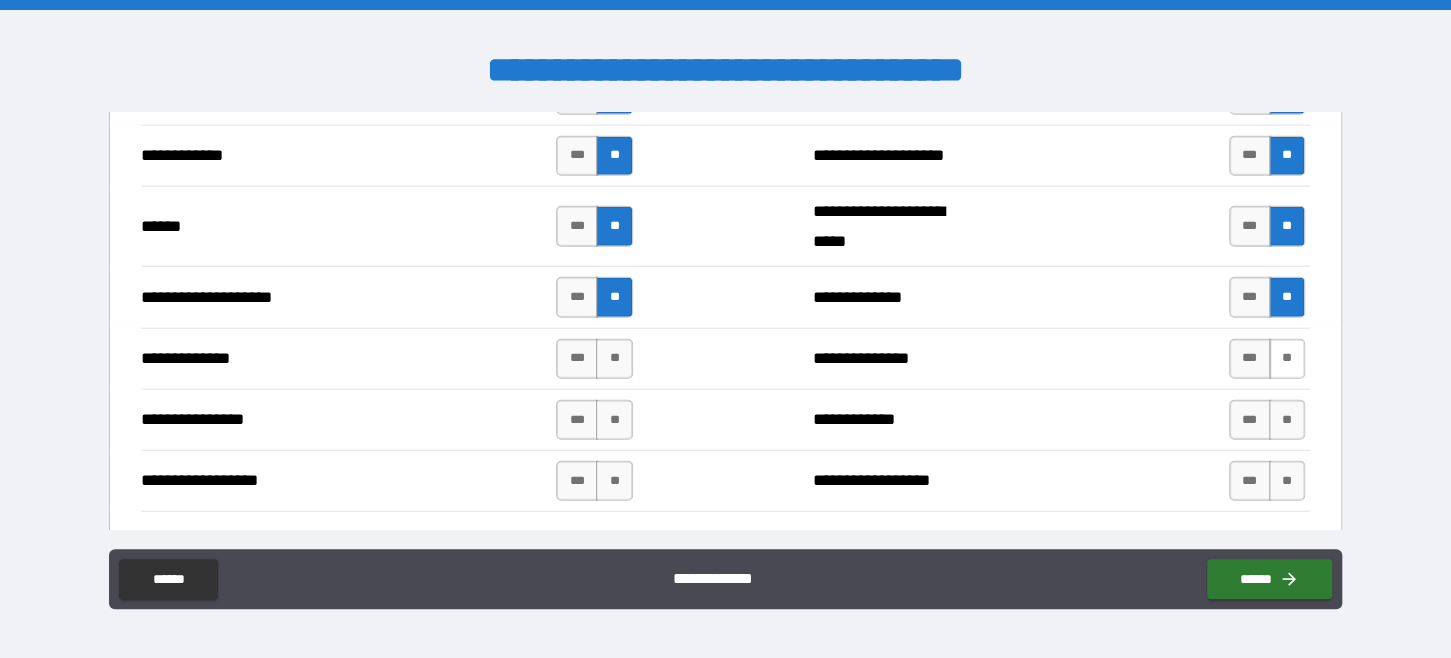 click on "**" at bounding box center (1287, 359) 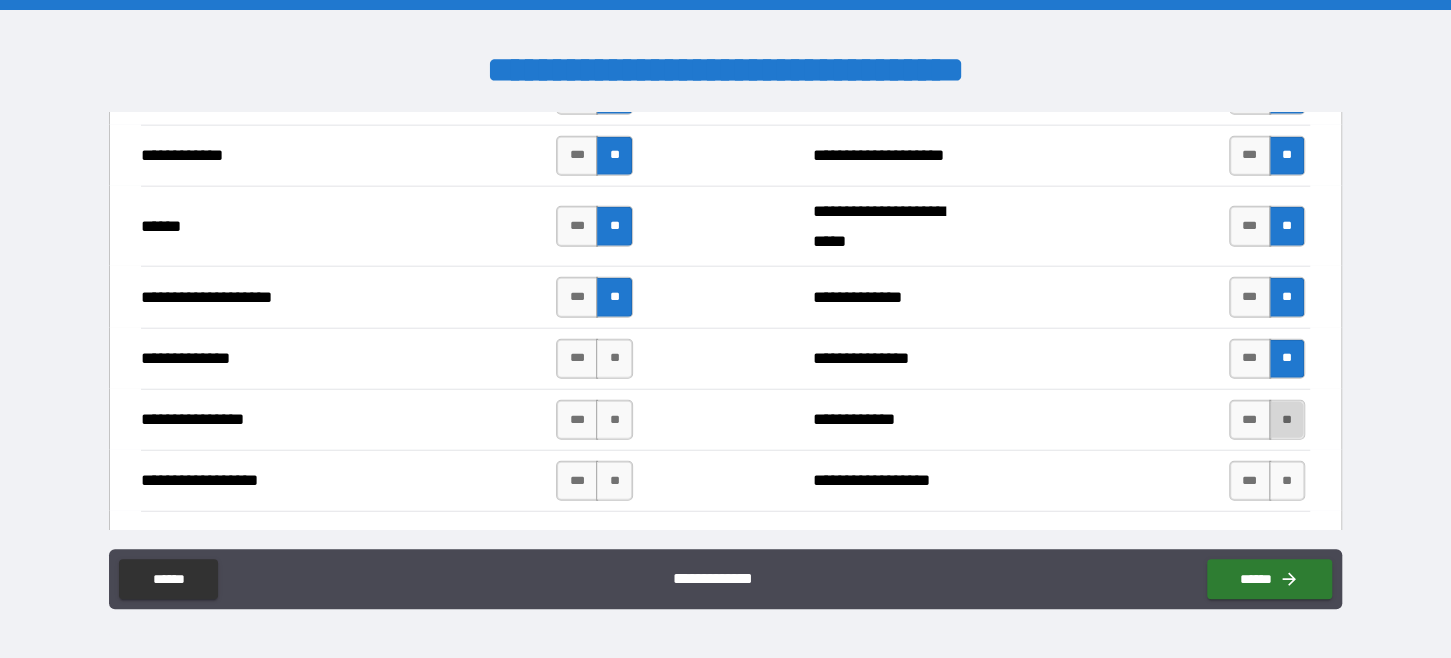 click on "**" at bounding box center [1287, 420] 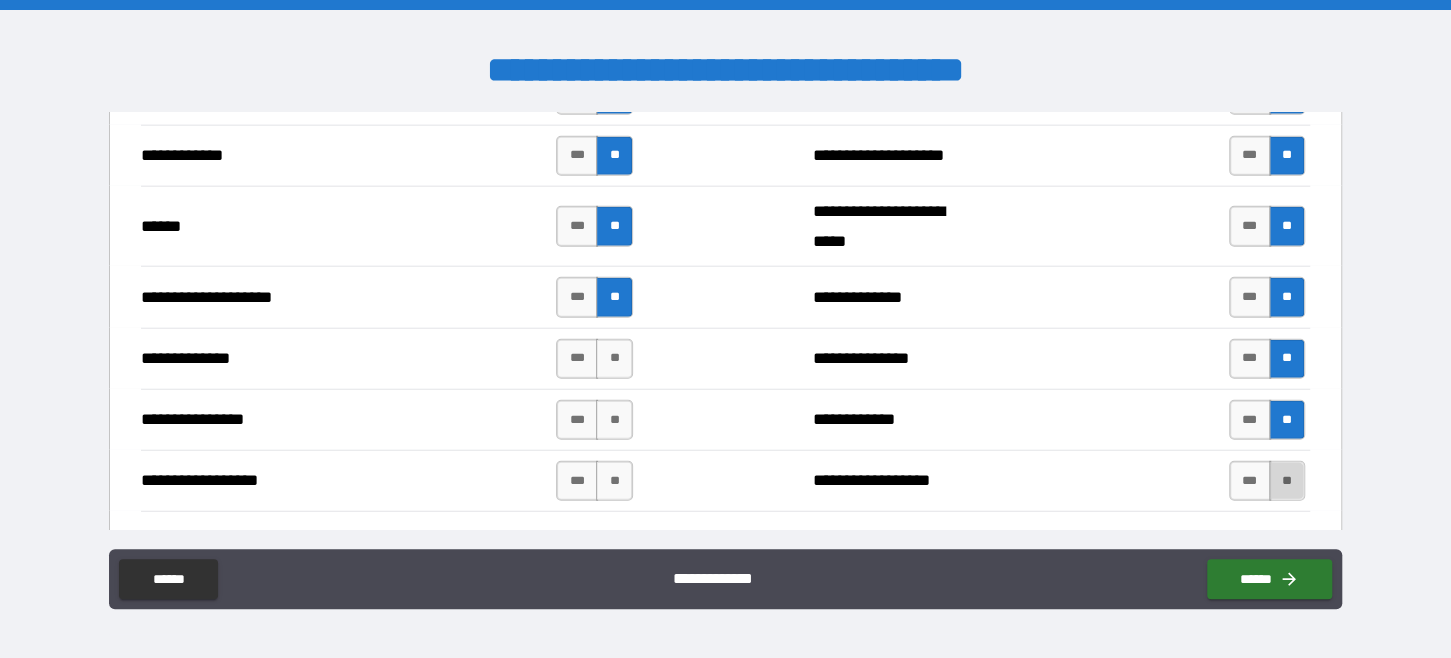 click on "**" at bounding box center (1287, 481) 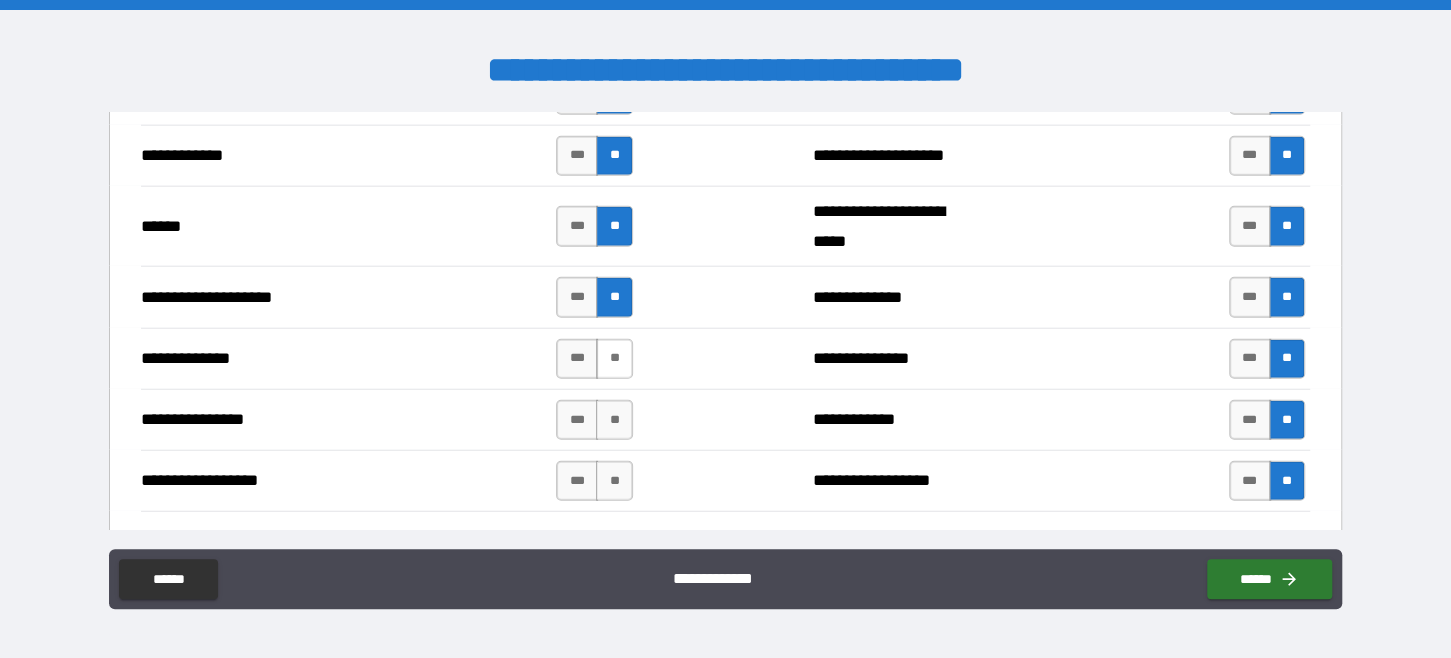 click on "**" at bounding box center [614, 359] 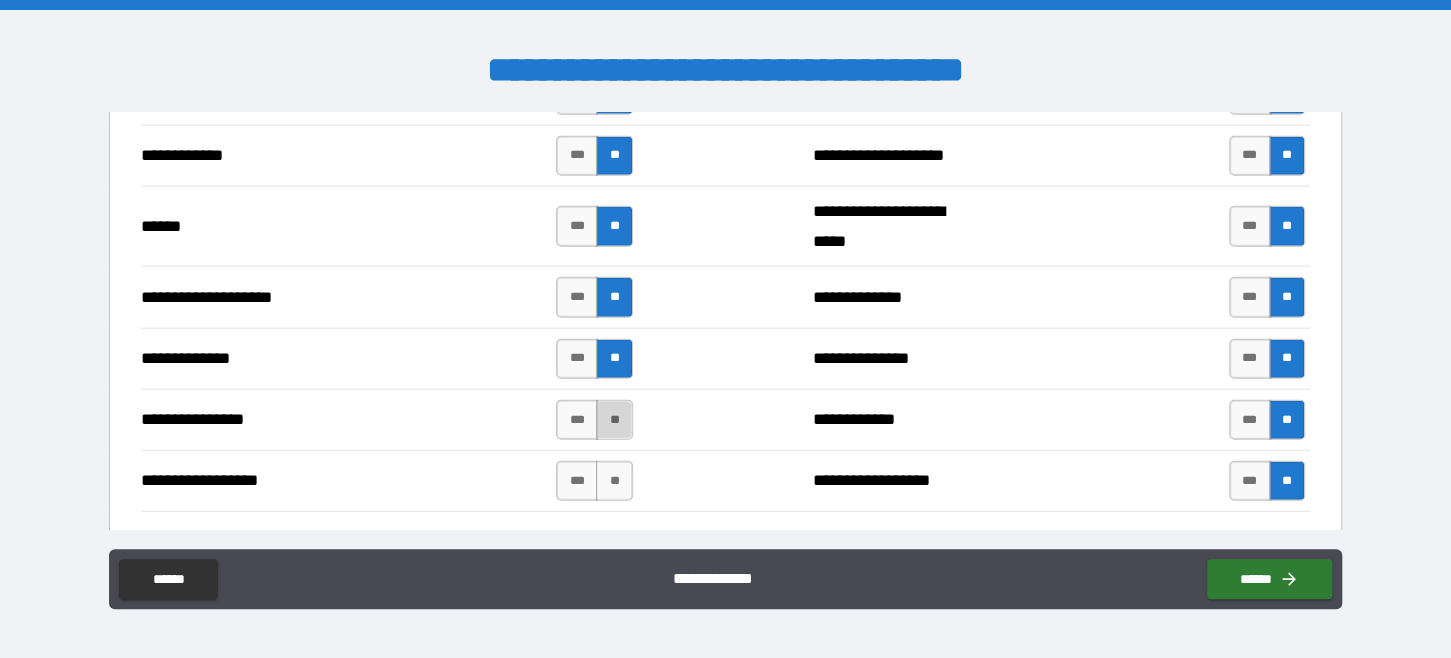 click on "**" at bounding box center (614, 420) 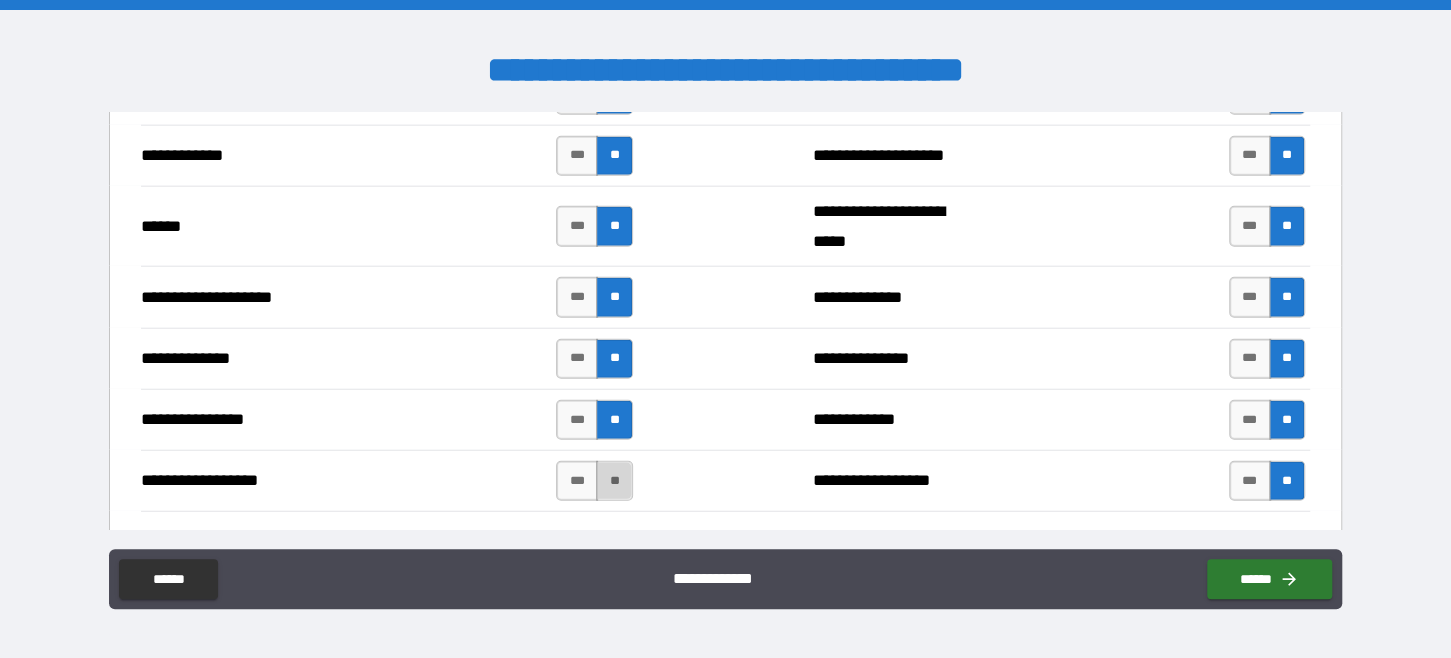 click on "**" at bounding box center [614, 481] 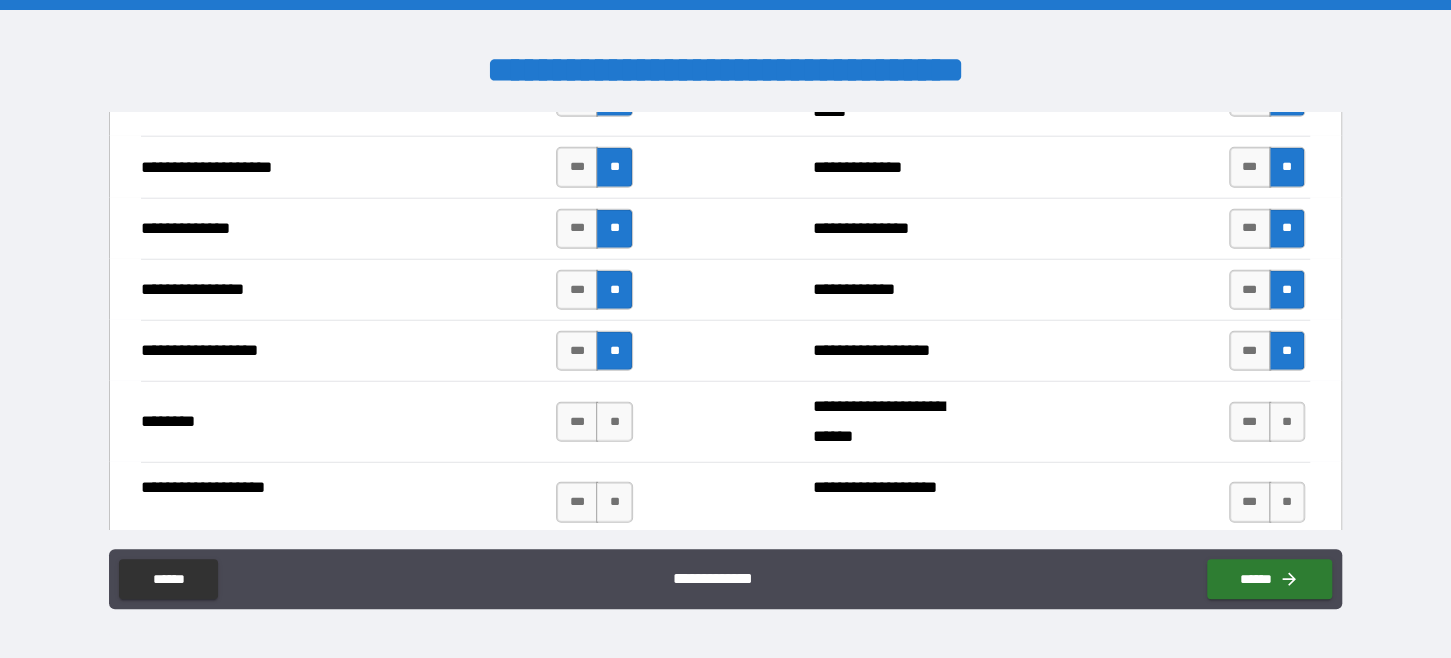 scroll, scrollTop: 3200, scrollLeft: 0, axis: vertical 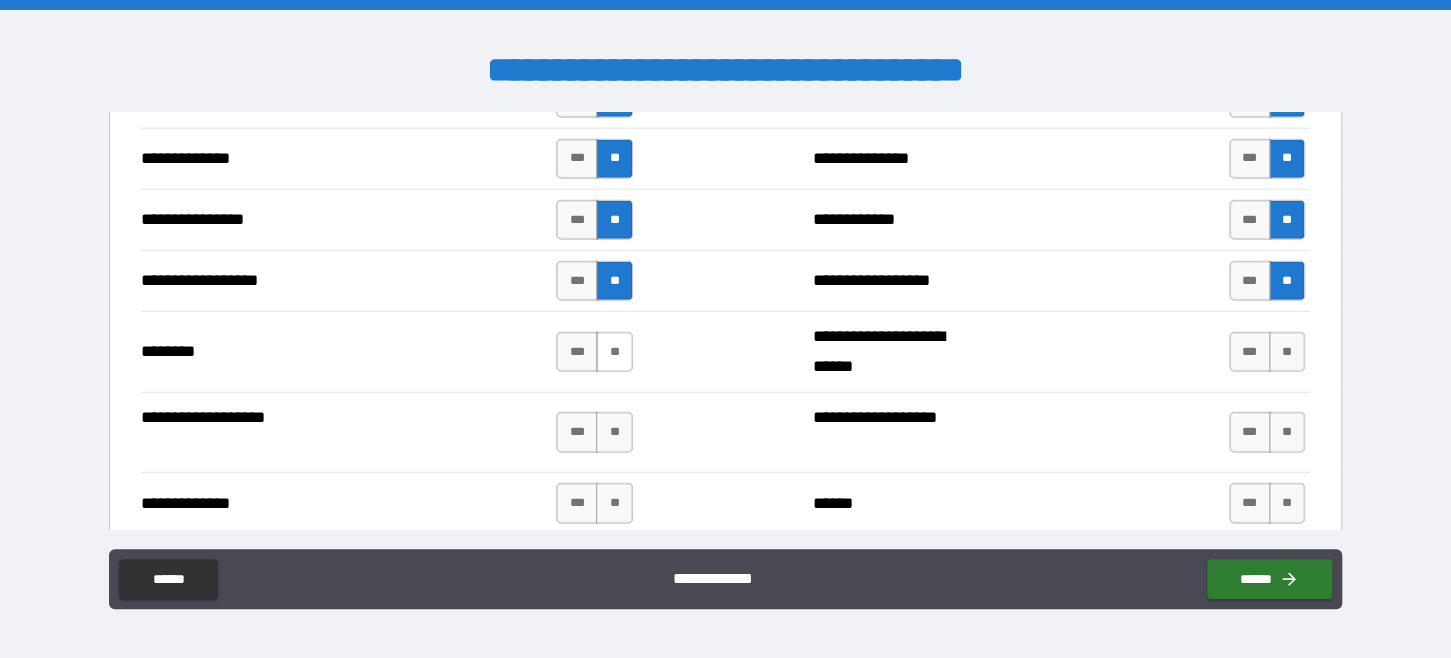 click on "**" at bounding box center [614, 352] 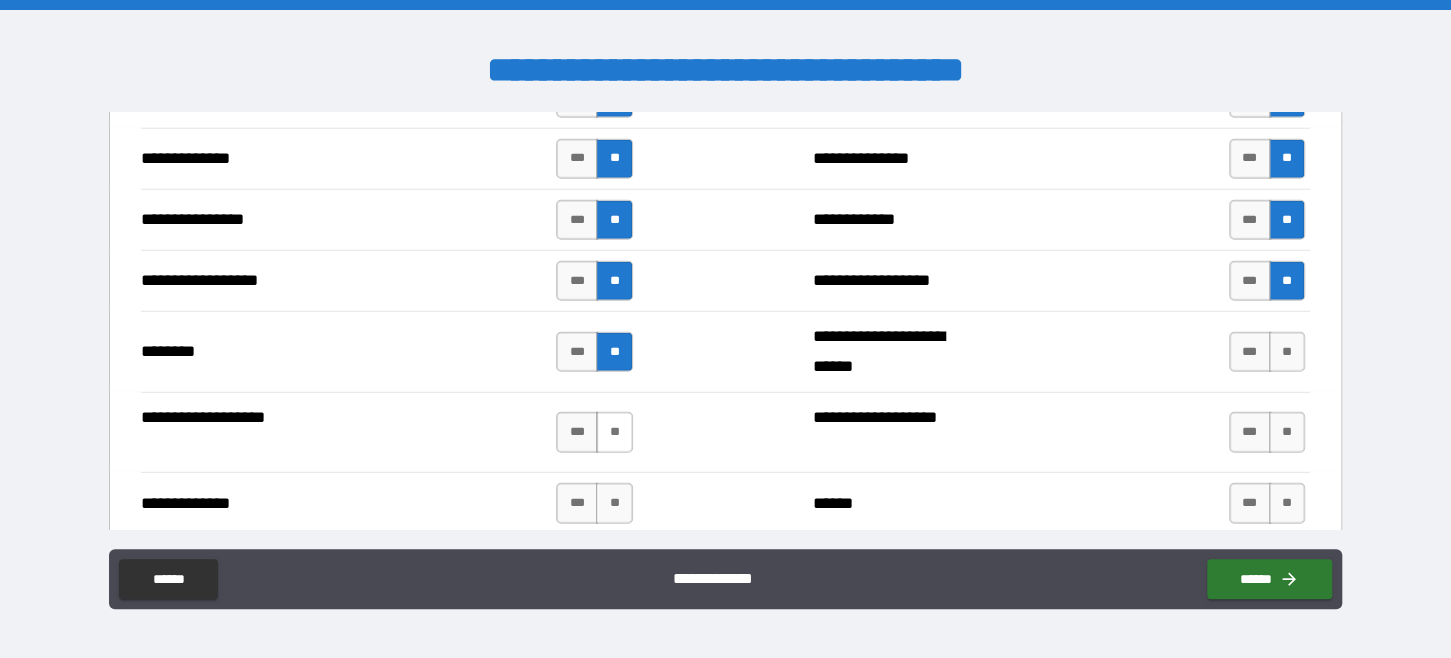 click on "**" at bounding box center (614, 432) 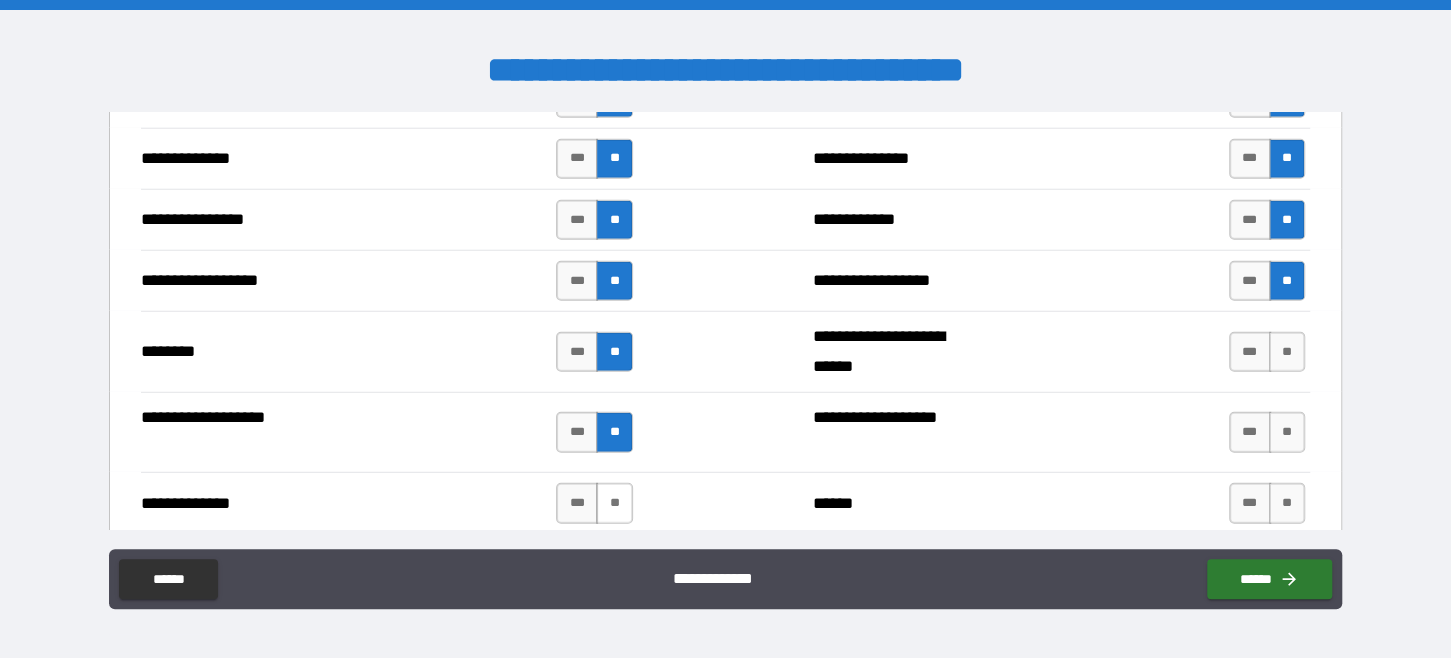 click on "**" at bounding box center (614, 503) 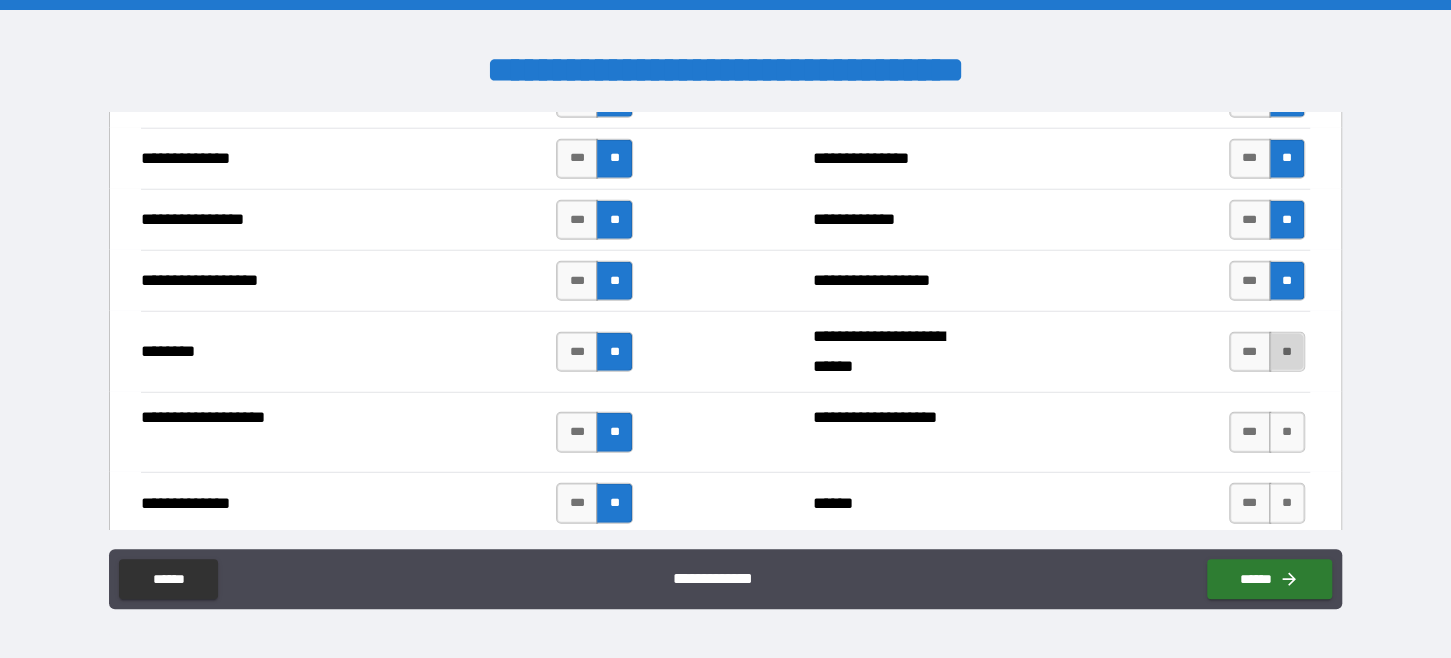 click on "**" at bounding box center (1287, 352) 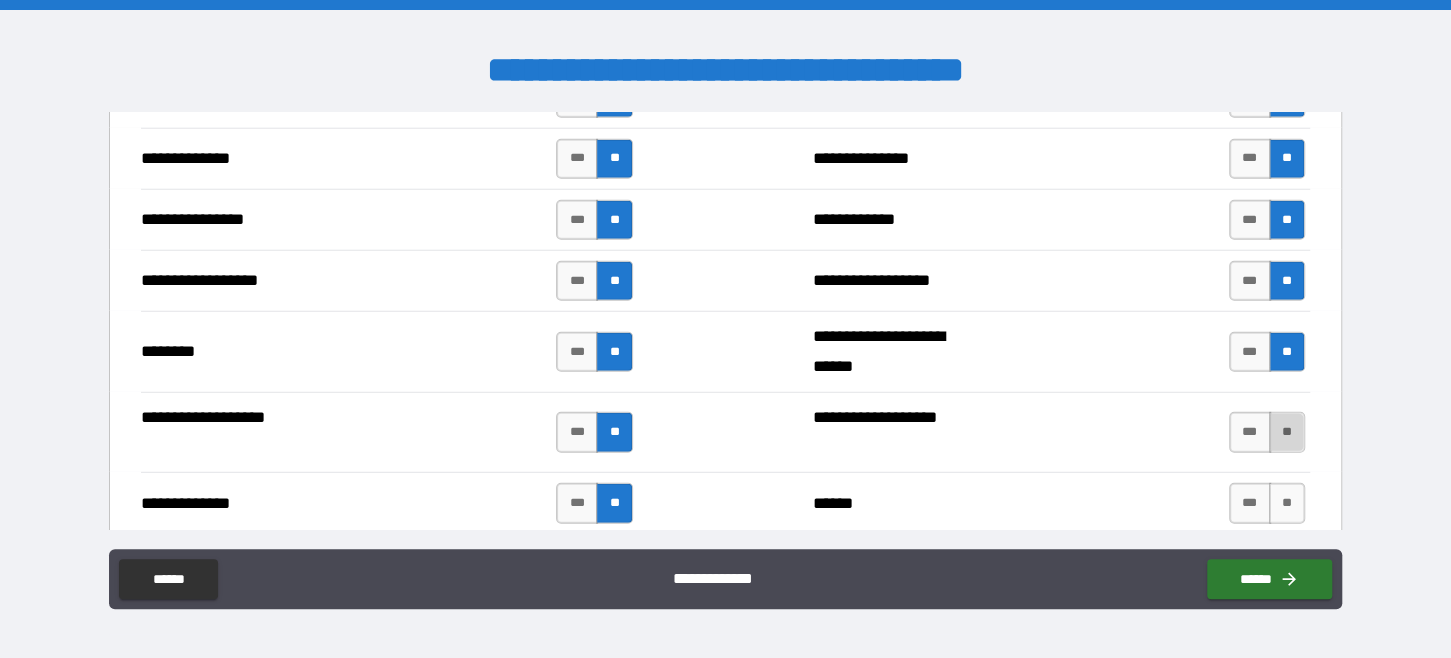 click on "**" at bounding box center [1287, 432] 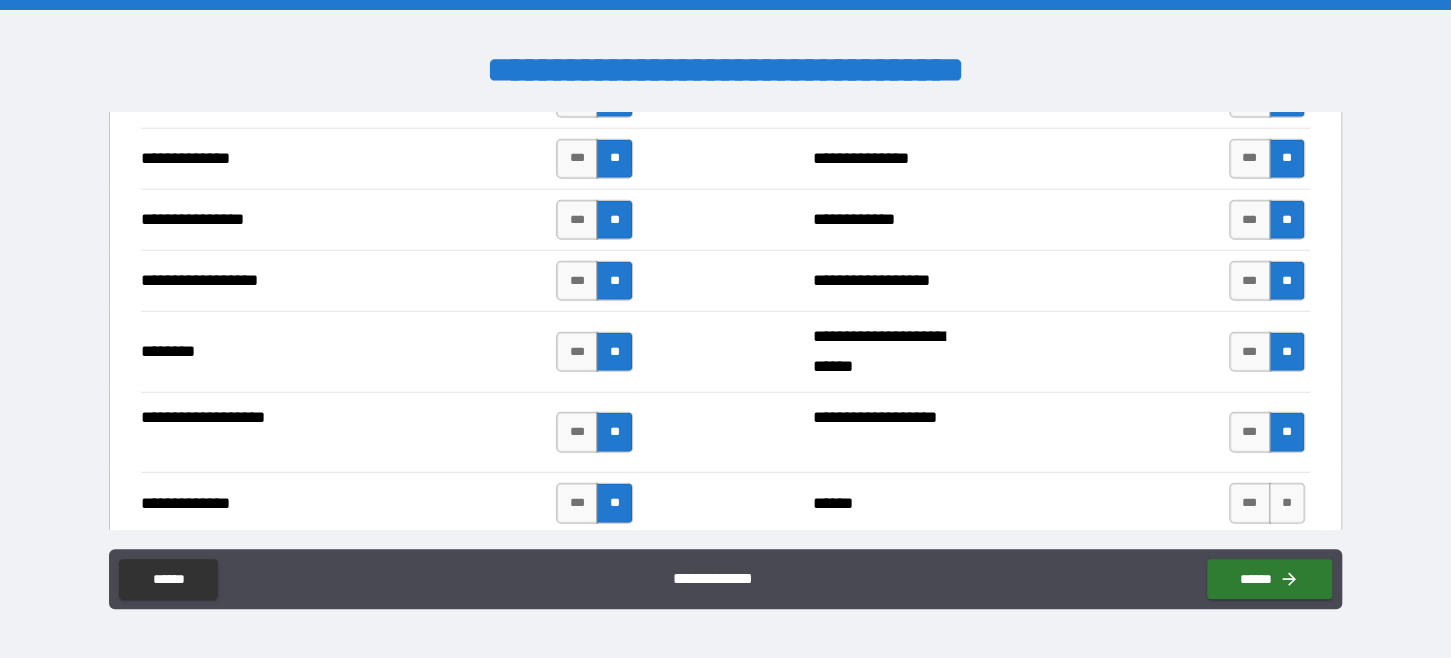 click on "**" at bounding box center (1287, 503) 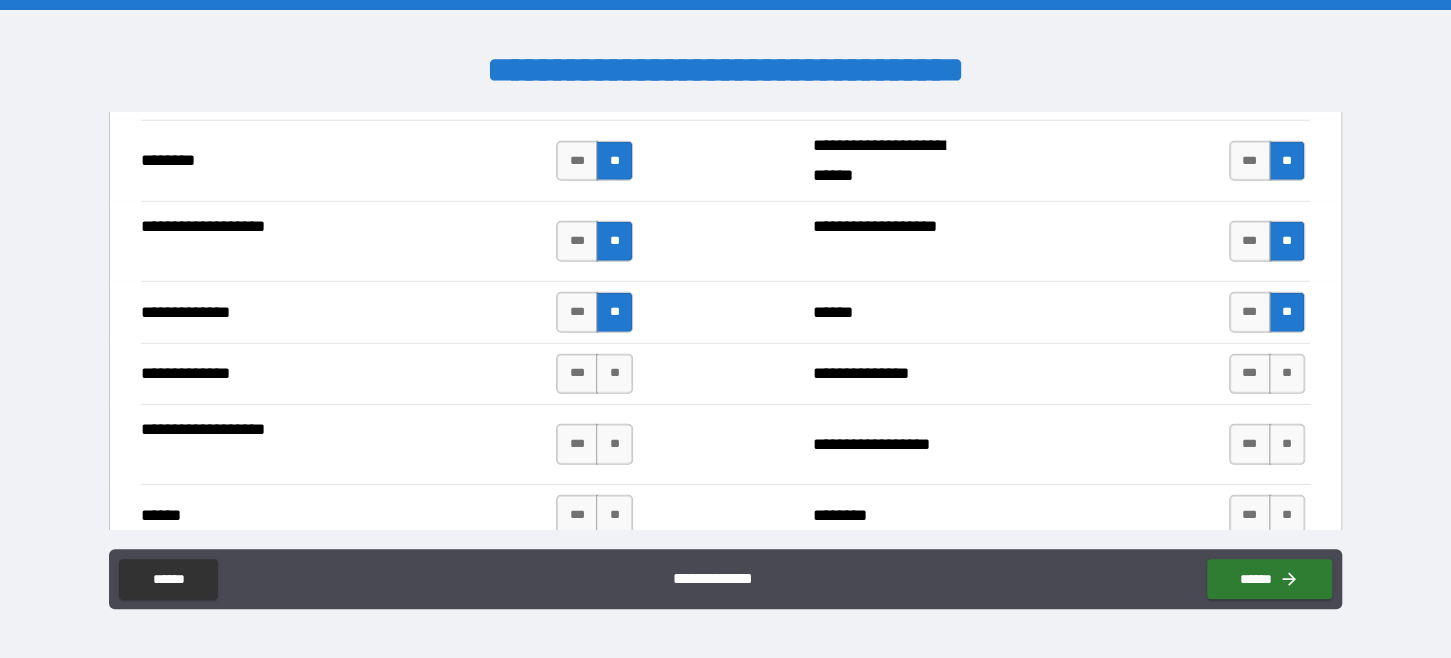 scroll, scrollTop: 3500, scrollLeft: 0, axis: vertical 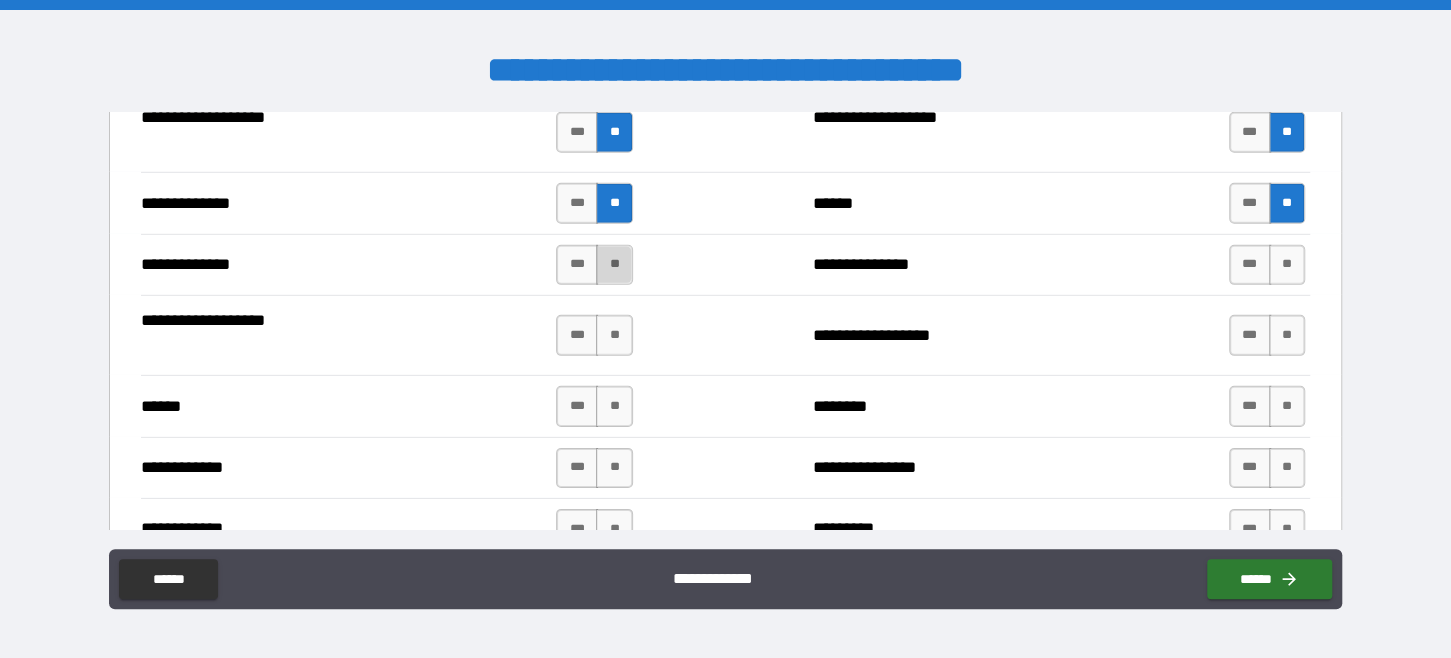 click on "**" at bounding box center [614, 265] 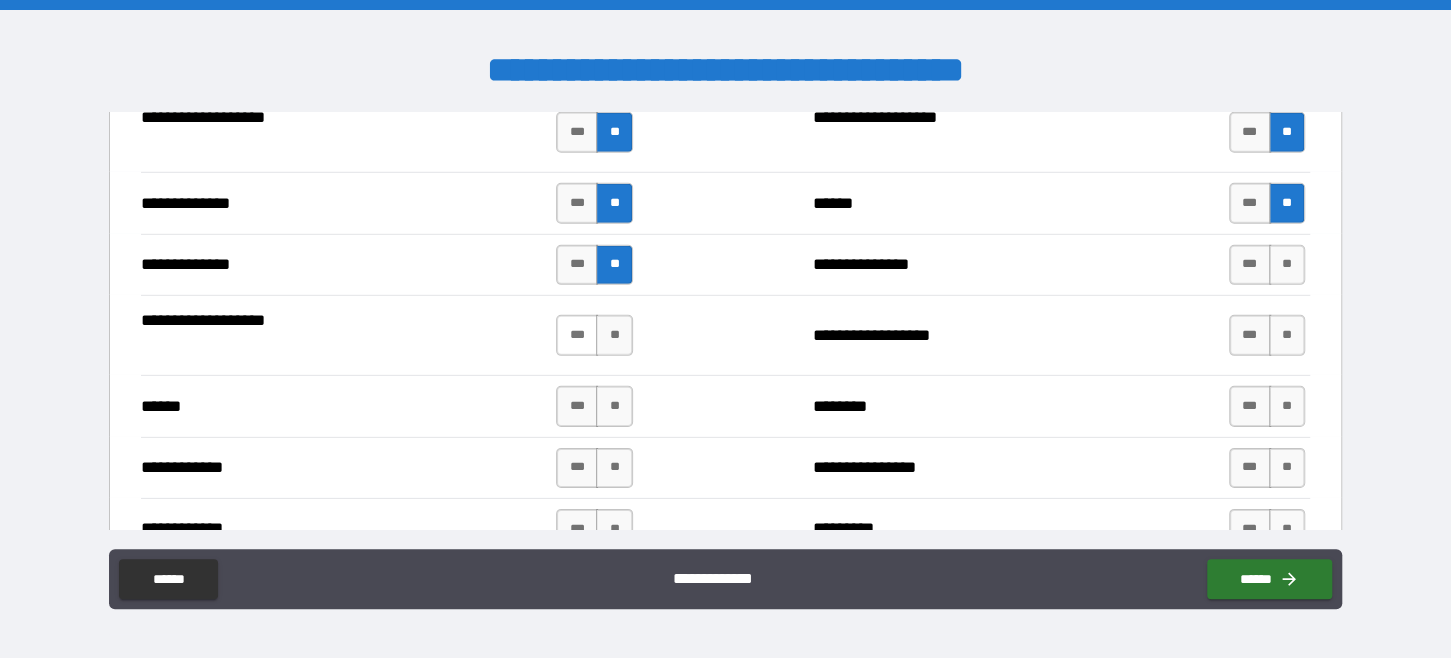 click on "***" at bounding box center (577, 335) 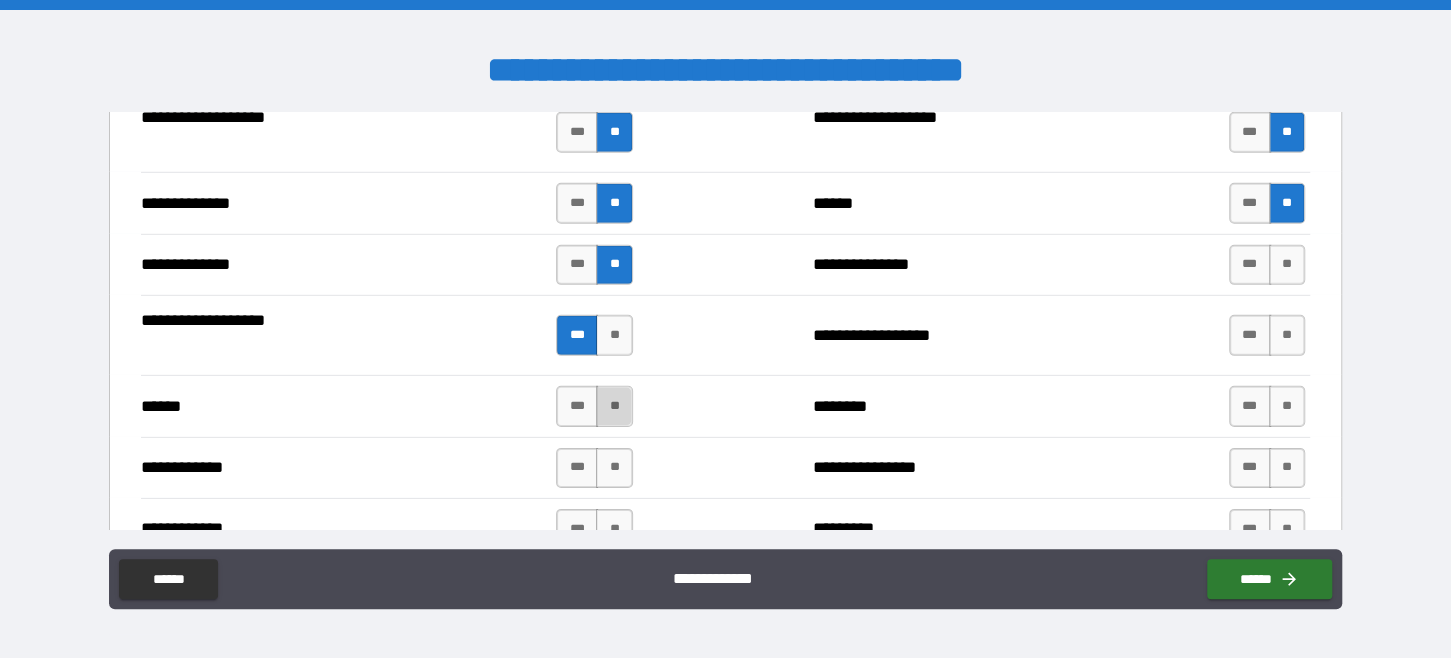 click on "**" at bounding box center (614, 406) 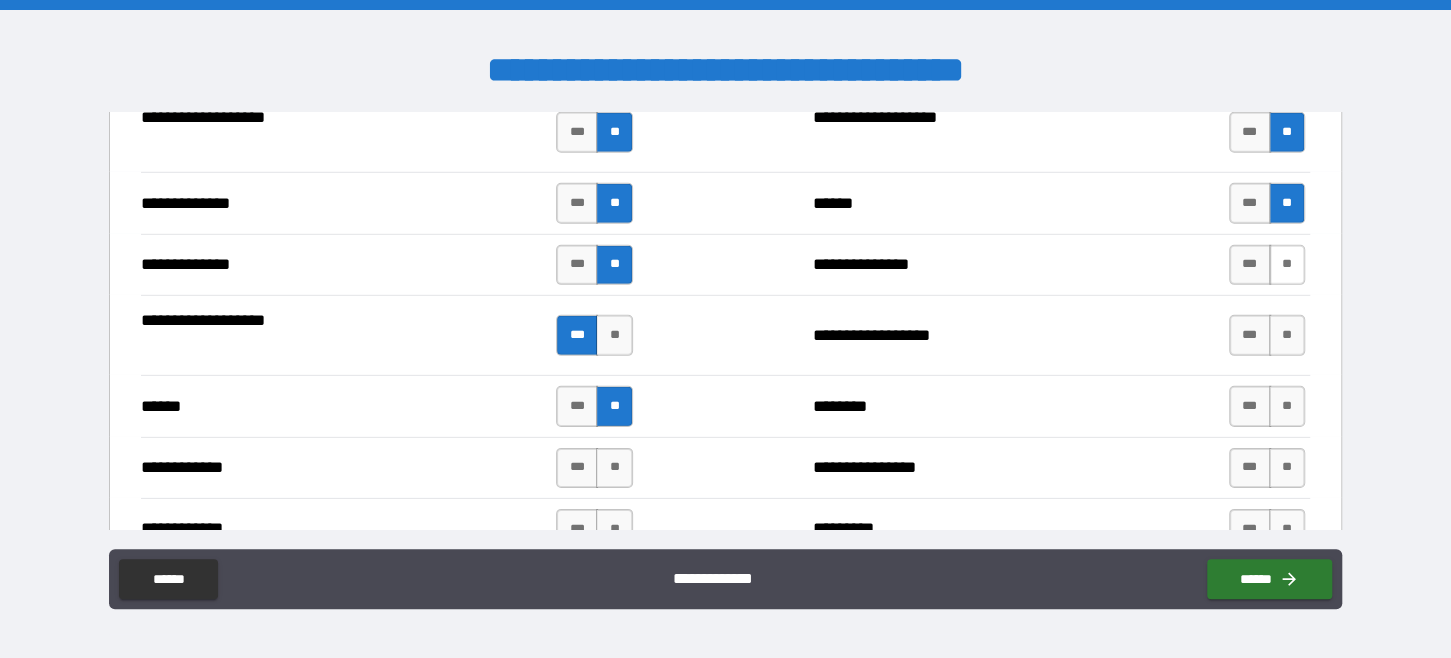 click on "**" at bounding box center (1287, 265) 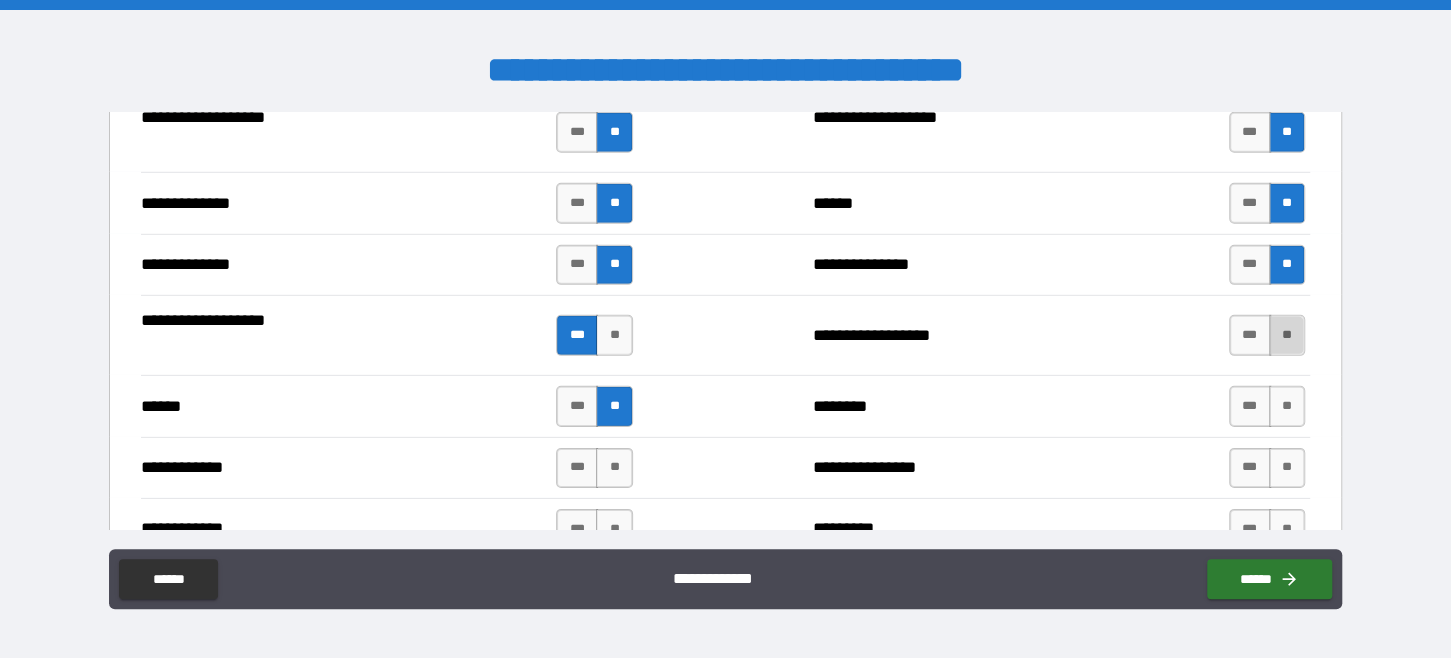 click on "**" at bounding box center (1287, 335) 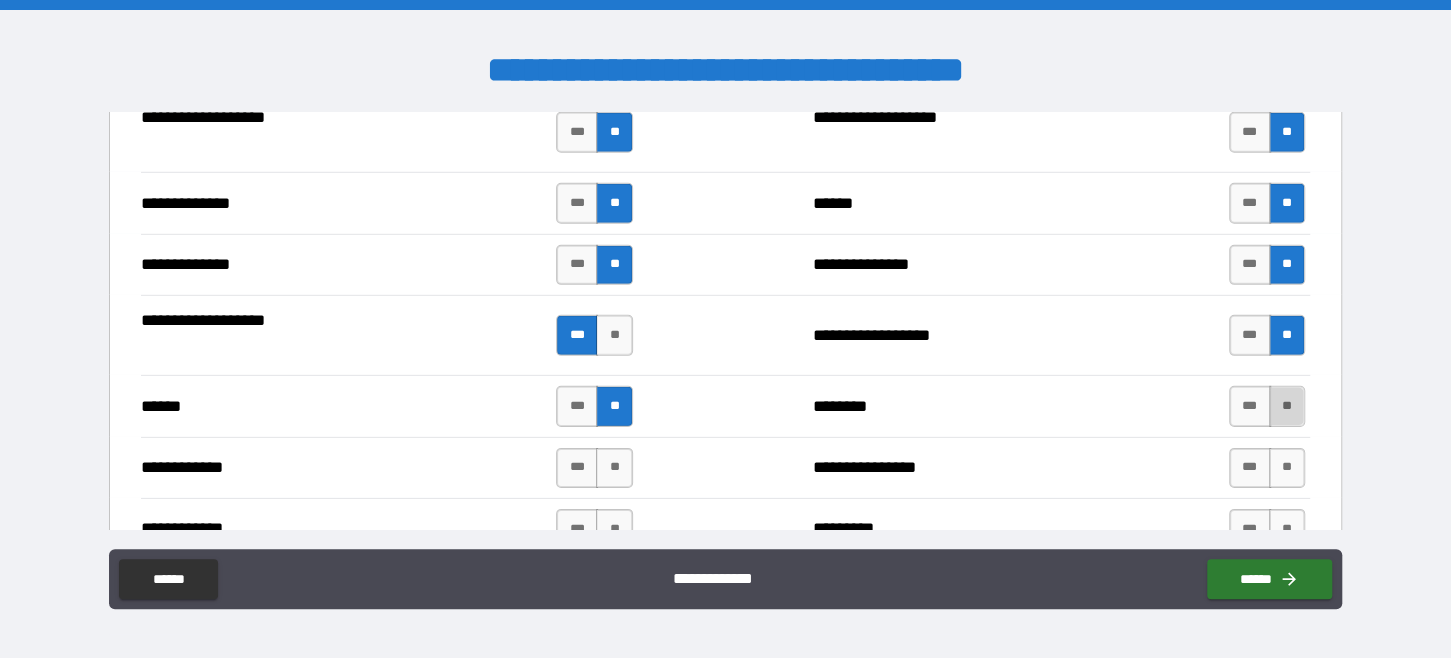click on "**" at bounding box center (1287, 406) 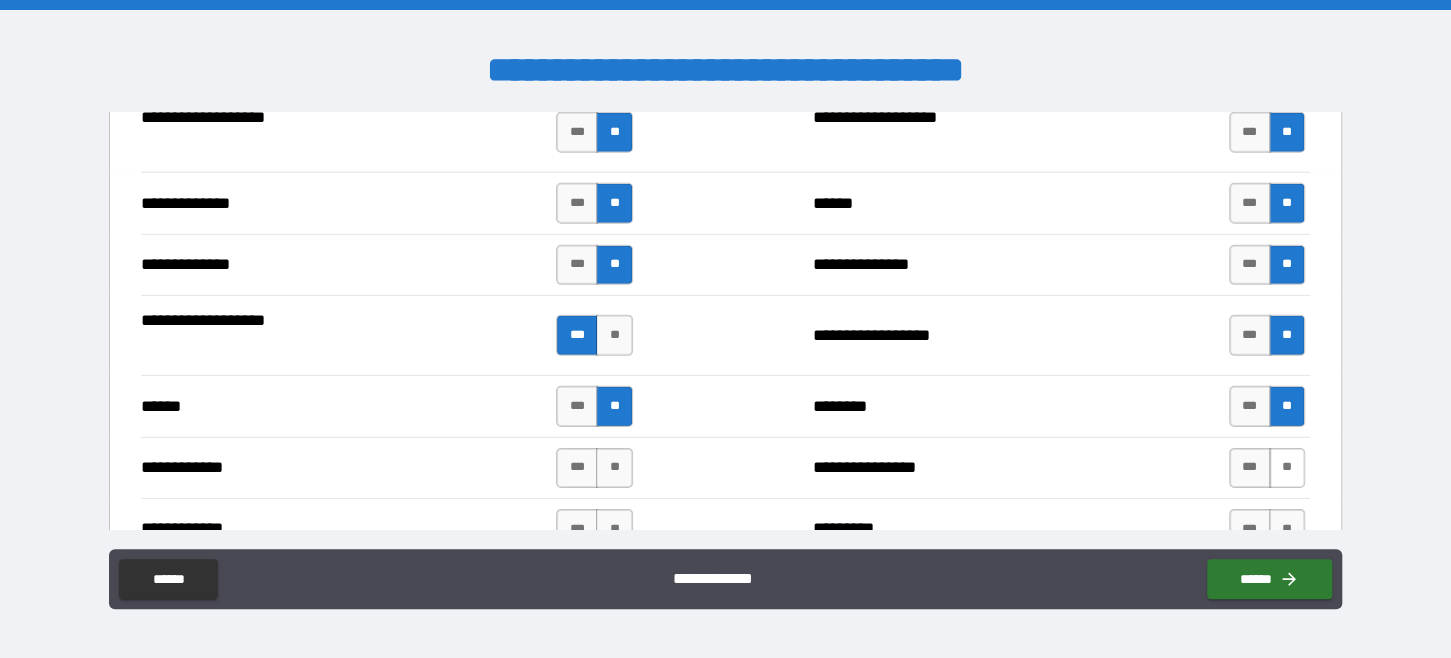 click on "**" at bounding box center (1287, 468) 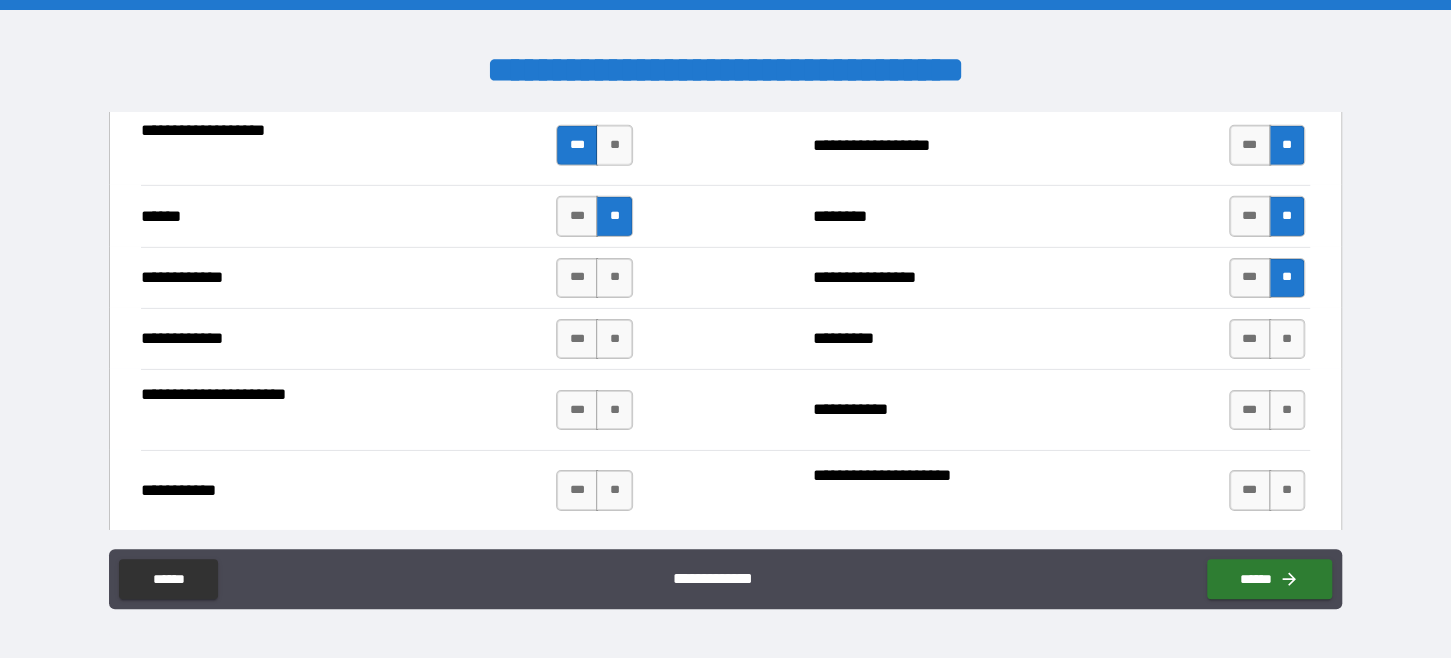 scroll, scrollTop: 3699, scrollLeft: 0, axis: vertical 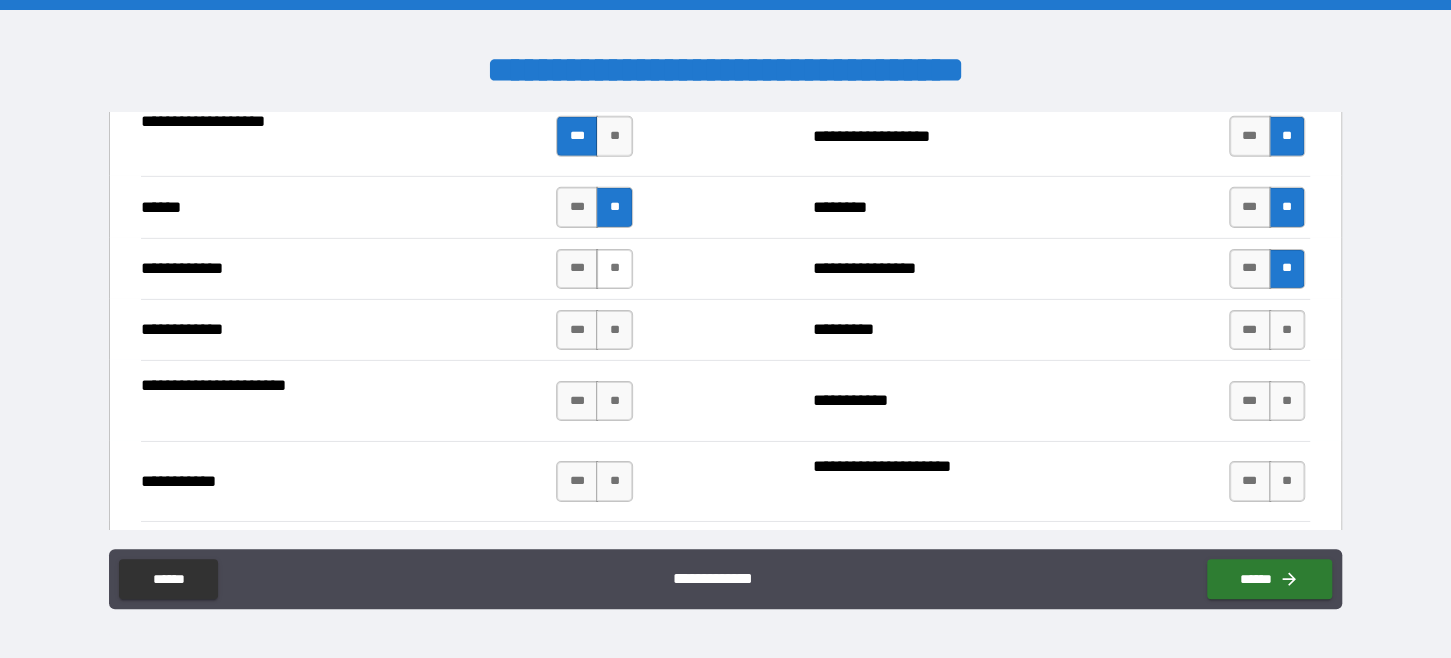 click on "**" at bounding box center (614, 269) 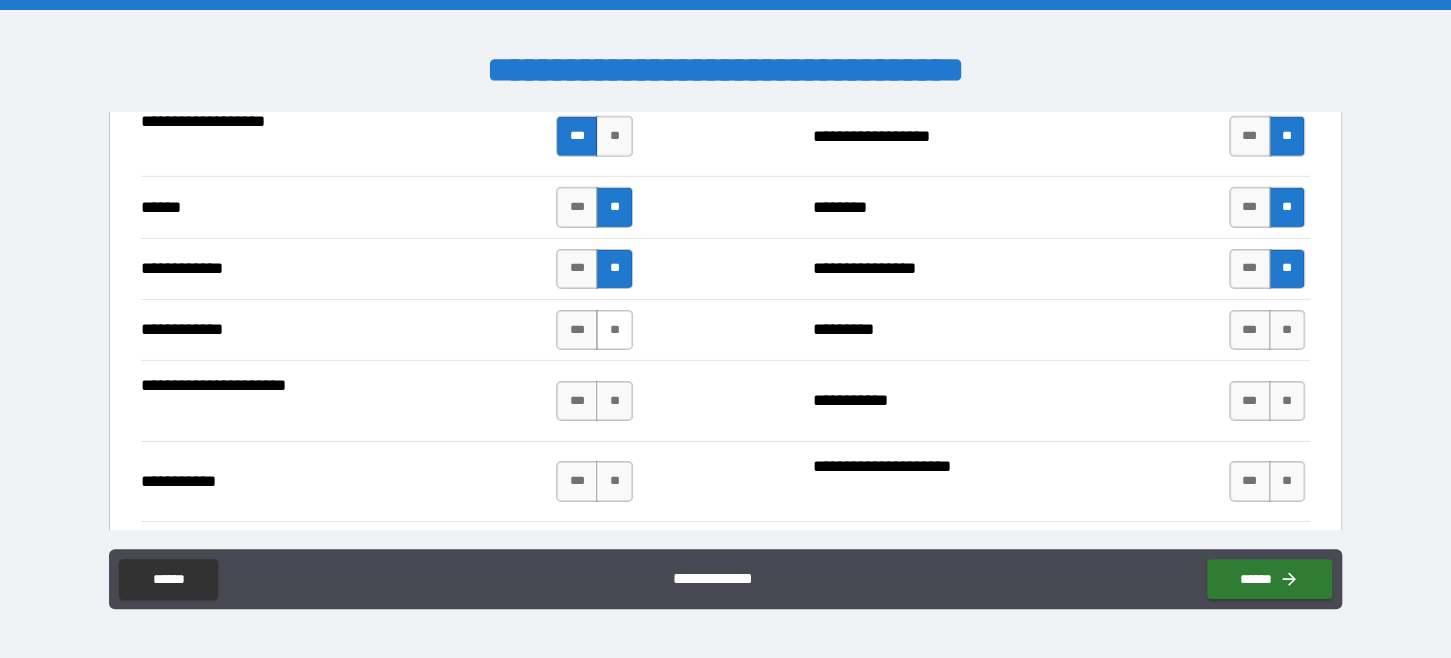 click on "**" at bounding box center (614, 330) 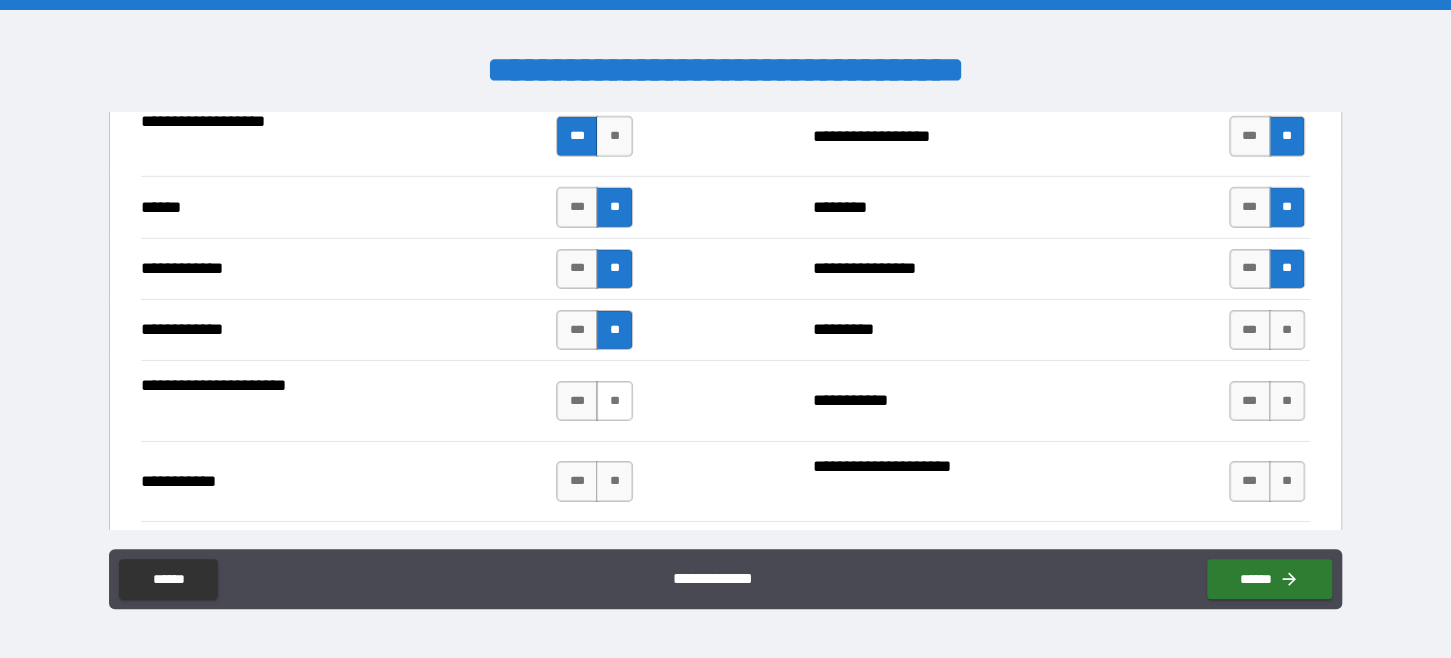 click on "**" at bounding box center [614, 401] 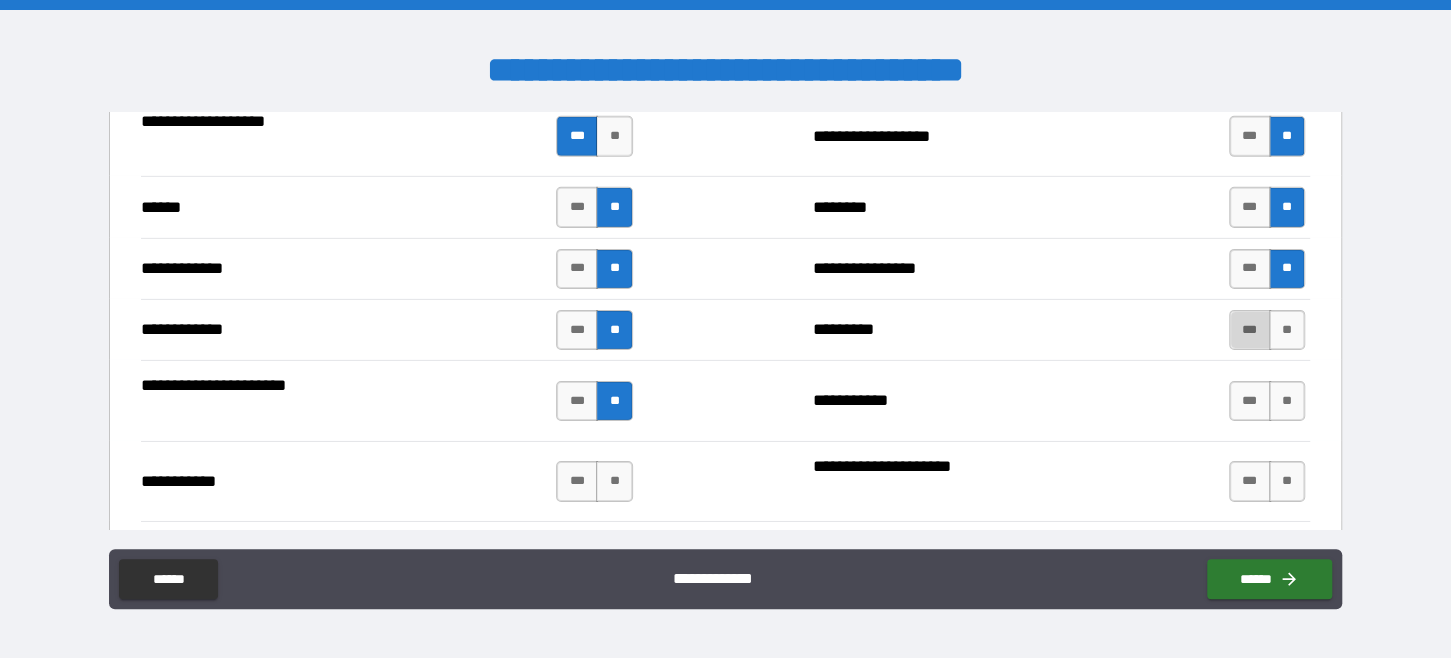 click on "***" at bounding box center (1250, 330) 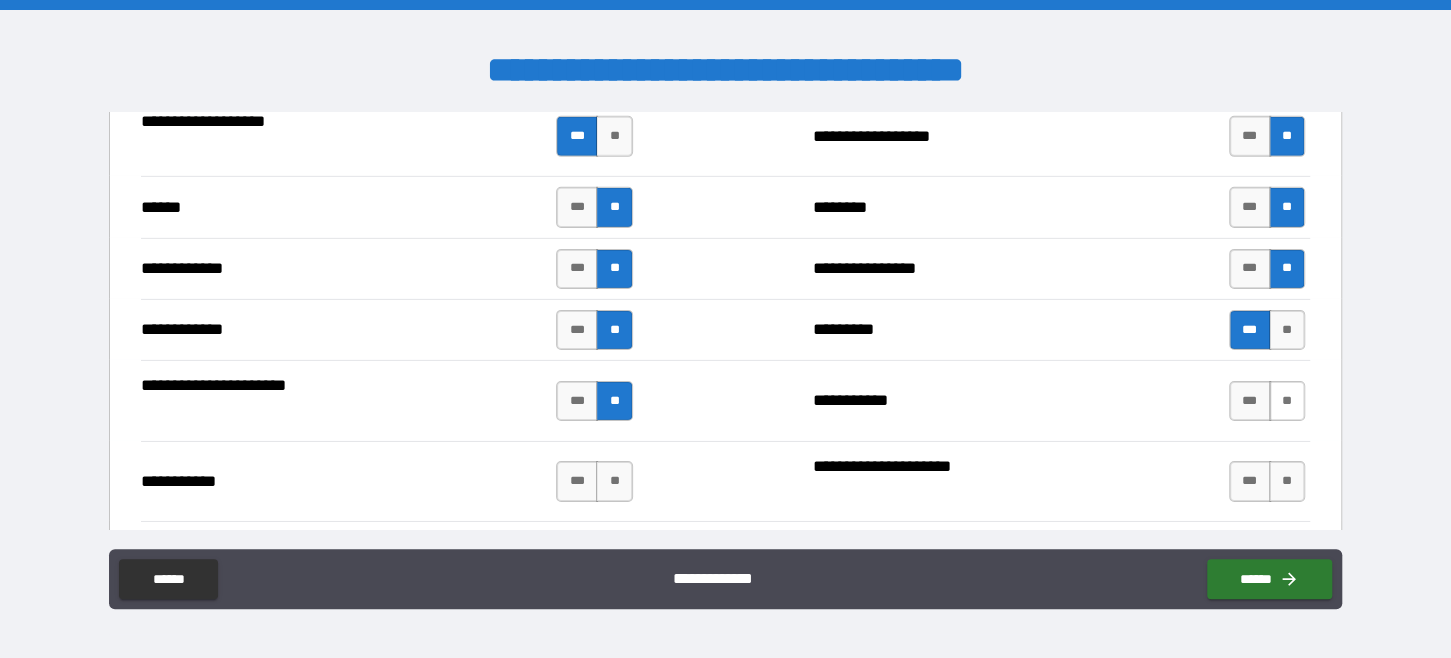 click on "**" at bounding box center (1287, 401) 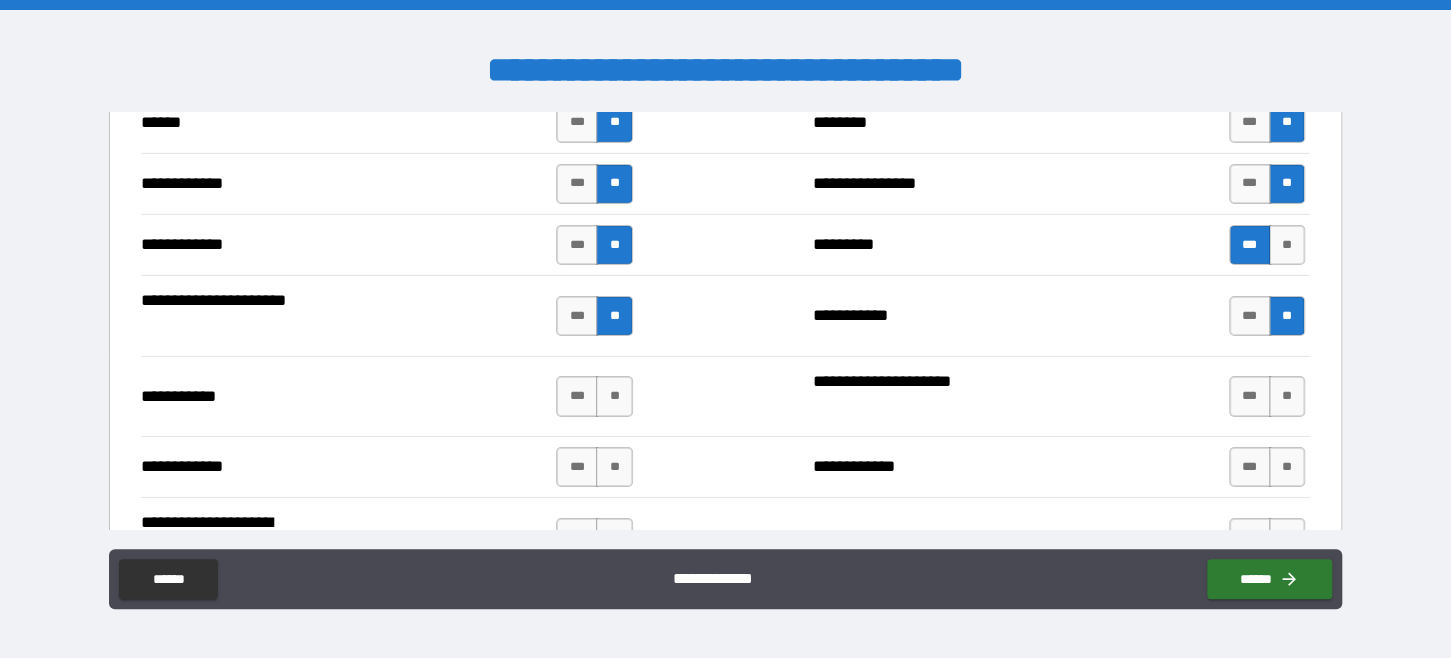 scroll, scrollTop: 3800, scrollLeft: 0, axis: vertical 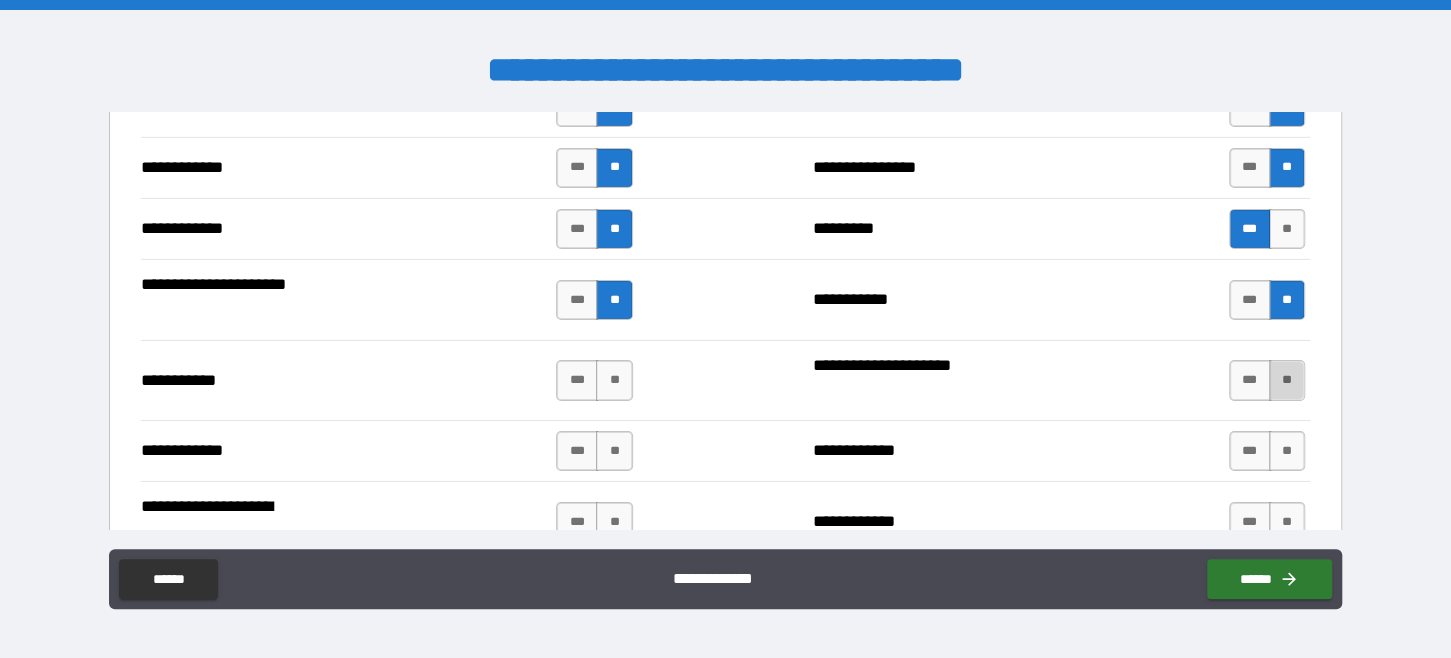 click on "**" at bounding box center (1287, 380) 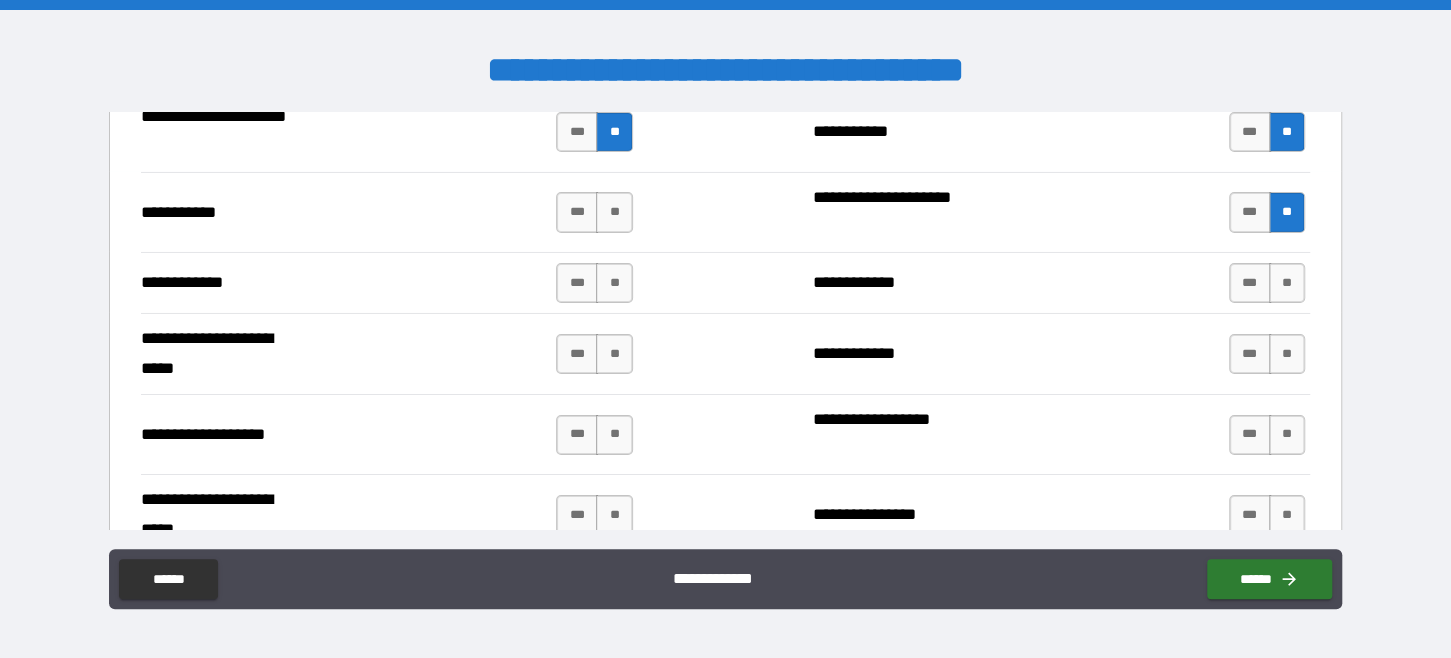scroll, scrollTop: 4000, scrollLeft: 0, axis: vertical 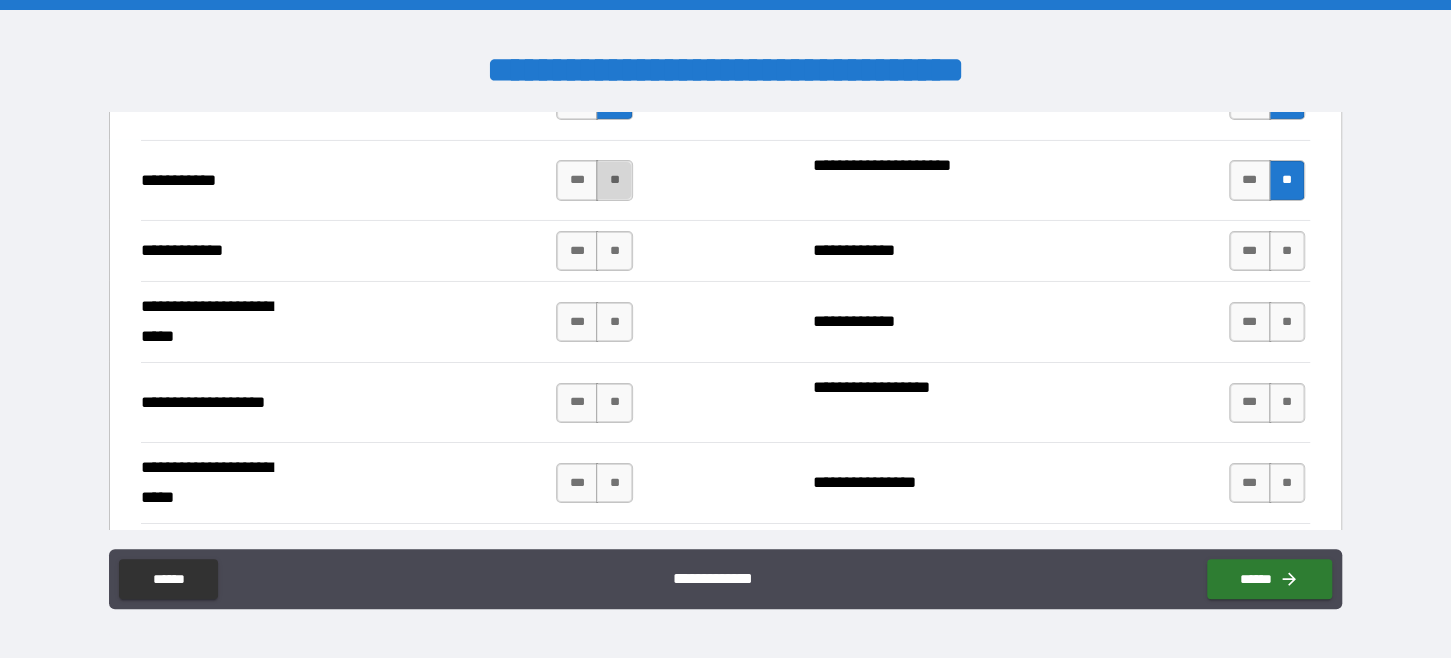 click on "**" at bounding box center [614, 180] 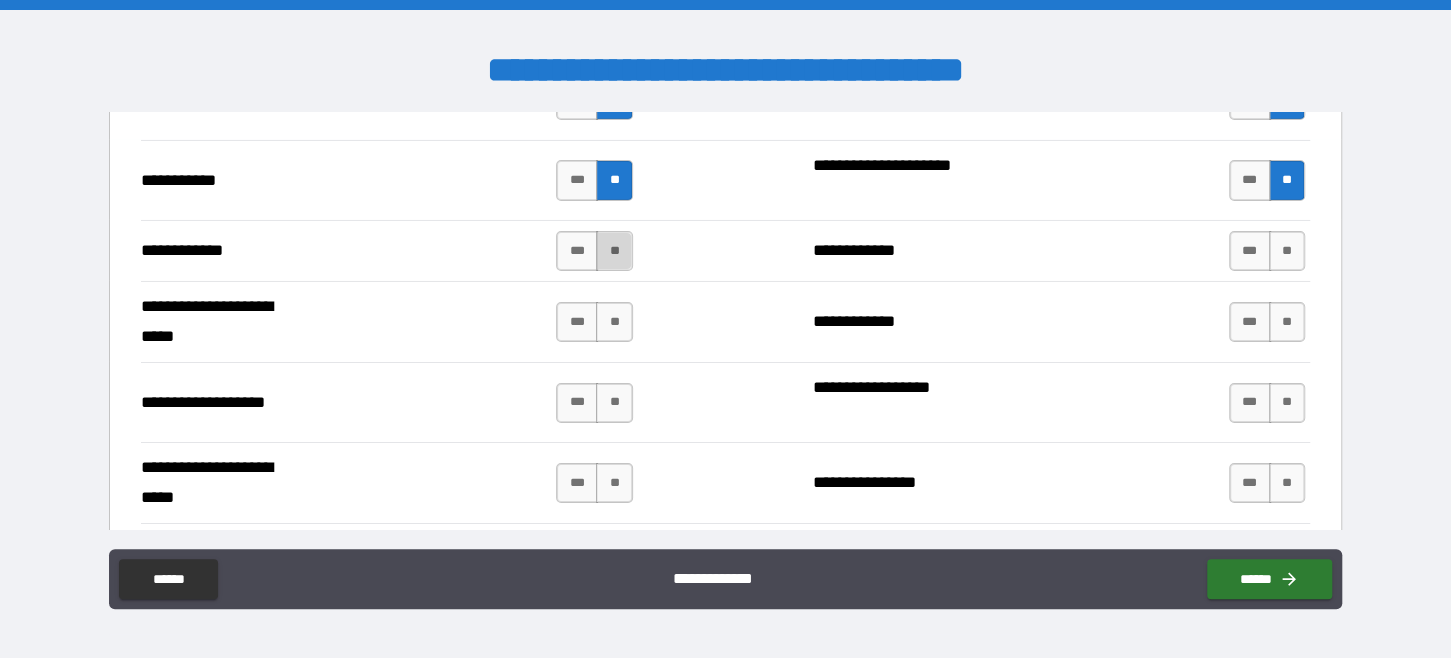 click on "**" at bounding box center [614, 251] 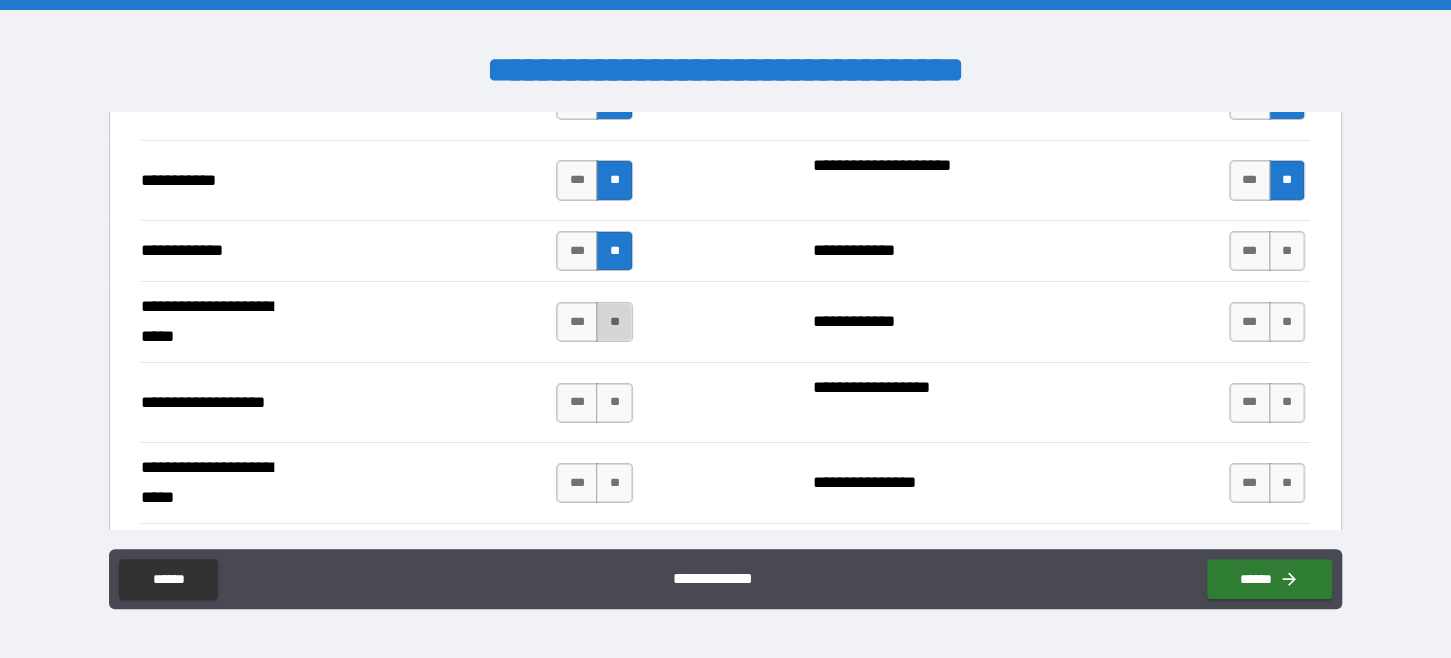 click on "**" at bounding box center (614, 322) 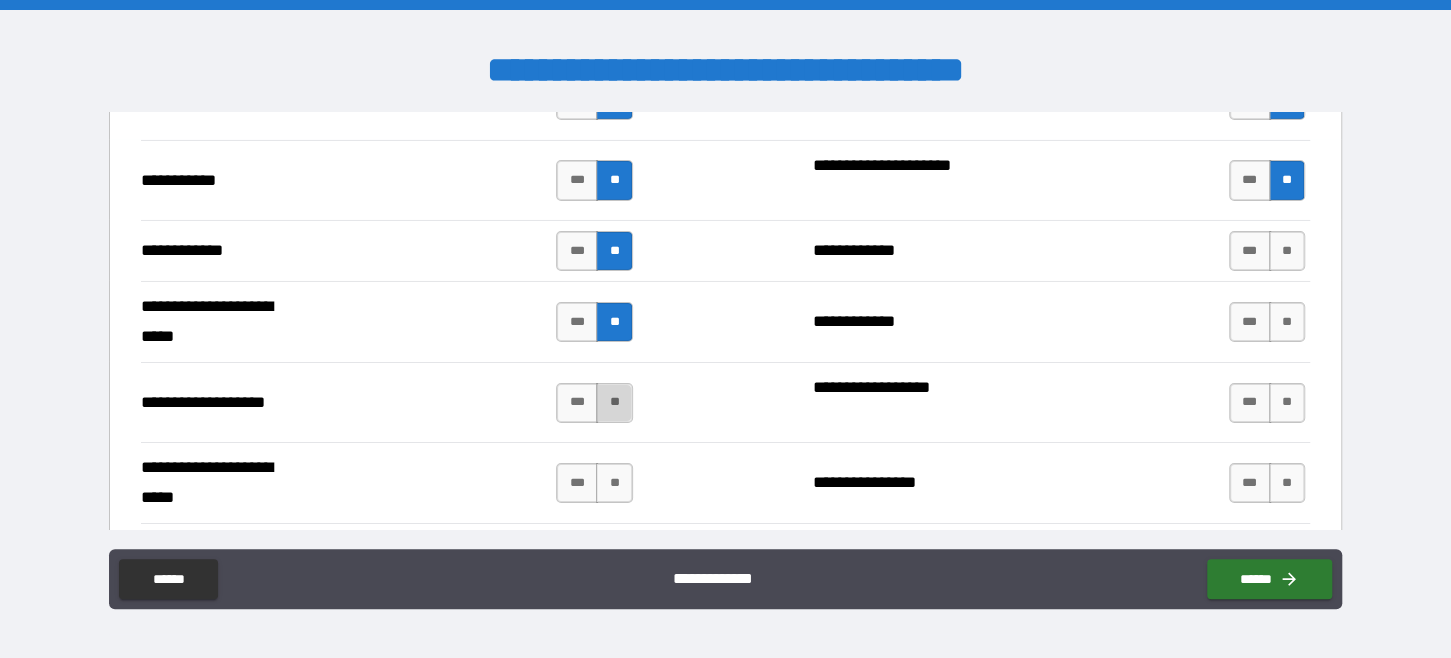 click on "**" at bounding box center [614, 403] 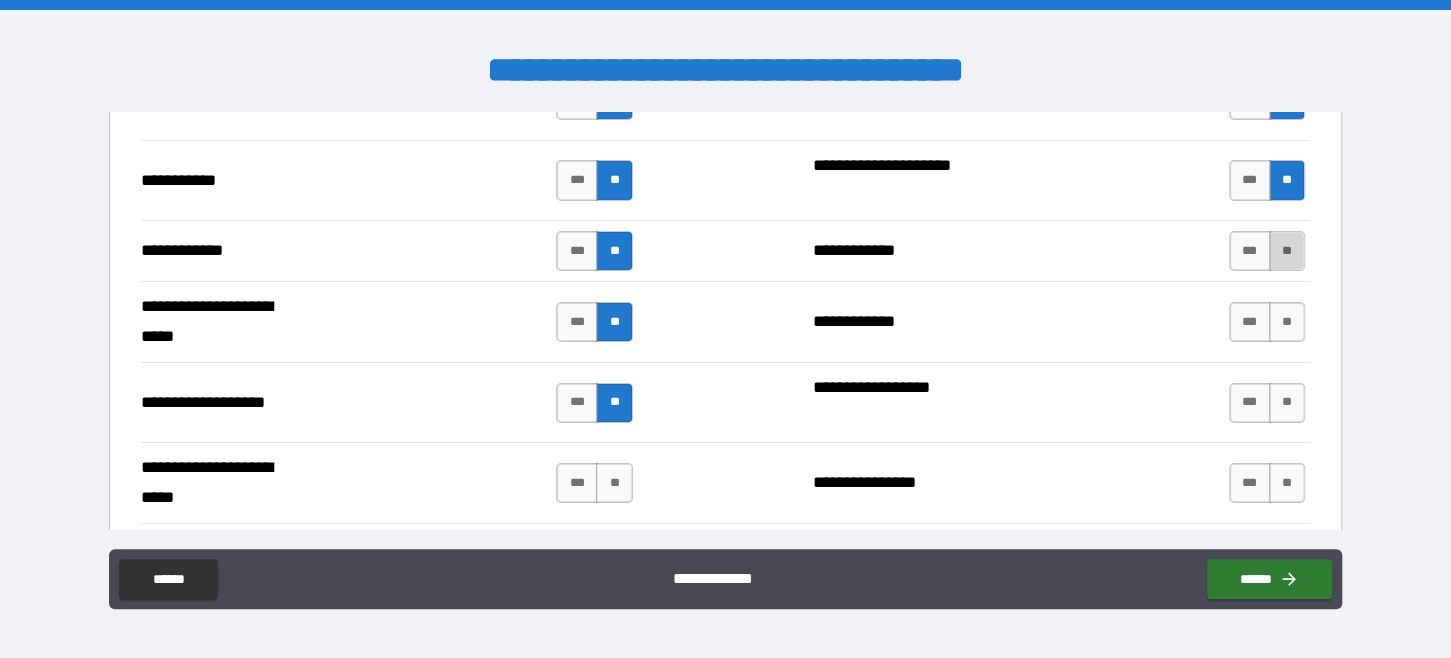 click on "**" at bounding box center (1287, 251) 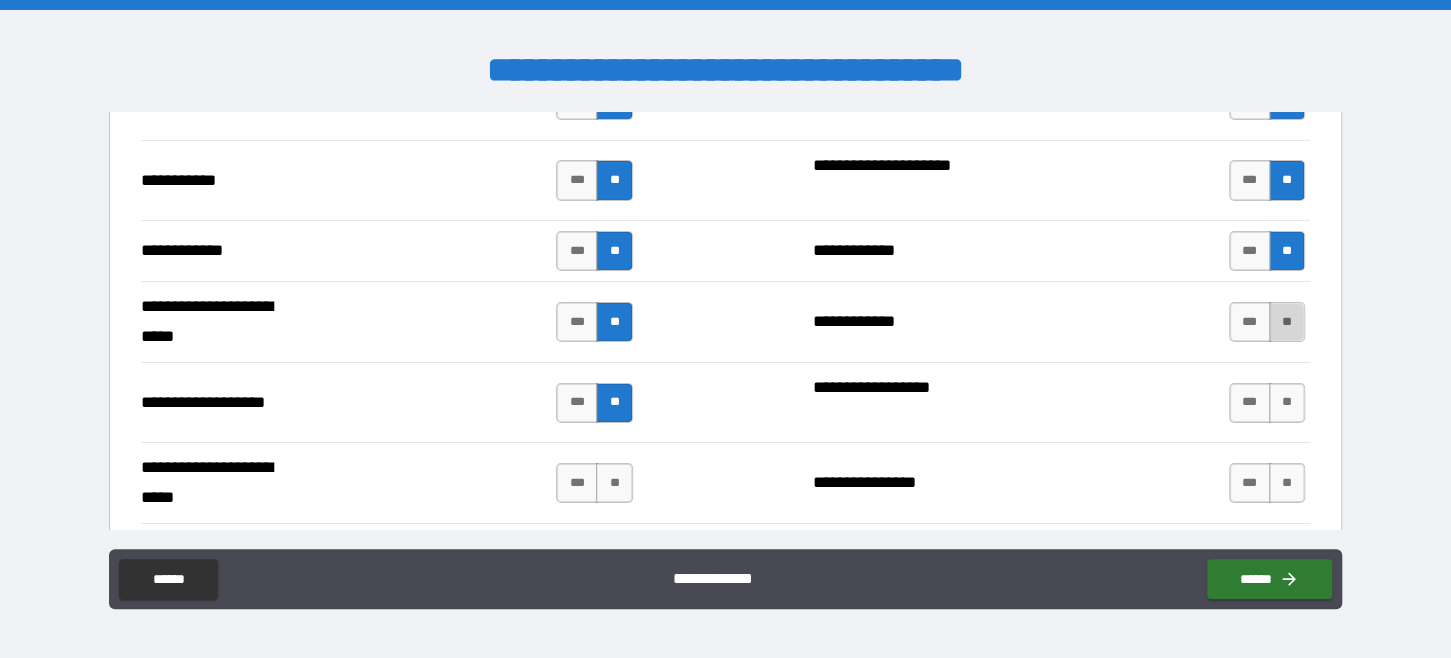 click on "**" at bounding box center (1287, 322) 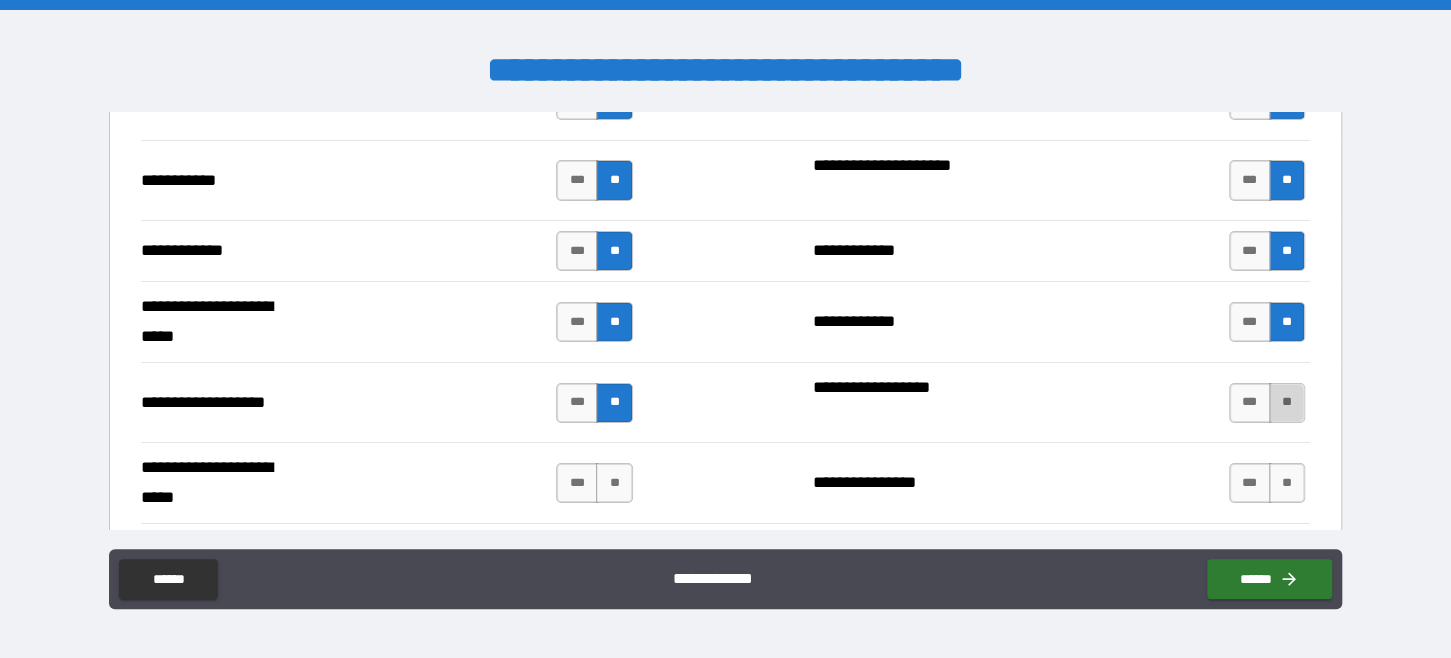 click on "**" at bounding box center [1287, 403] 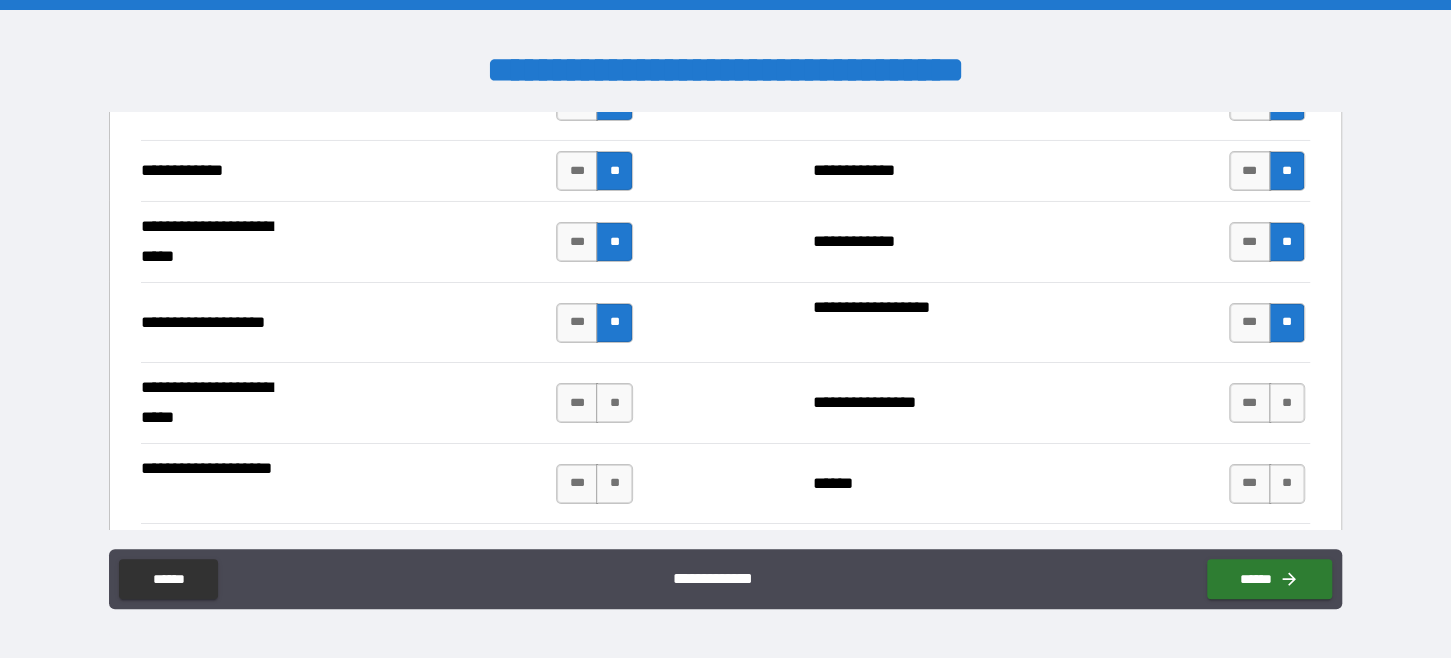 scroll, scrollTop: 4099, scrollLeft: 0, axis: vertical 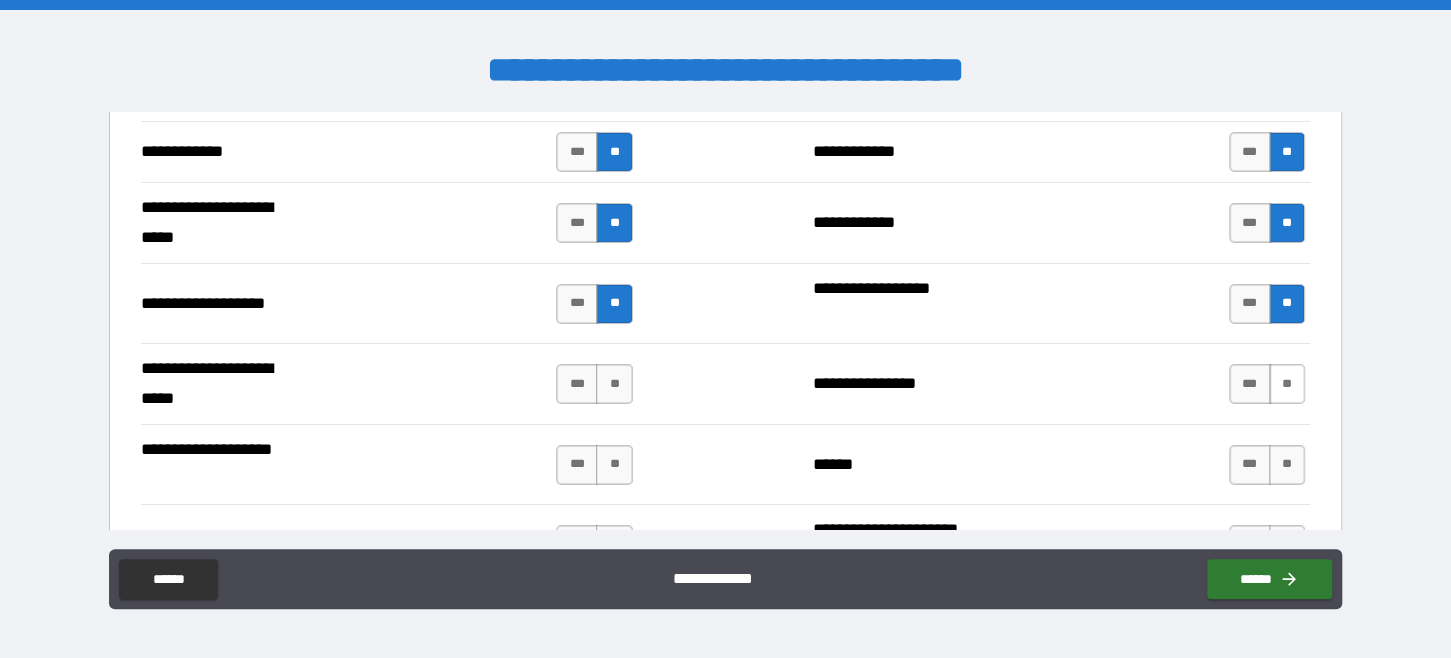 click on "**" at bounding box center [1287, 384] 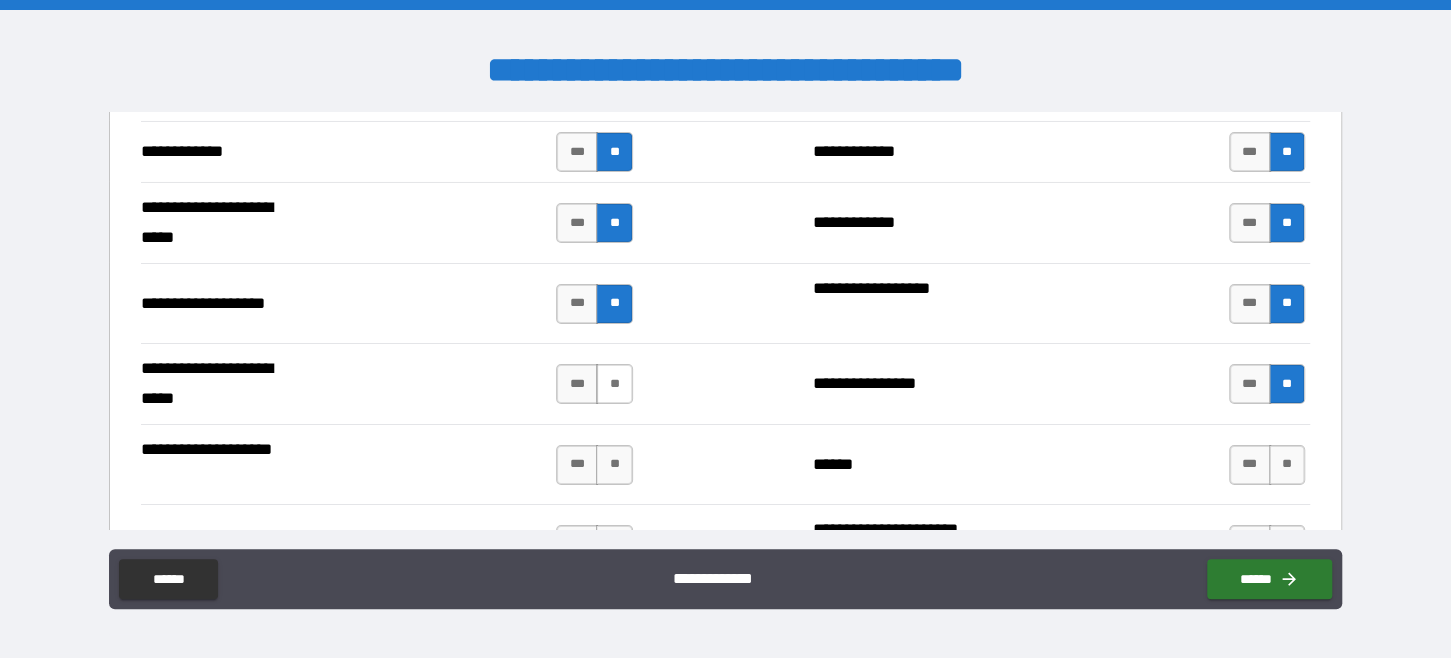 click on "**" at bounding box center [614, 384] 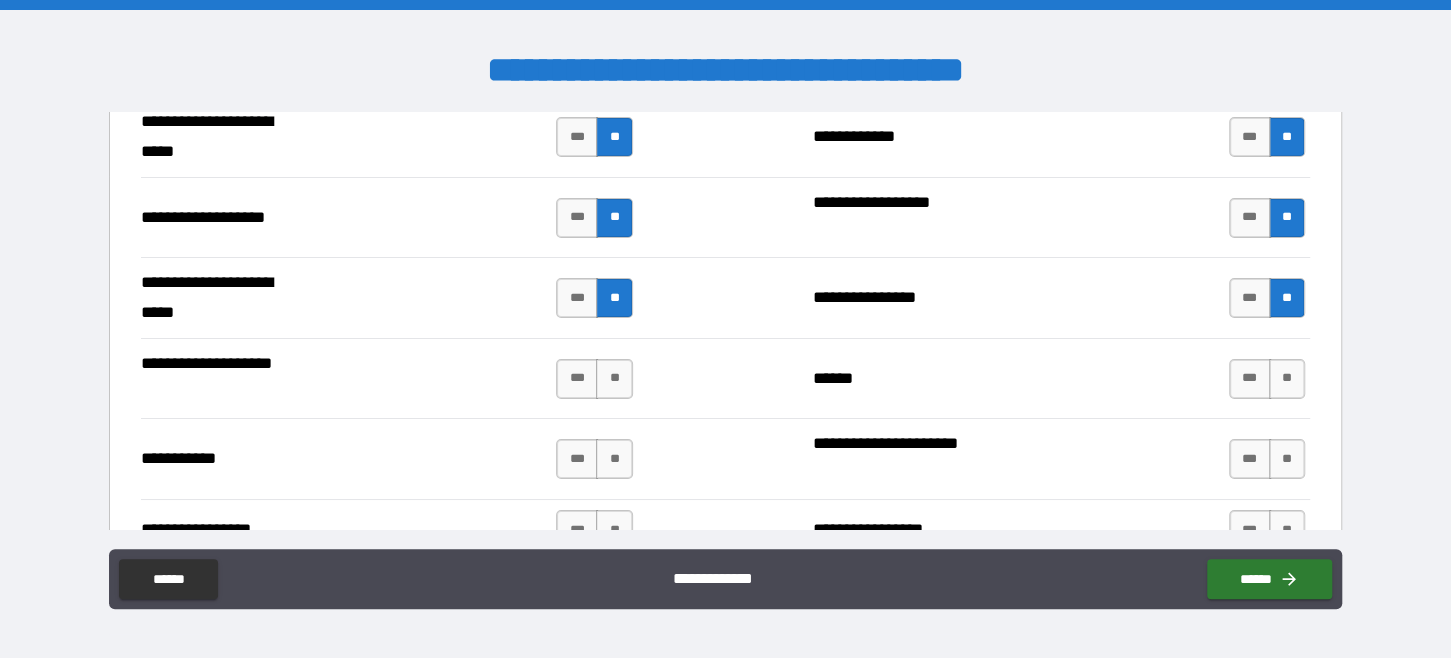 scroll, scrollTop: 4200, scrollLeft: 0, axis: vertical 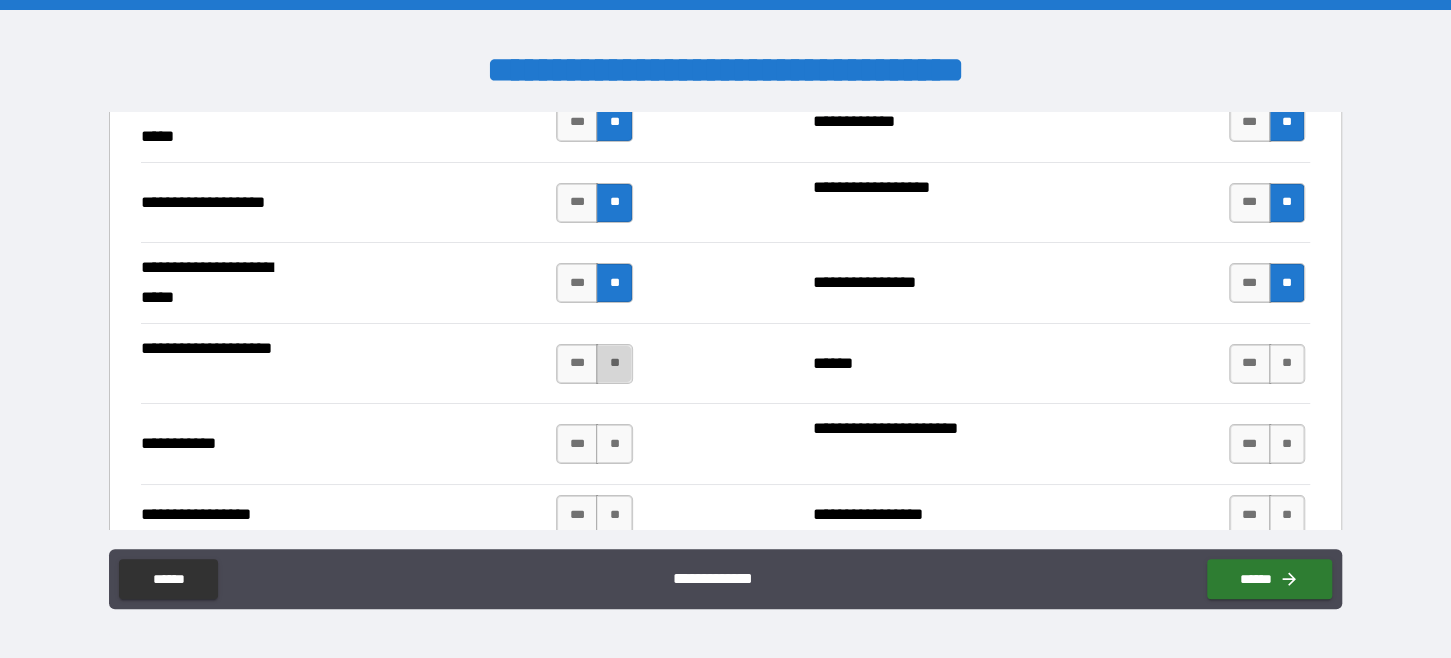 click on "**" at bounding box center (614, 364) 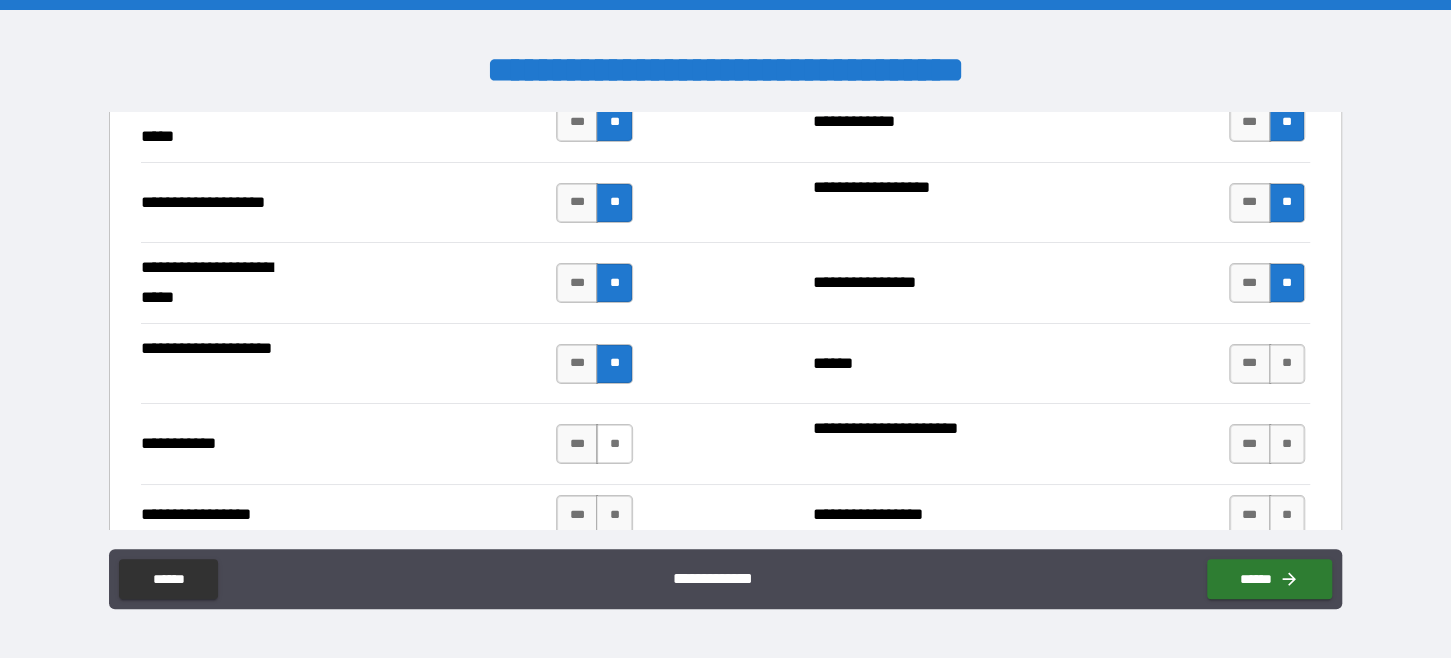 click on "**" at bounding box center (614, 444) 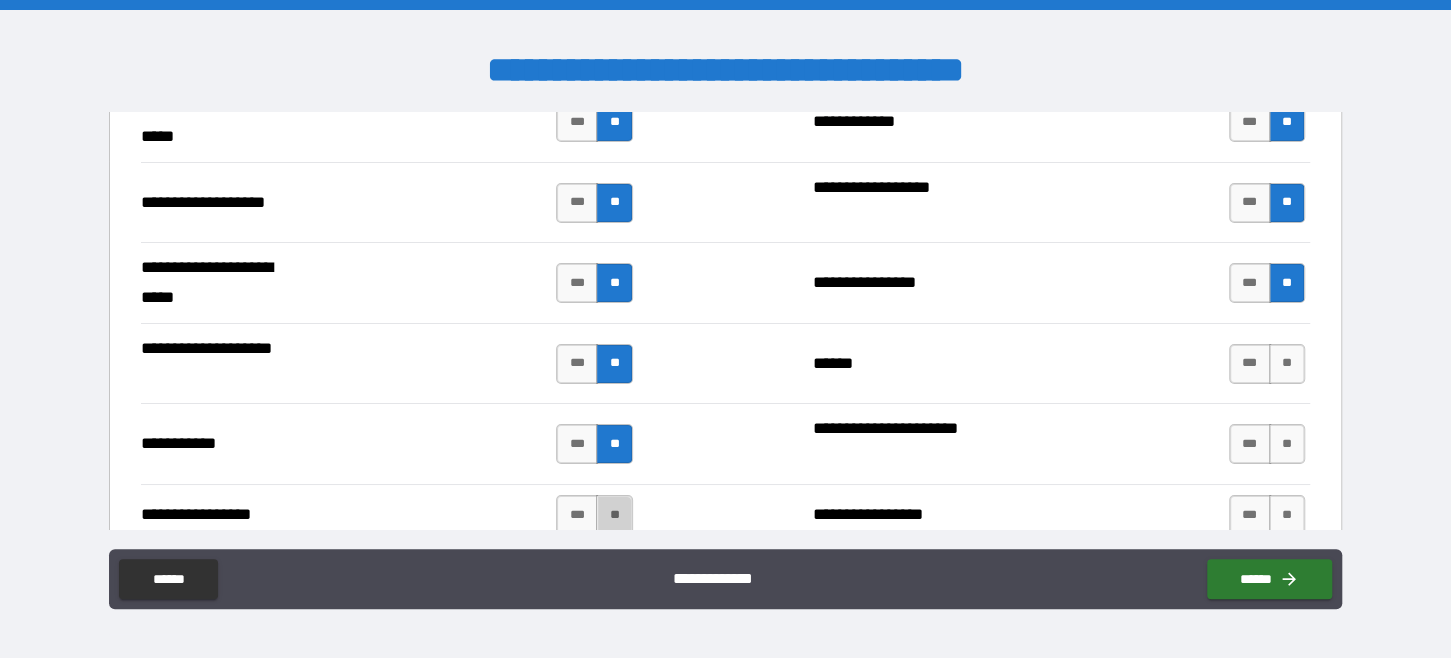 drag, startPoint x: 617, startPoint y: 502, endPoint x: 809, endPoint y: 441, distance: 201.4572 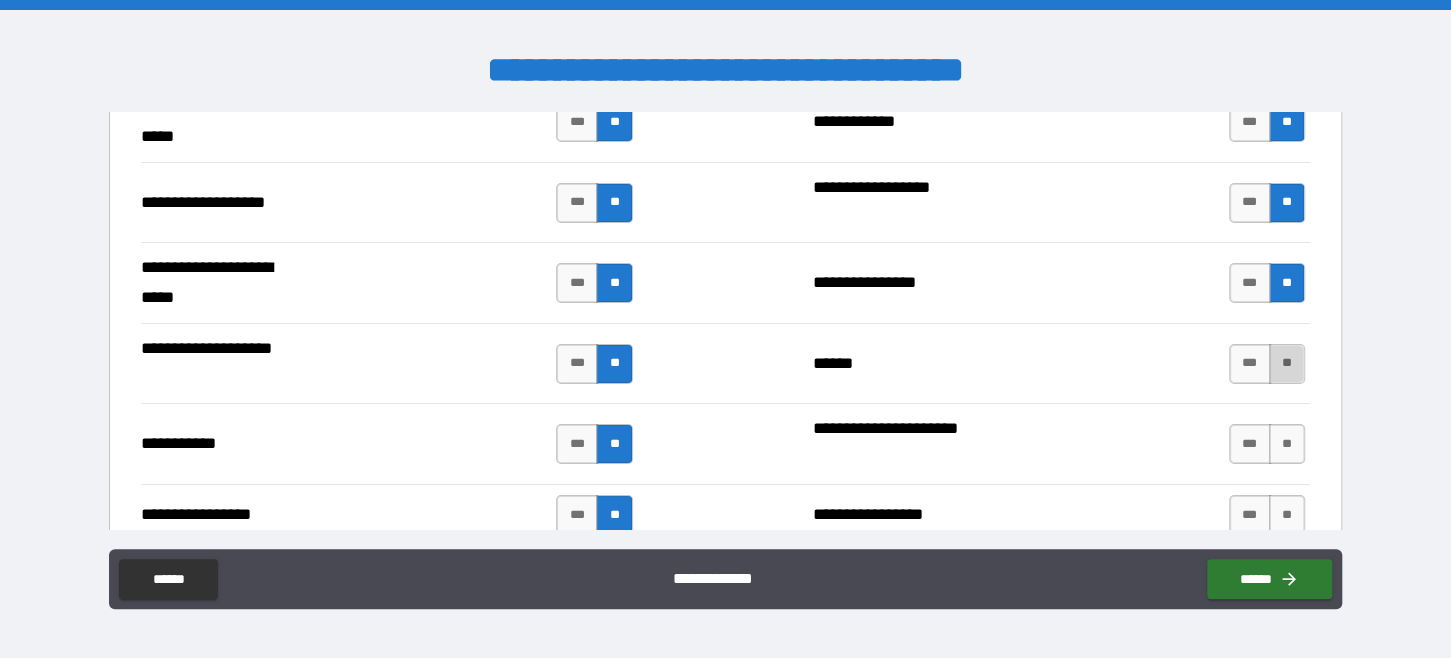 click on "**" at bounding box center (1287, 364) 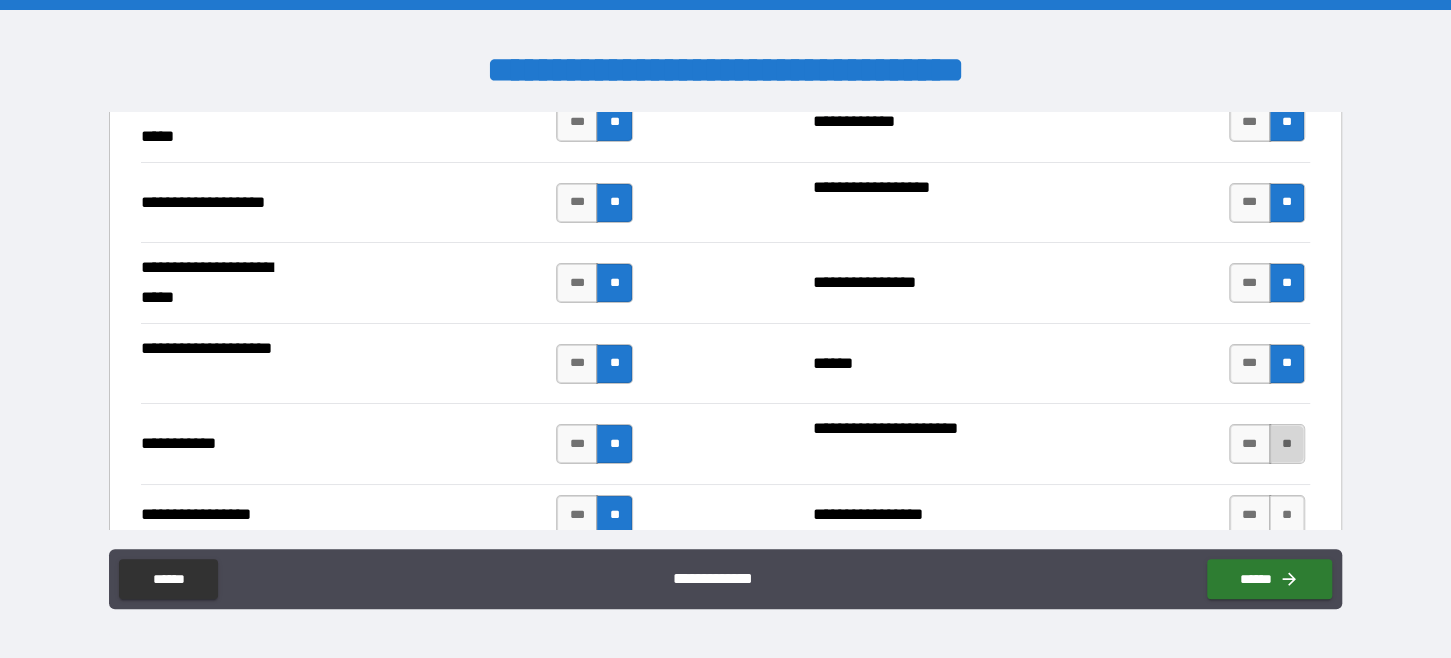 click on "**" at bounding box center [1287, 444] 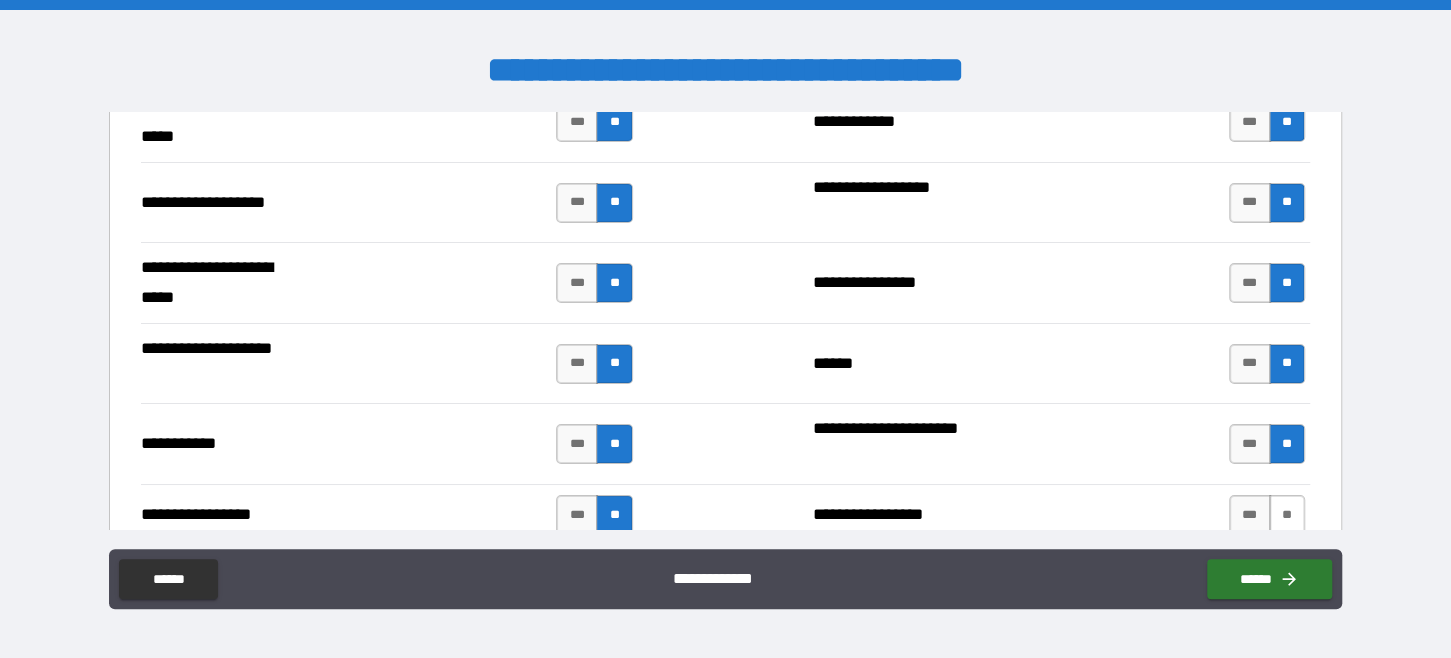 click on "**" at bounding box center (1287, 515) 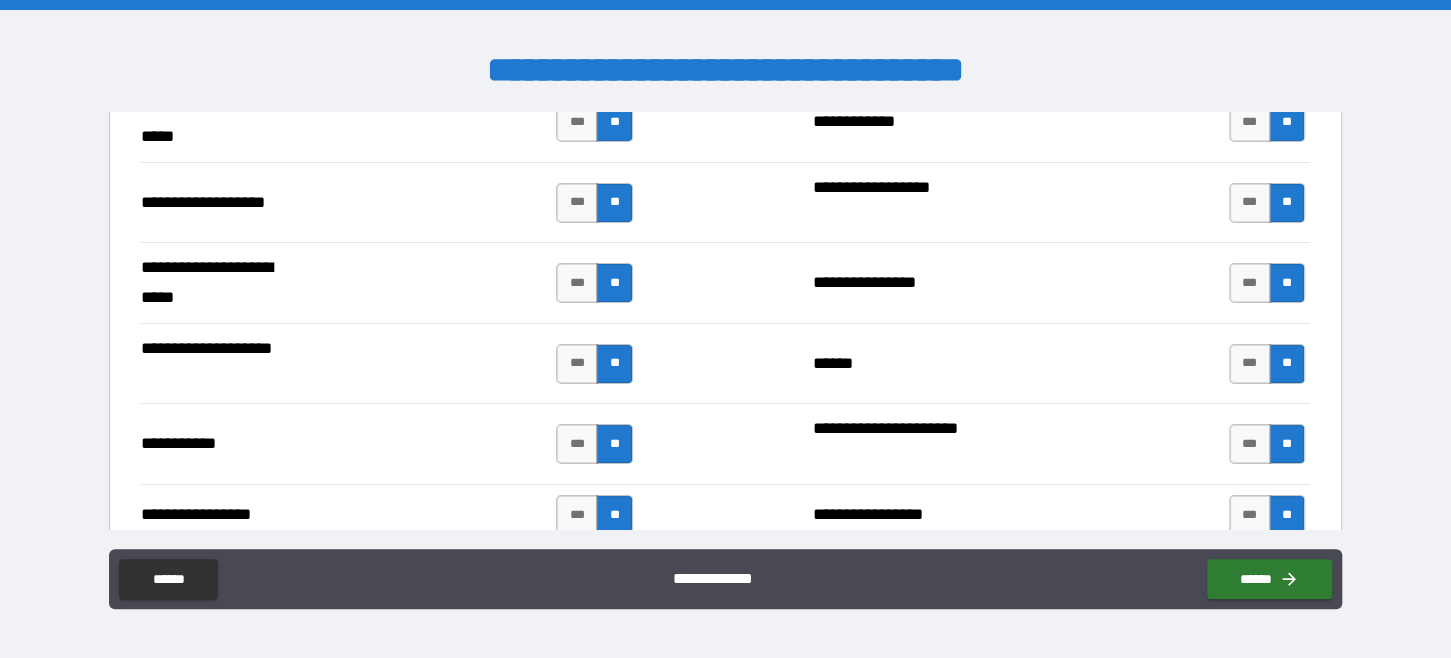 scroll, scrollTop: 4400, scrollLeft: 0, axis: vertical 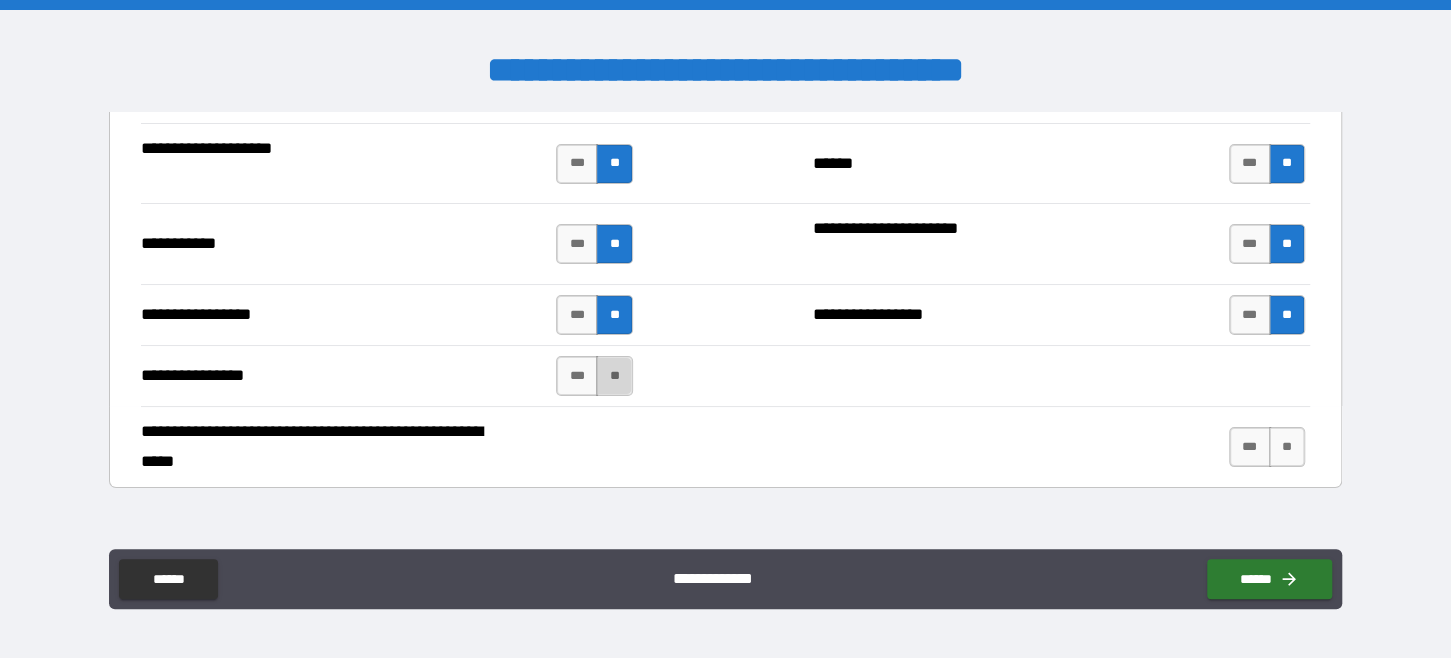 click on "**" at bounding box center (614, 376) 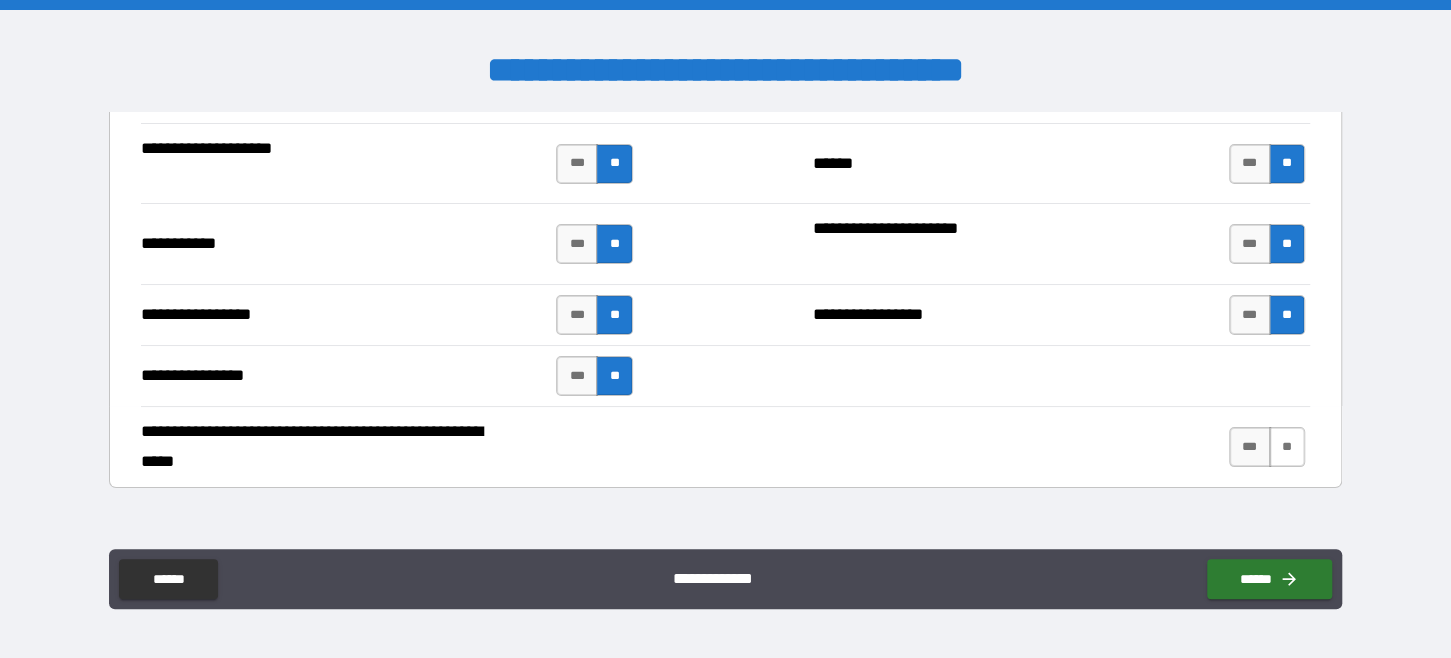 click on "**" at bounding box center [1287, 447] 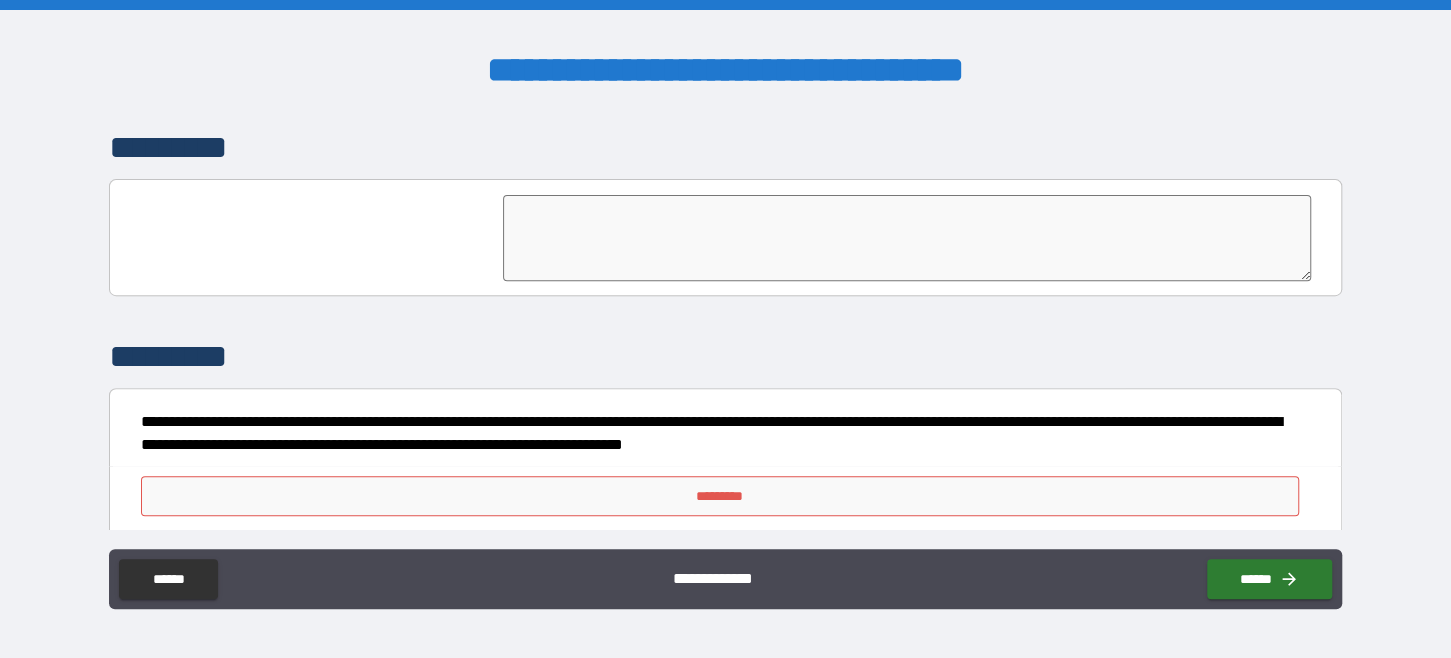 scroll, scrollTop: 4802, scrollLeft: 0, axis: vertical 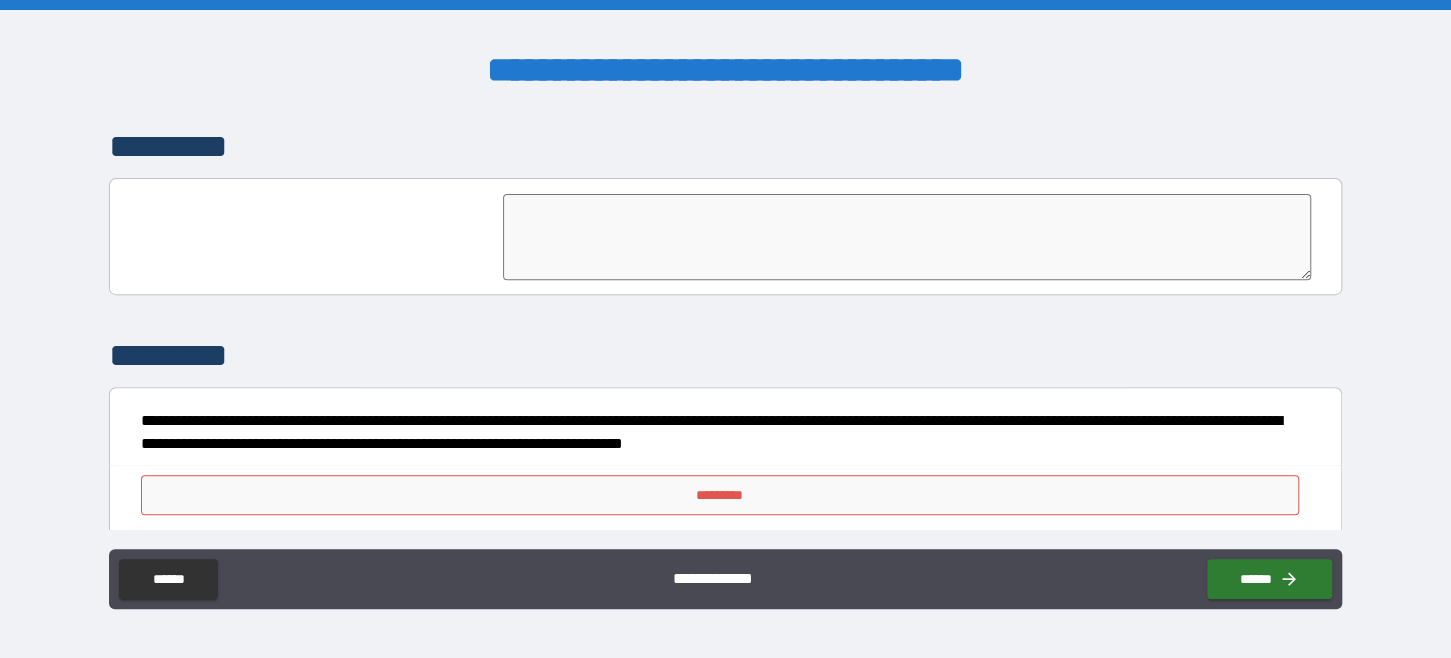 click on "*********" at bounding box center [720, 495] 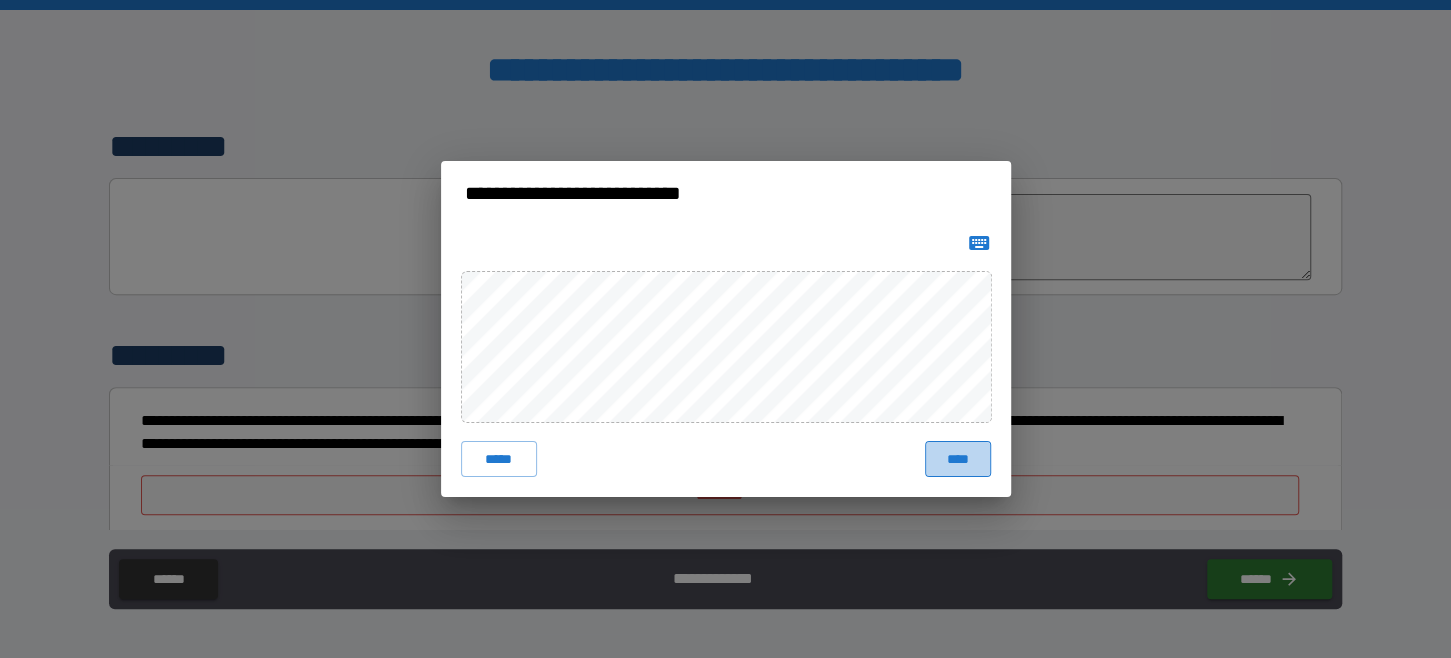 click on "****" at bounding box center [957, 459] 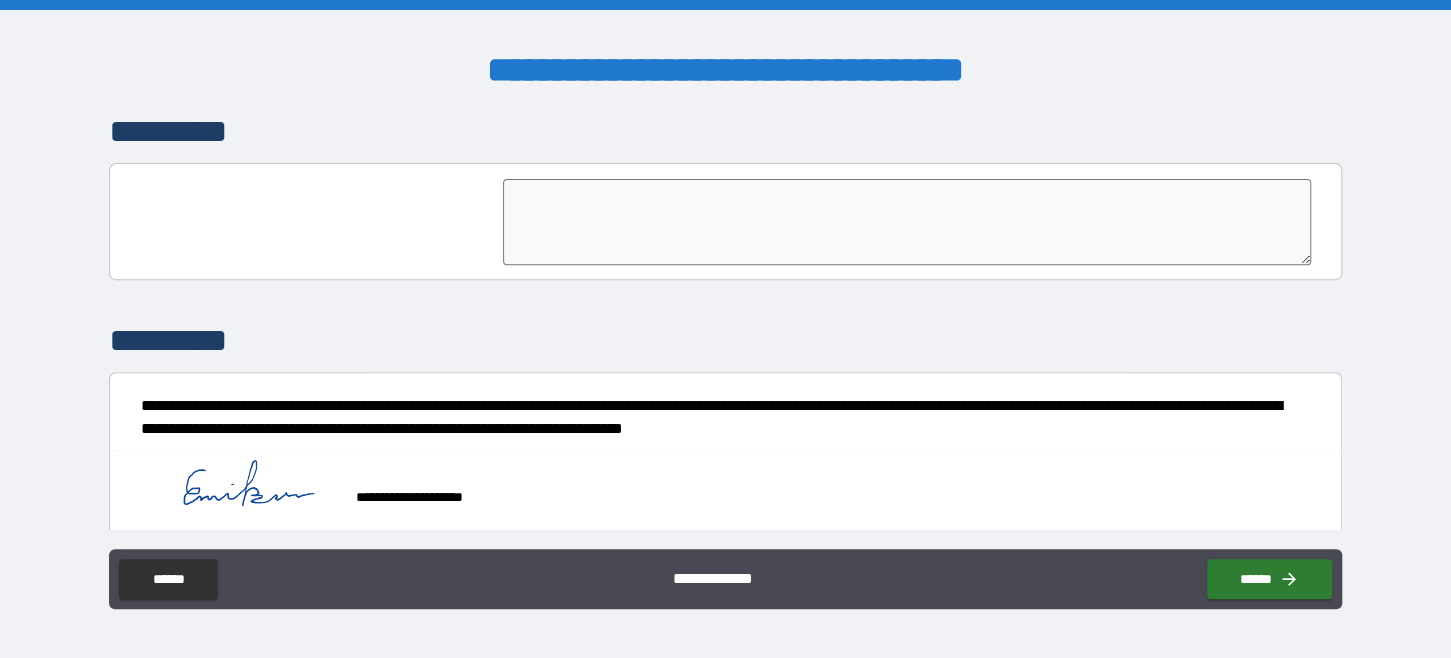 scroll, scrollTop: 4819, scrollLeft: 0, axis: vertical 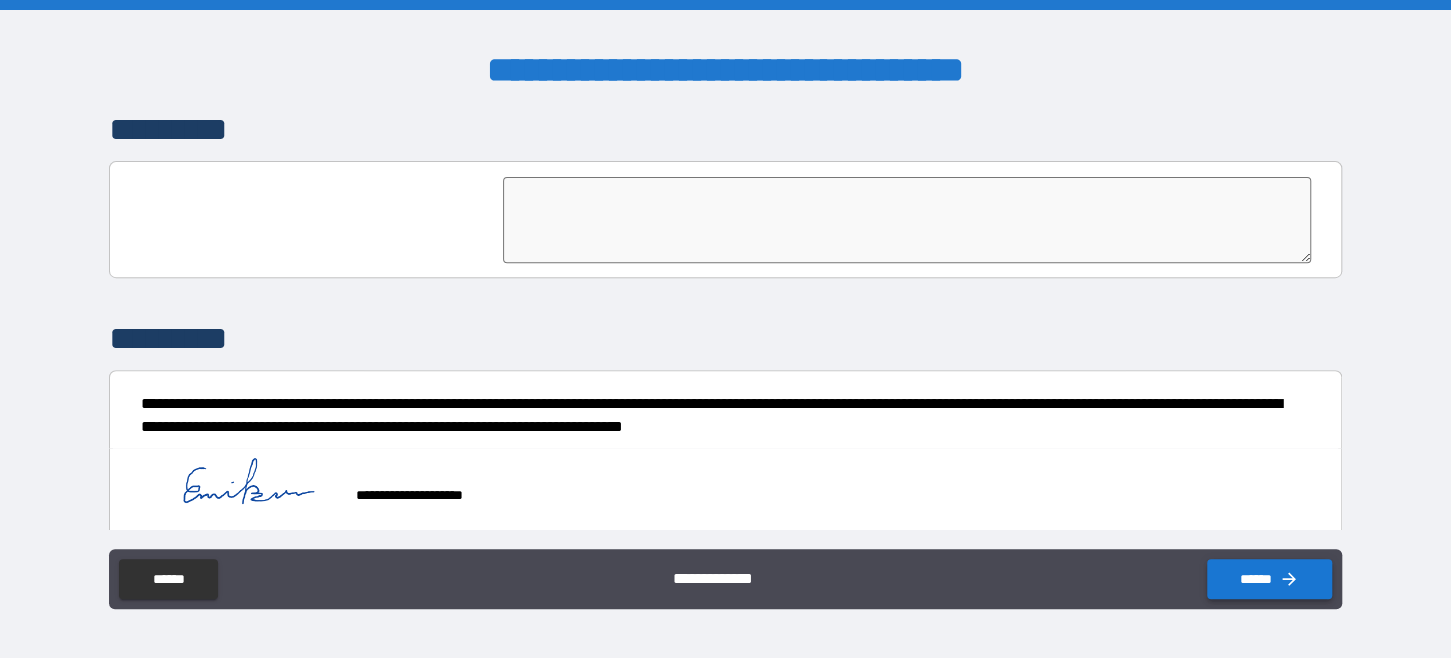 click on "******" at bounding box center [1269, 579] 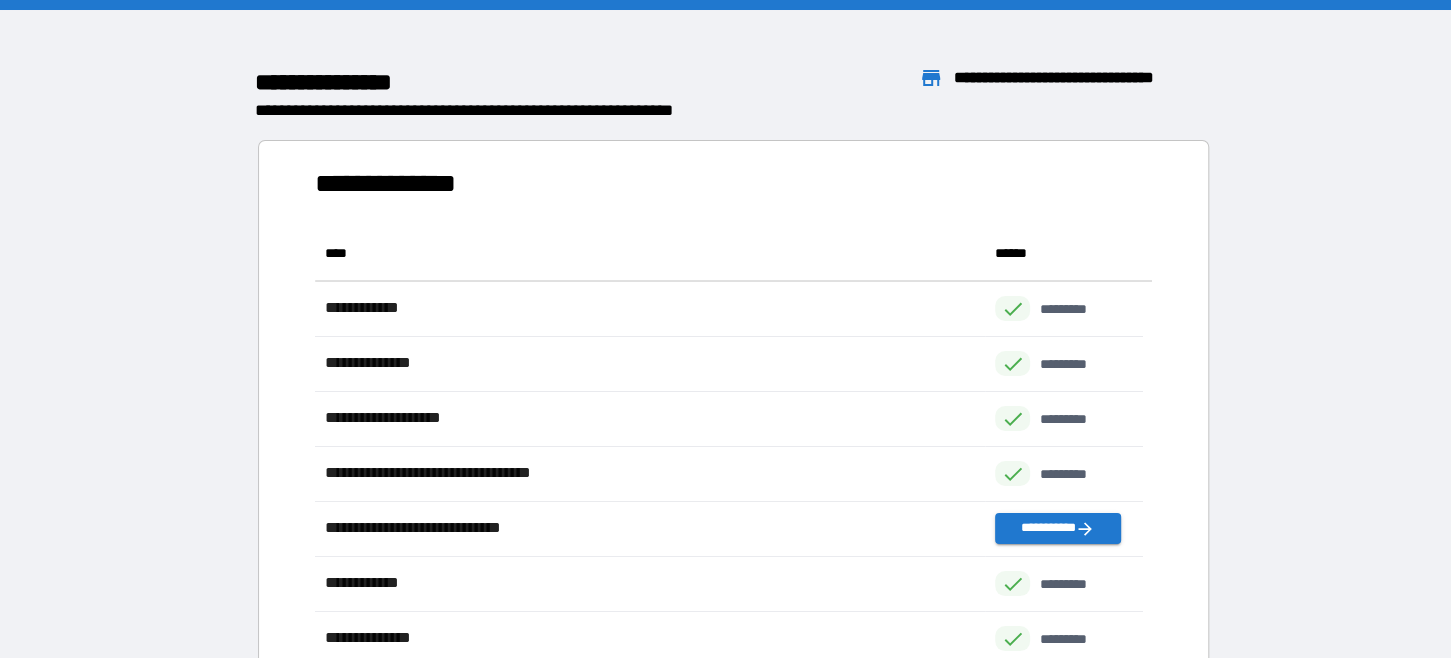 scroll, scrollTop: 591, scrollLeft: 812, axis: both 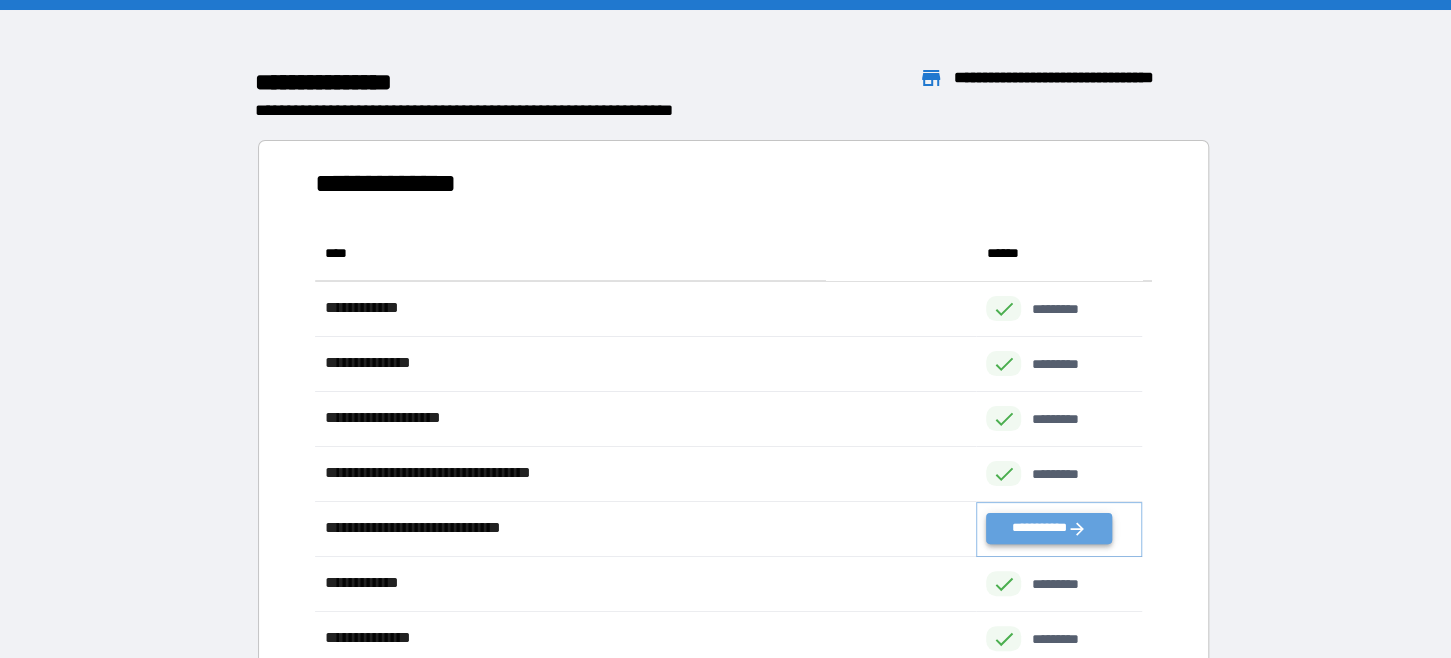 click on "**********" at bounding box center (1048, 528) 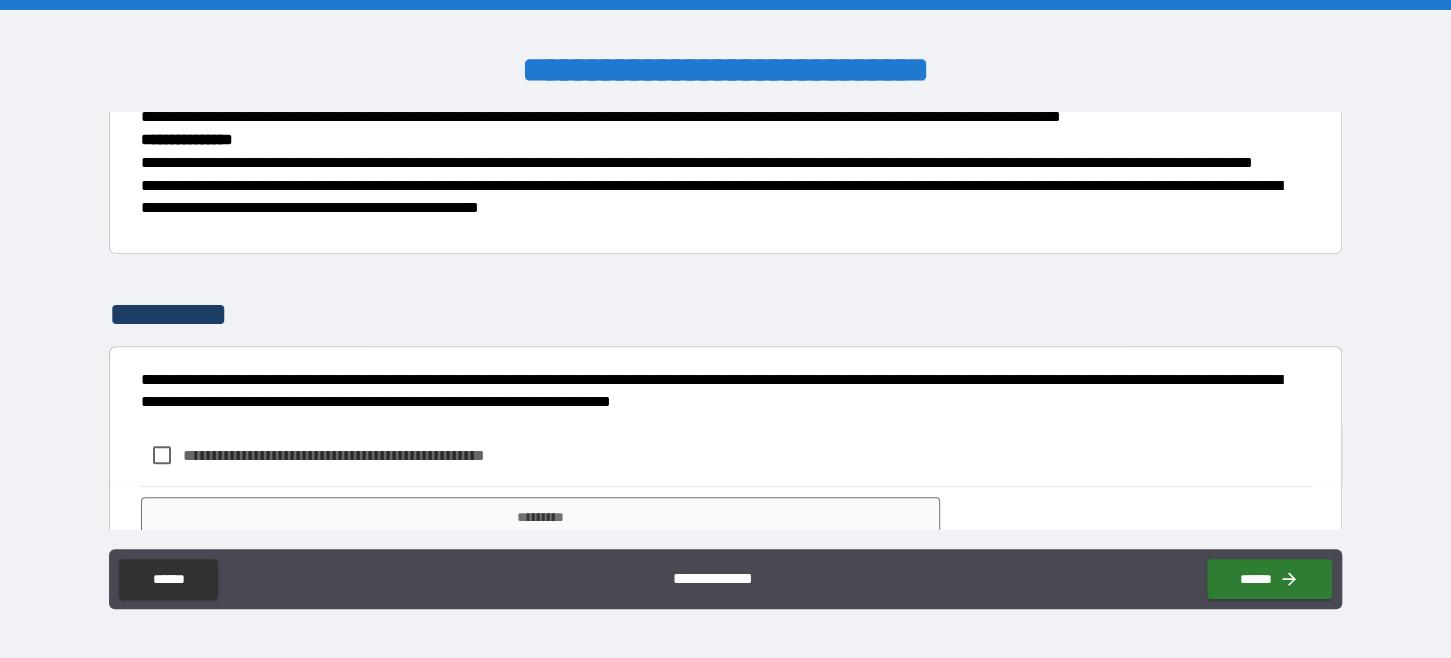 scroll, scrollTop: 677, scrollLeft: 0, axis: vertical 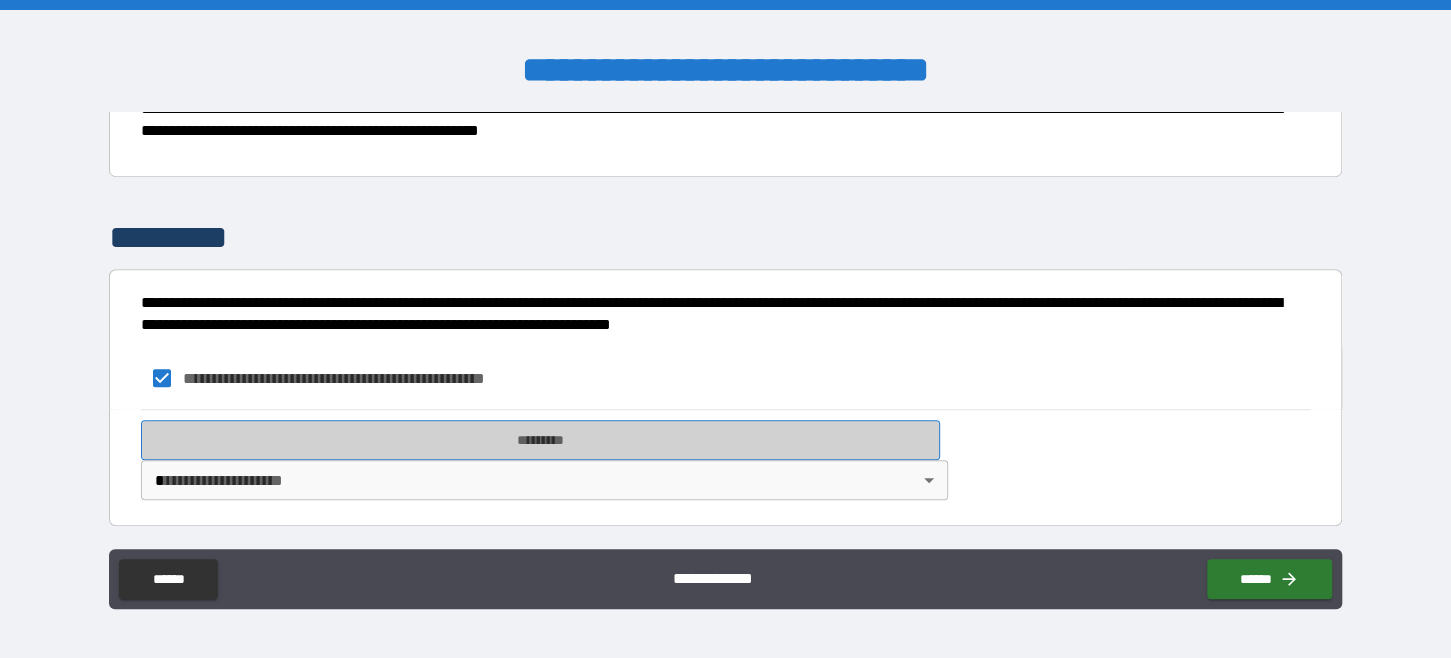 click on "*********" at bounding box center (540, 440) 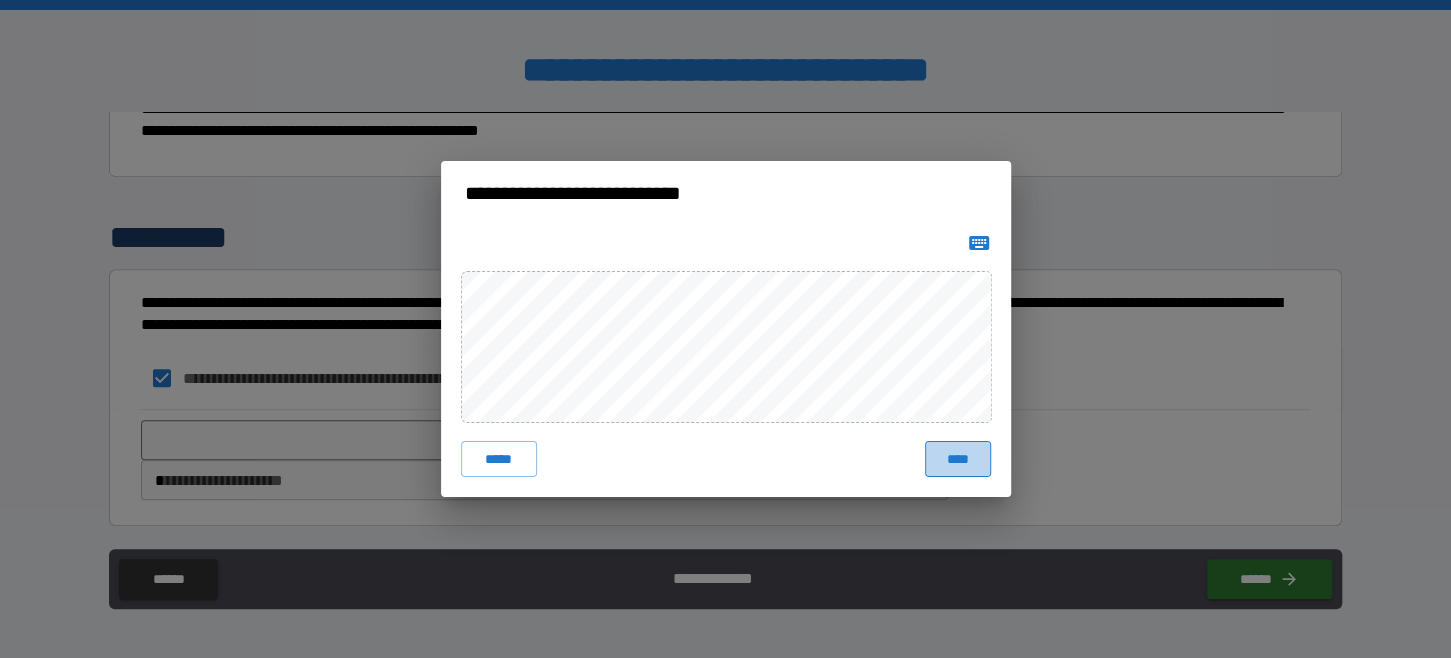 click on "****" at bounding box center [957, 459] 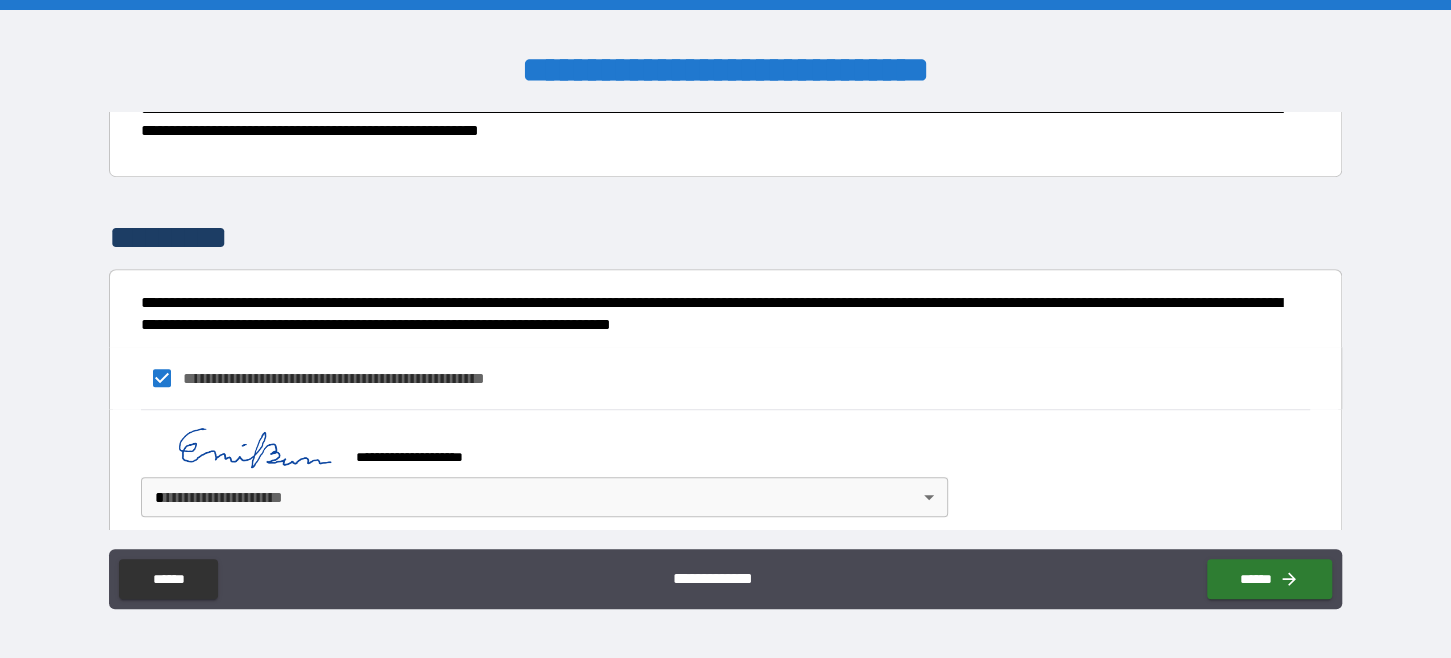 click on "**********" at bounding box center [725, 329] 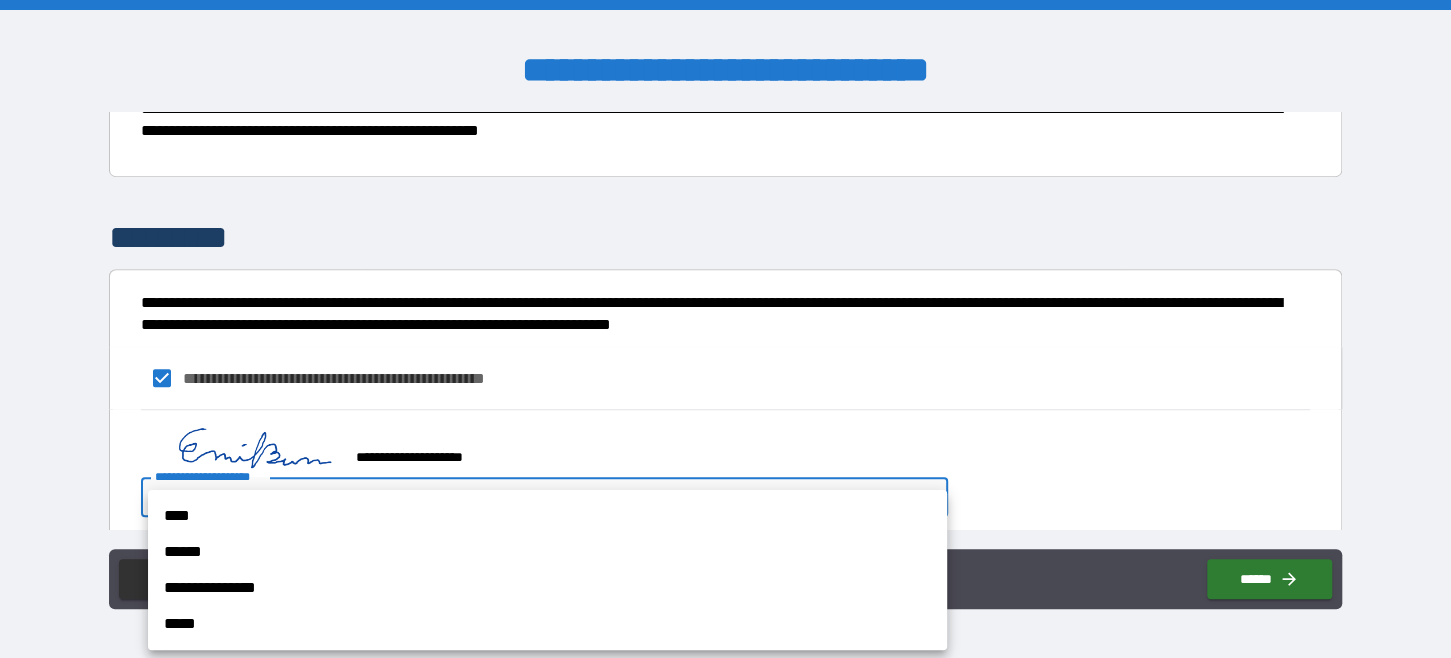 click on "****" at bounding box center (547, 516) 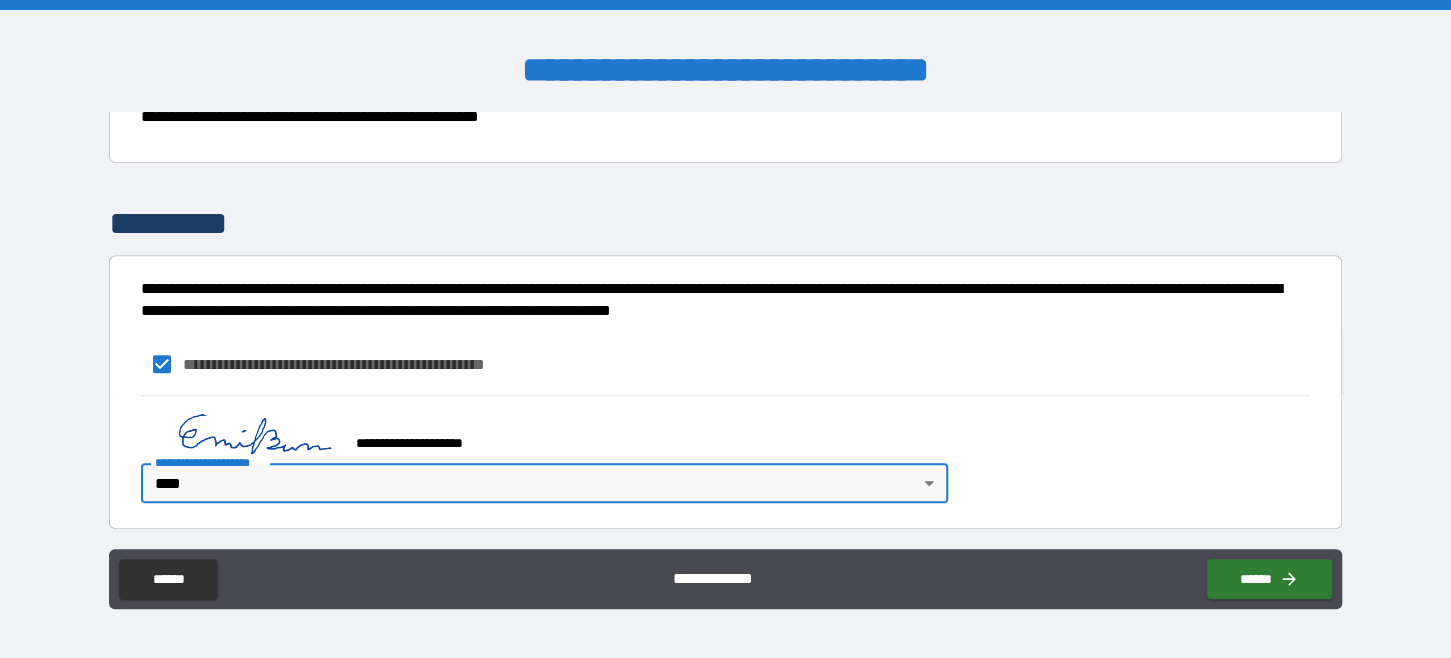 scroll, scrollTop: 694, scrollLeft: 0, axis: vertical 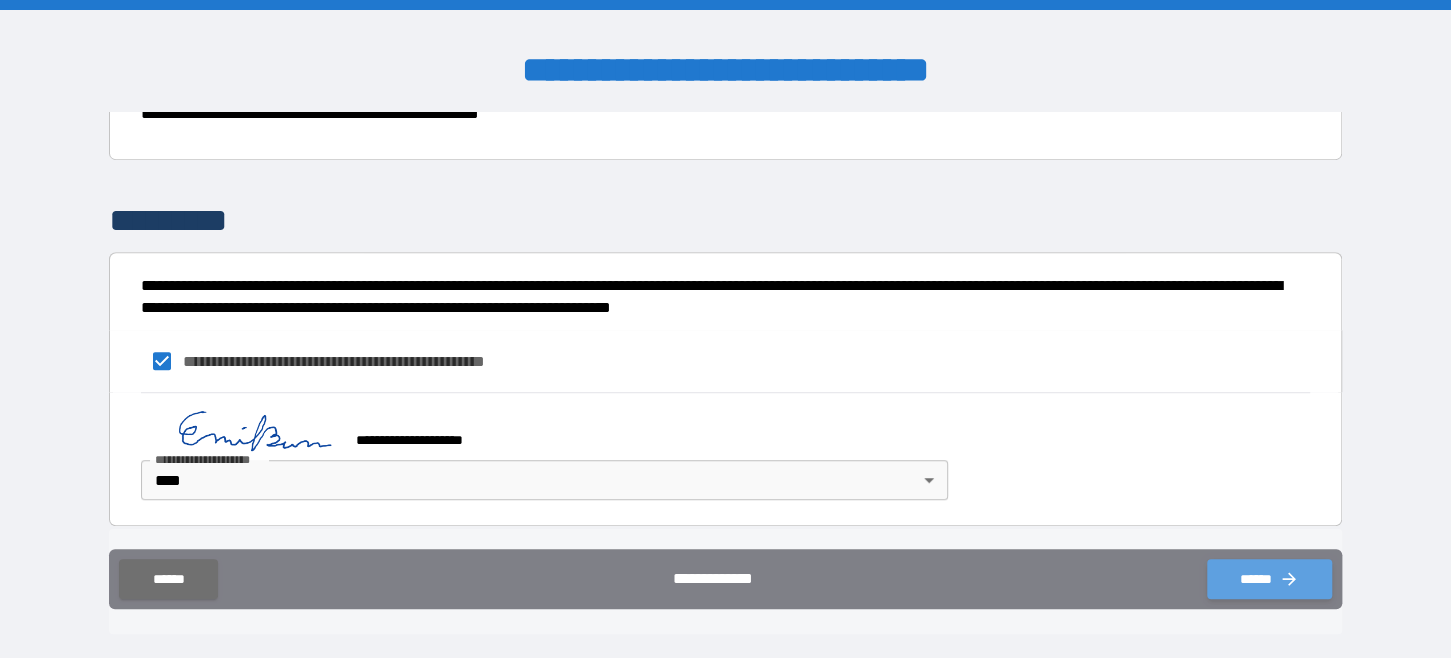 click on "******" at bounding box center (1269, 579) 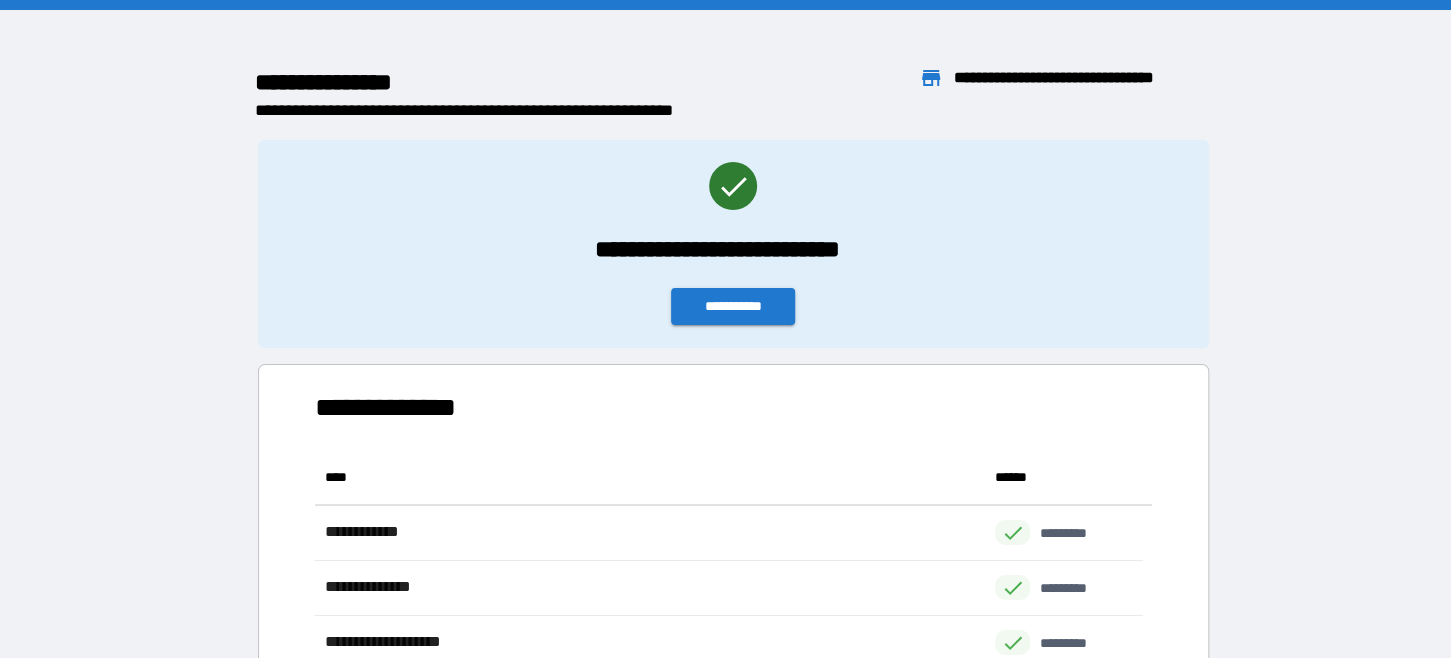 scroll, scrollTop: 591, scrollLeft: 812, axis: both 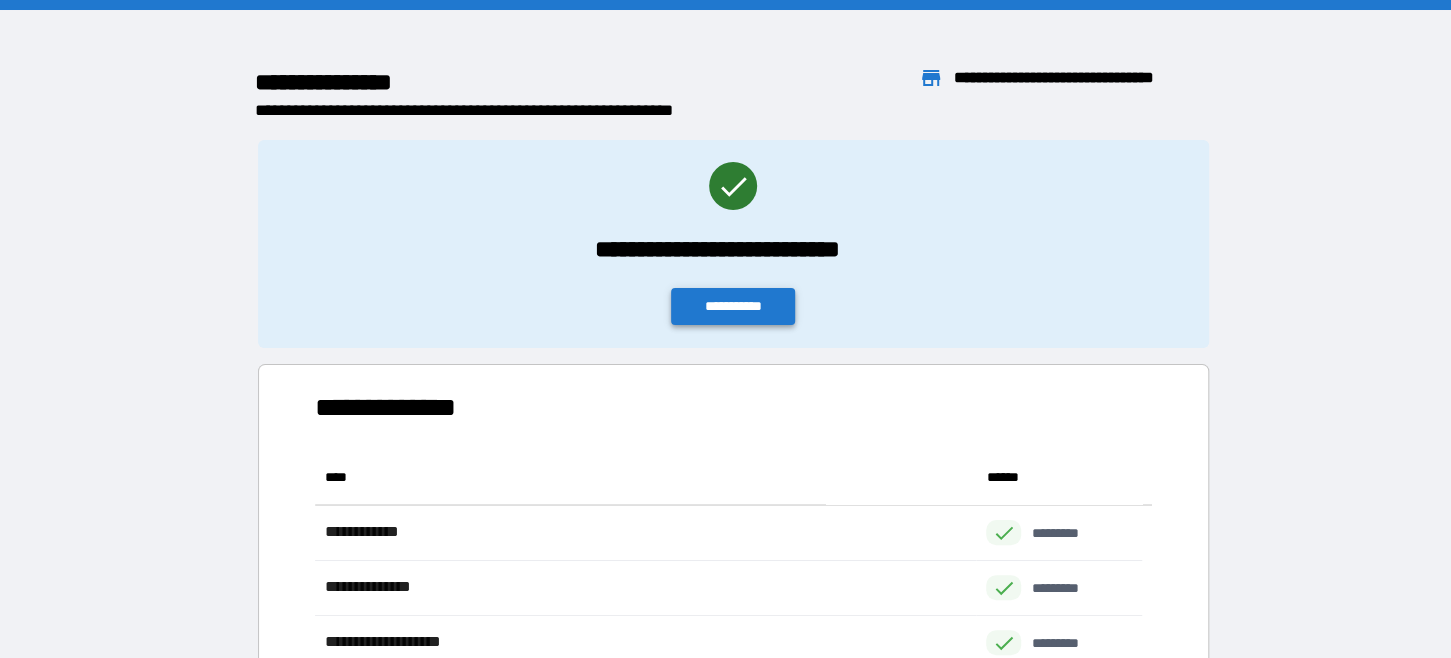 click on "**********" at bounding box center [733, 306] 